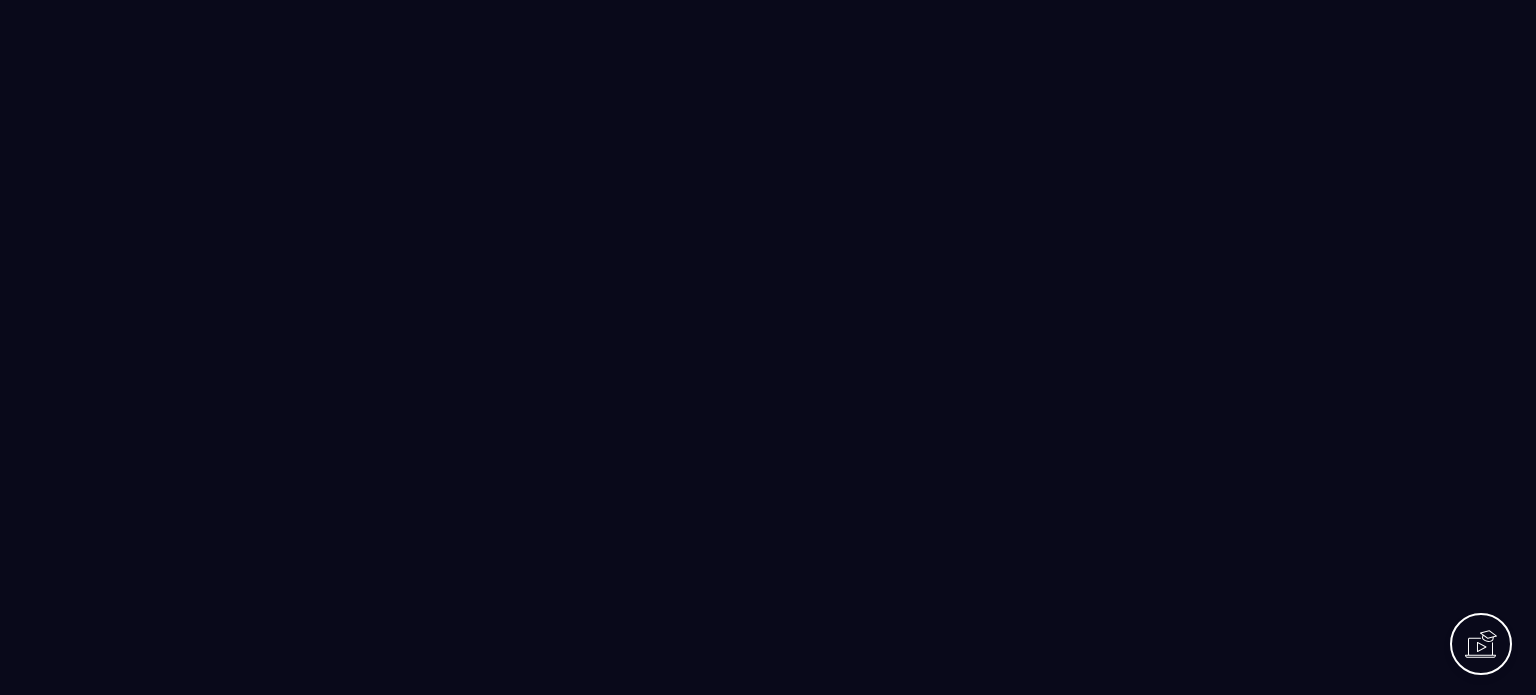 scroll, scrollTop: 0, scrollLeft: 0, axis: both 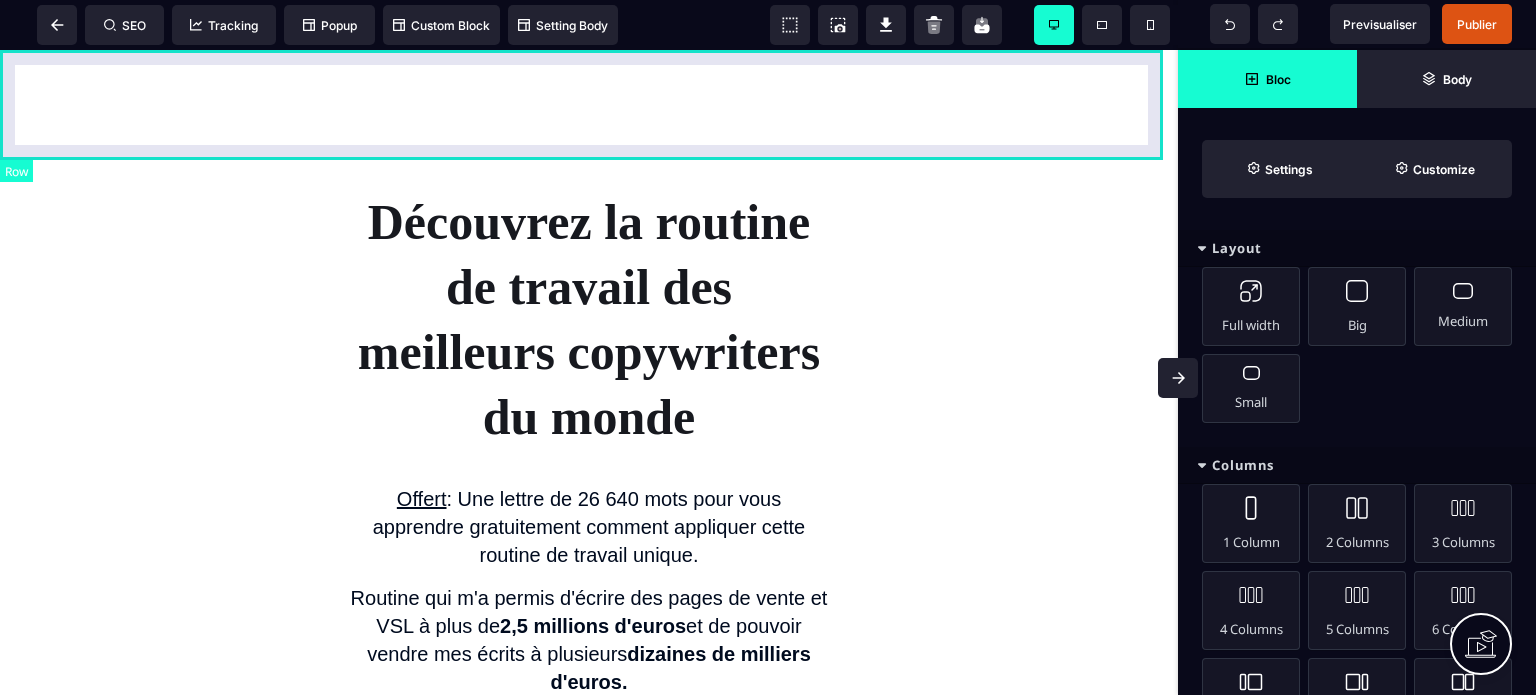 click at bounding box center (589, 105) 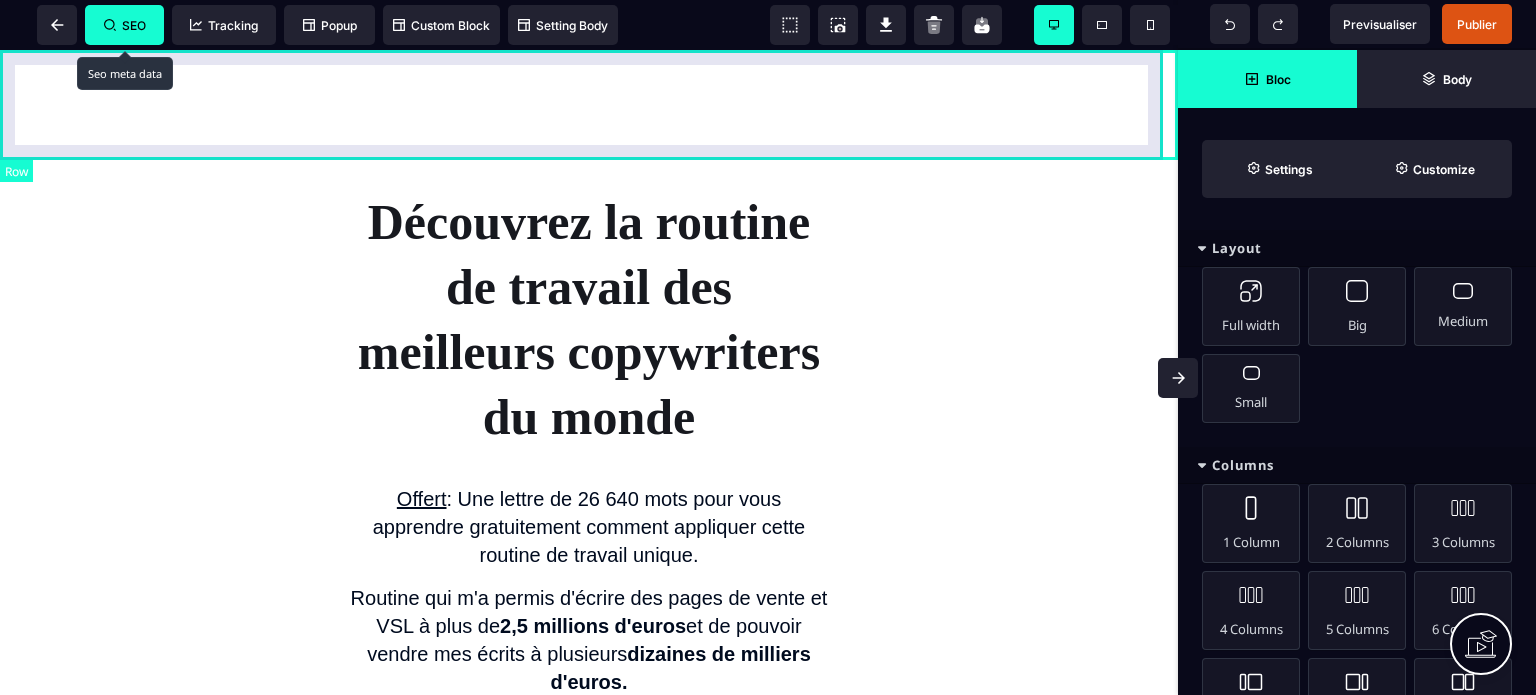 select on "*" 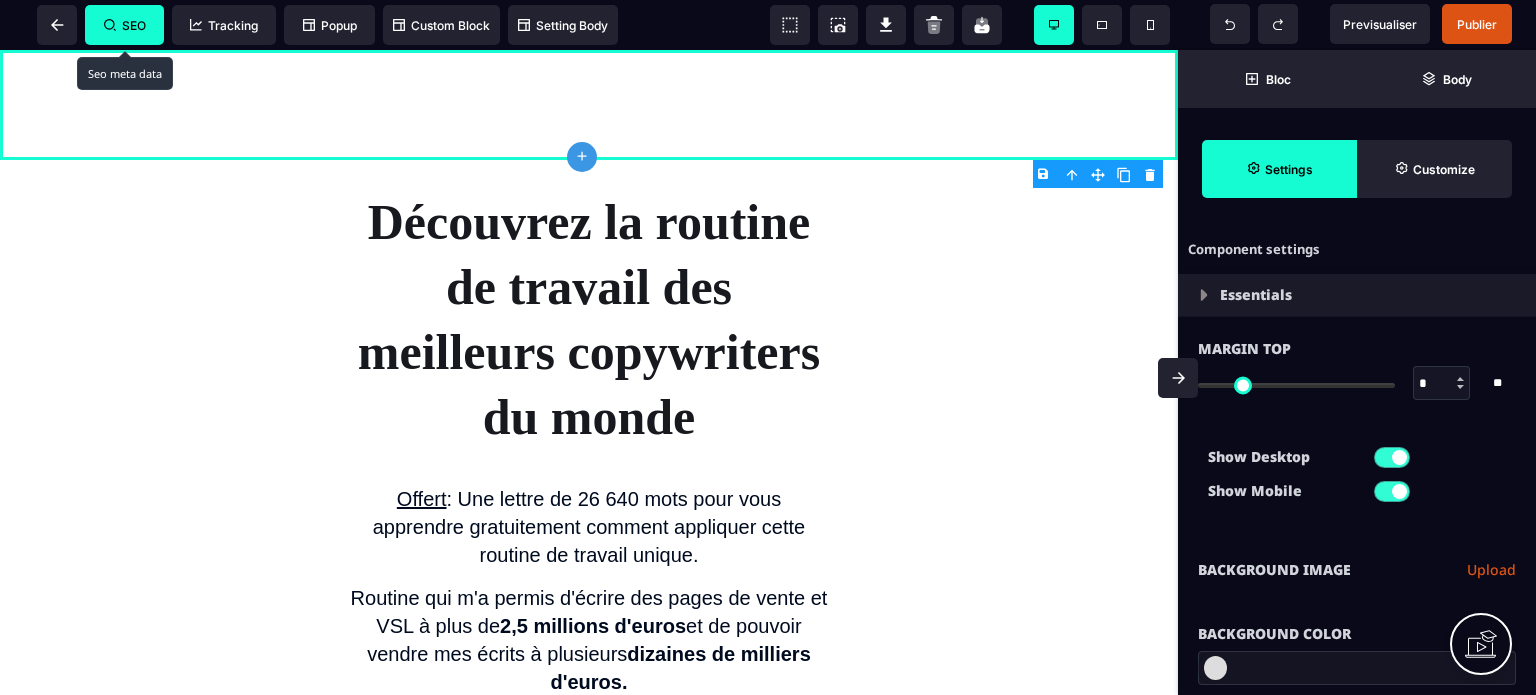 type on "*" 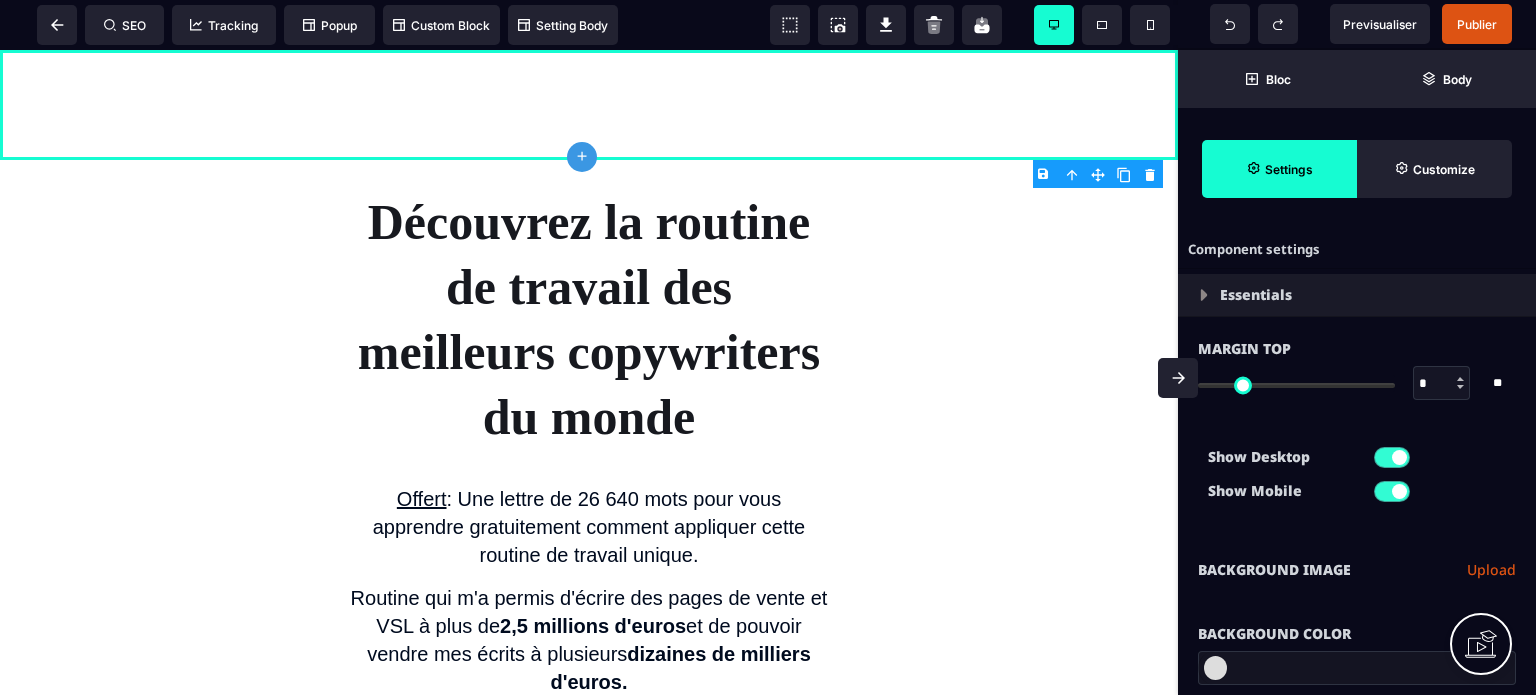 select 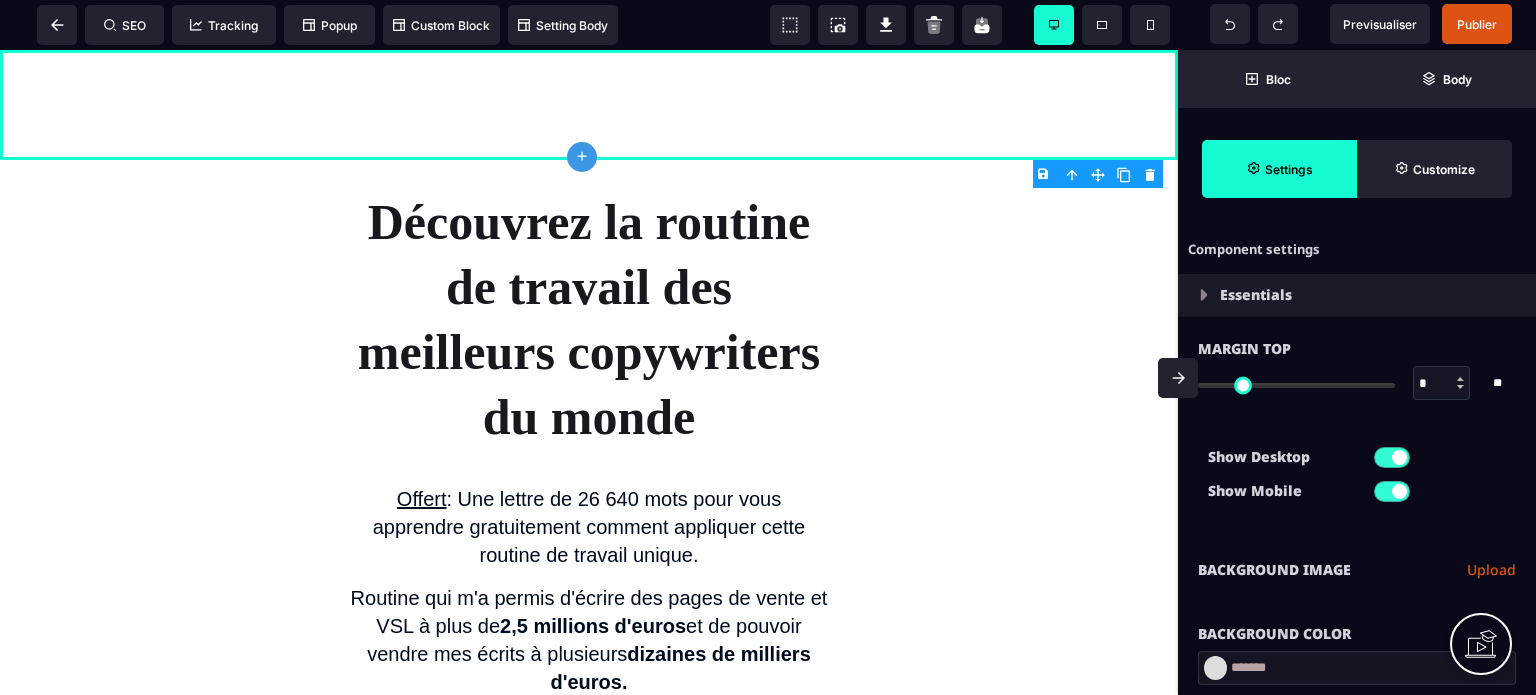 type on "*******" 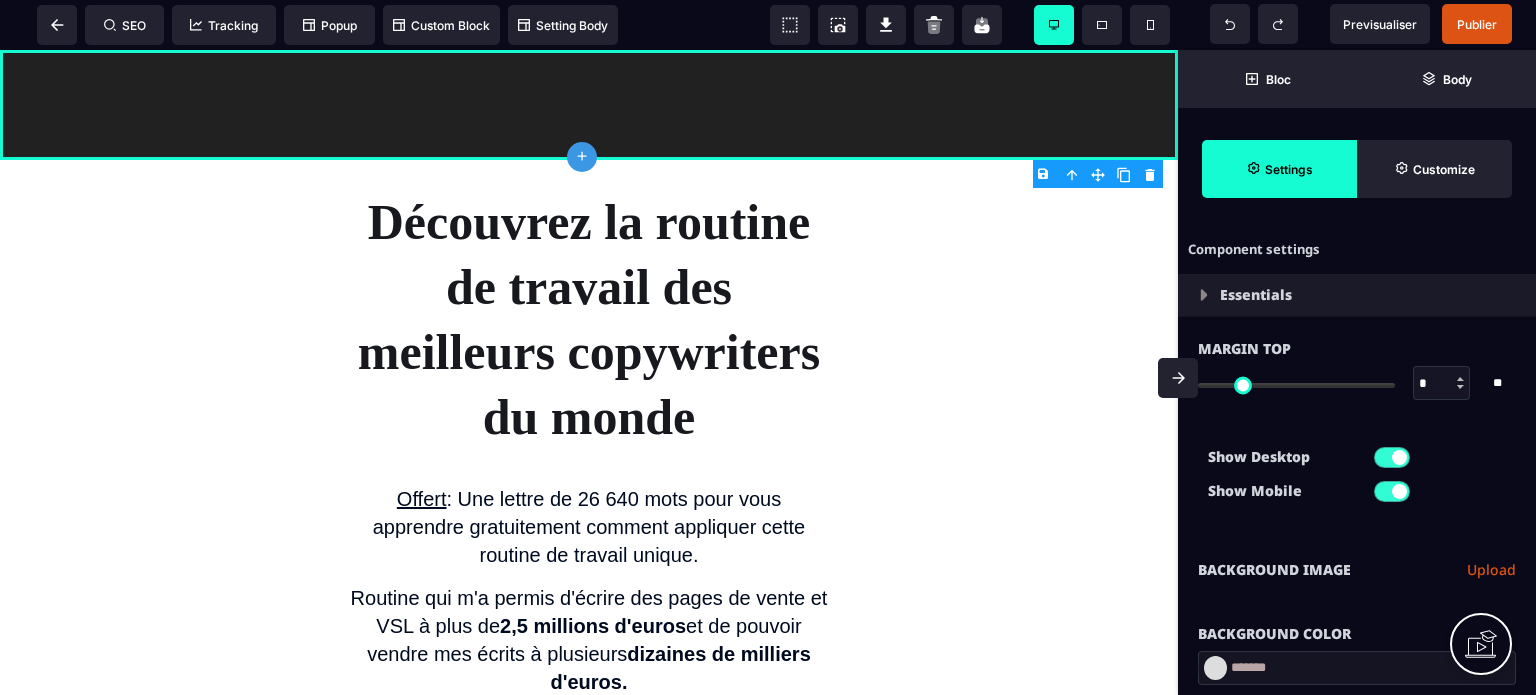 click on "Background Color" at bounding box center [1357, 624] 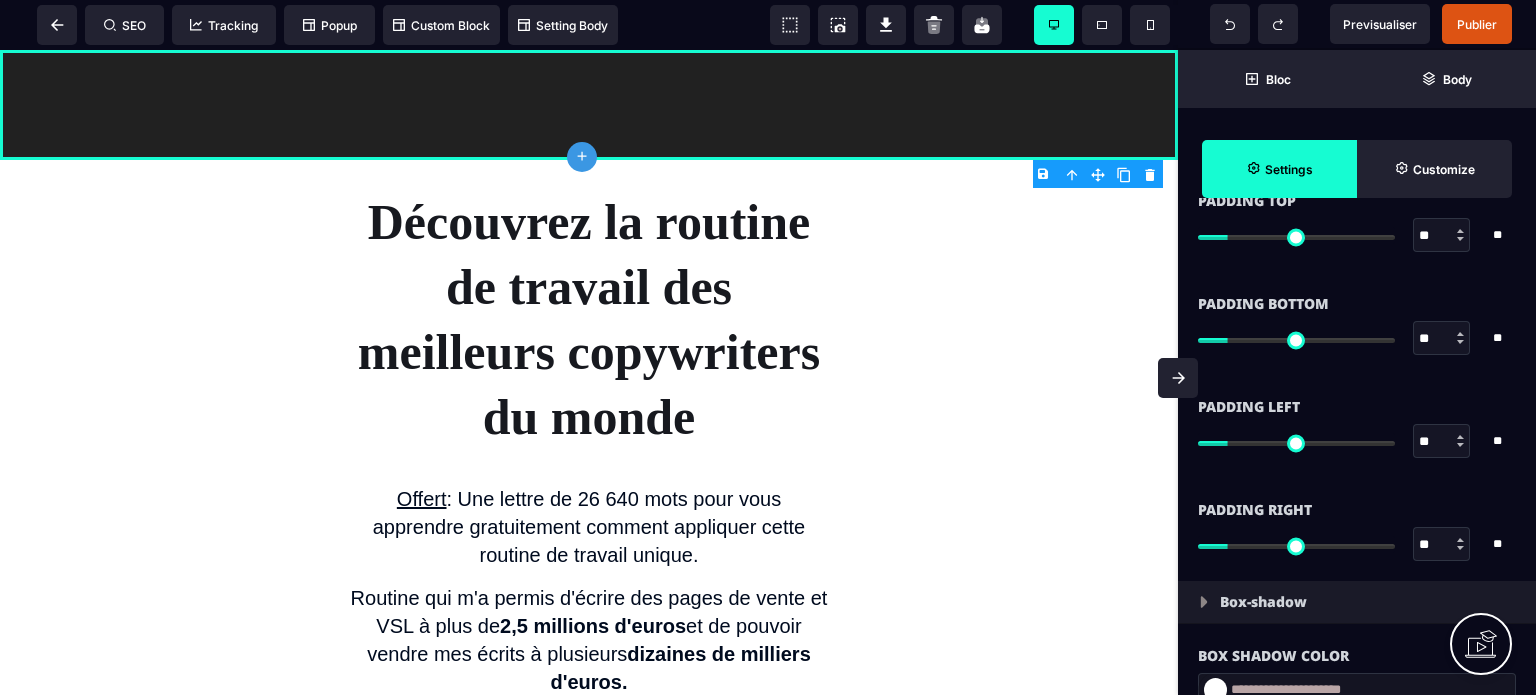 scroll, scrollTop: 1880, scrollLeft: 0, axis: vertical 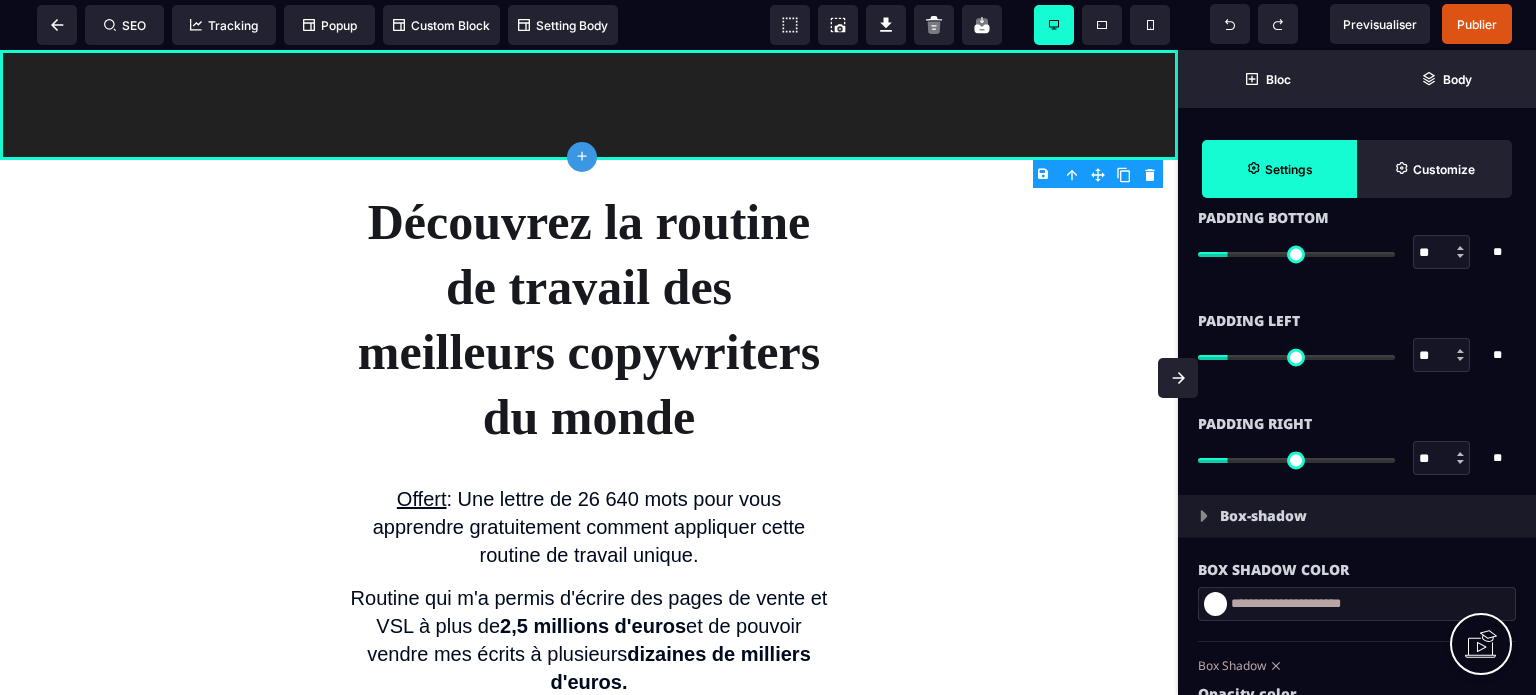 click on "Box Shadow Color" at bounding box center (1357, 570) 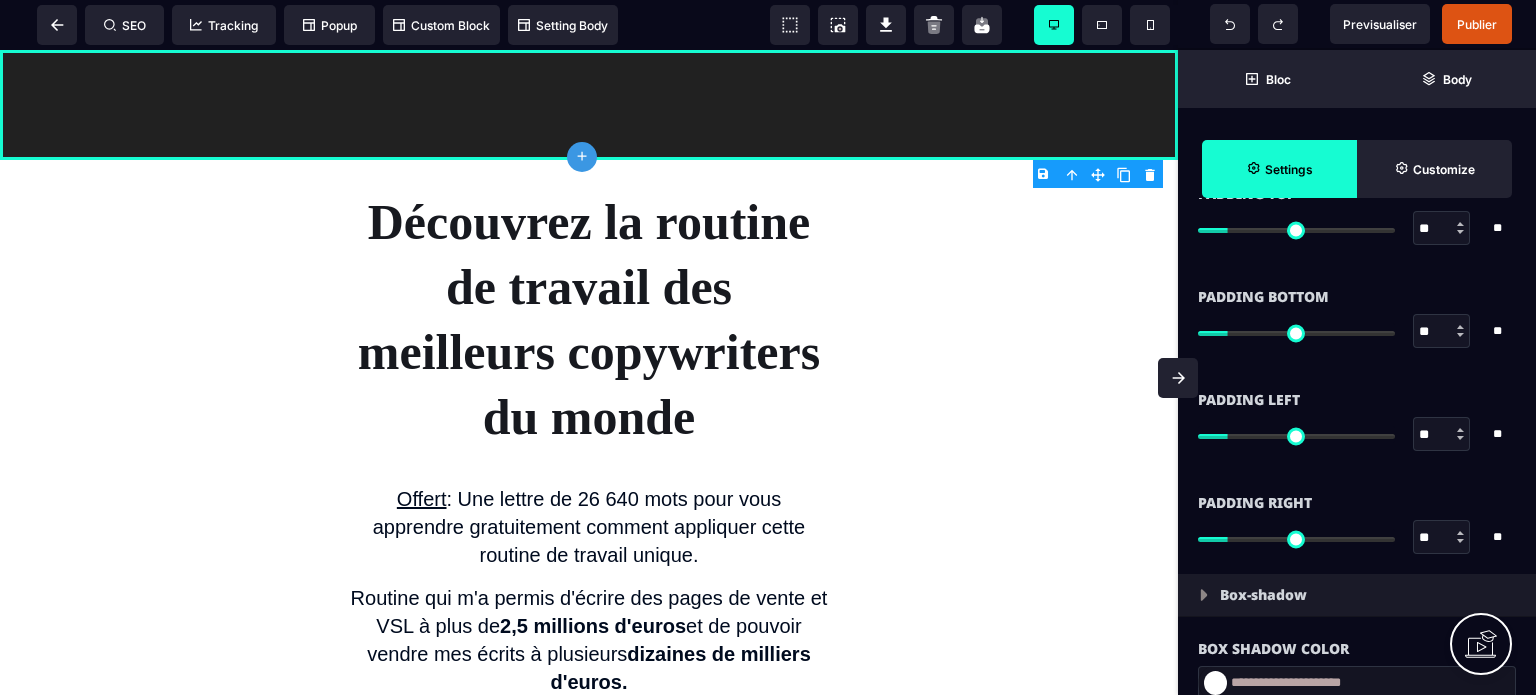 scroll, scrollTop: 1800, scrollLeft: 0, axis: vertical 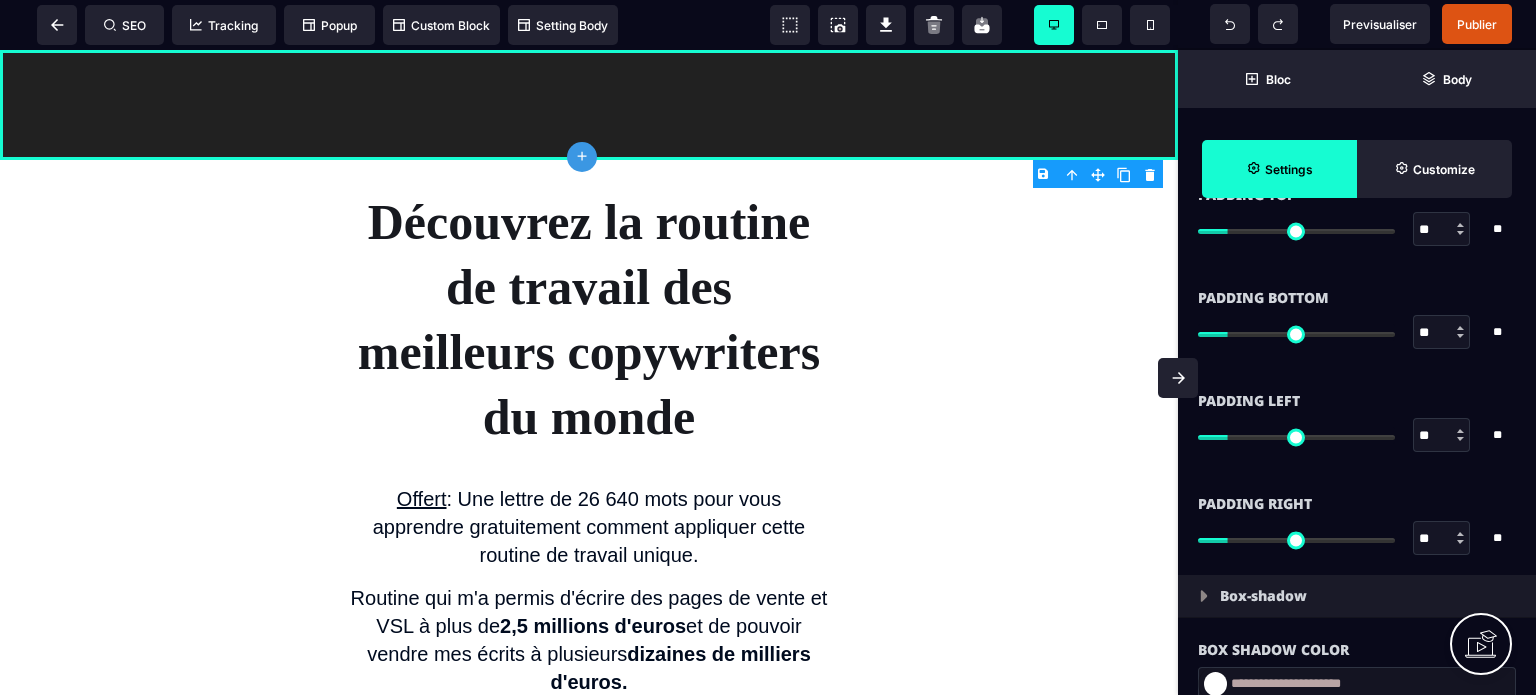 drag, startPoint x: 1445, startPoint y: 538, endPoint x: 1392, endPoint y: 540, distance: 53.037724 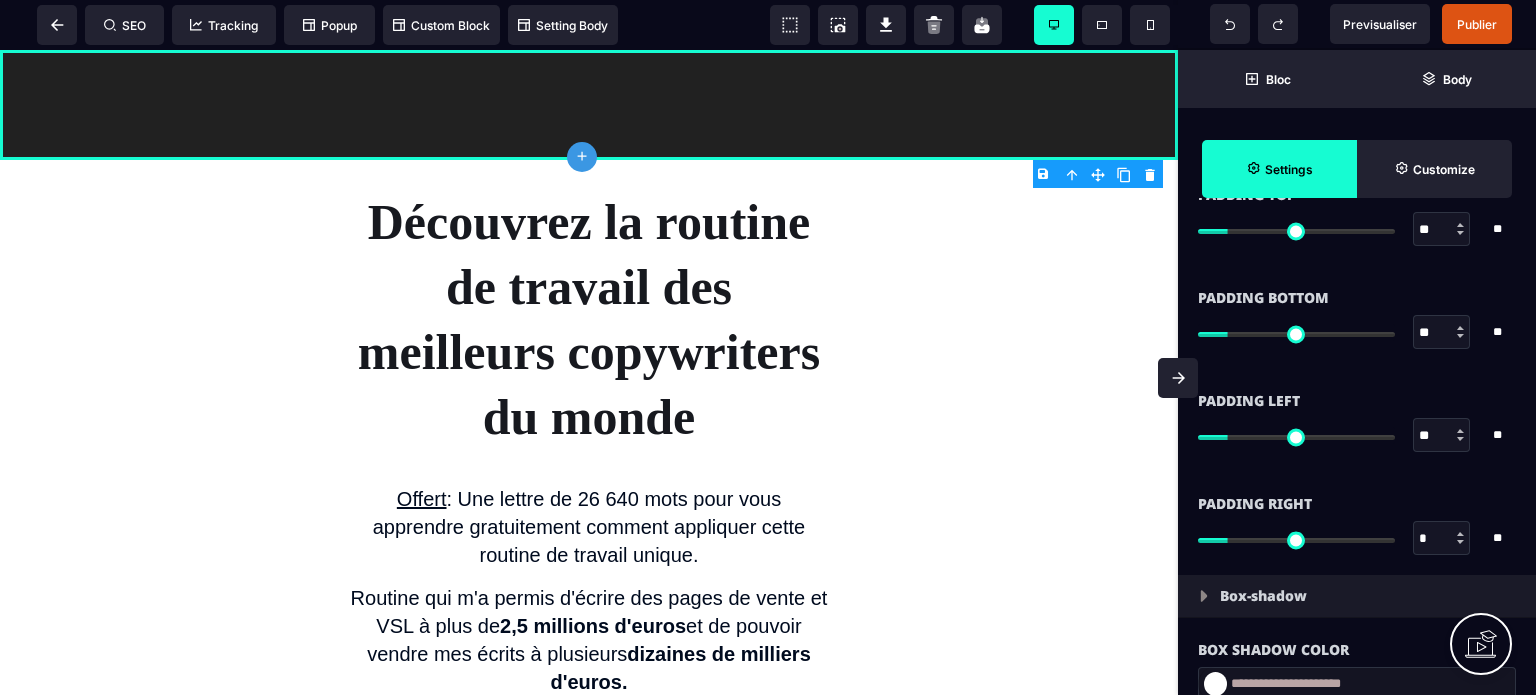 type on "*" 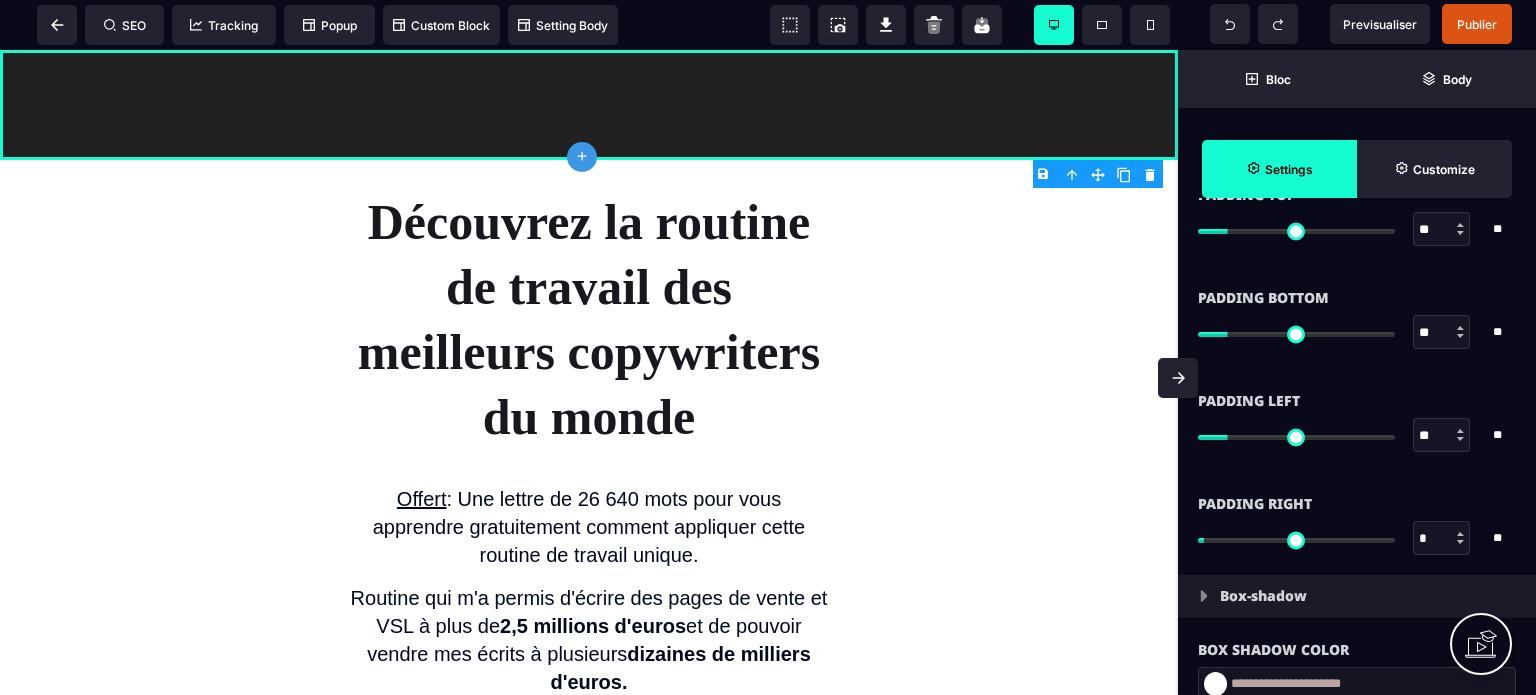 type on "**" 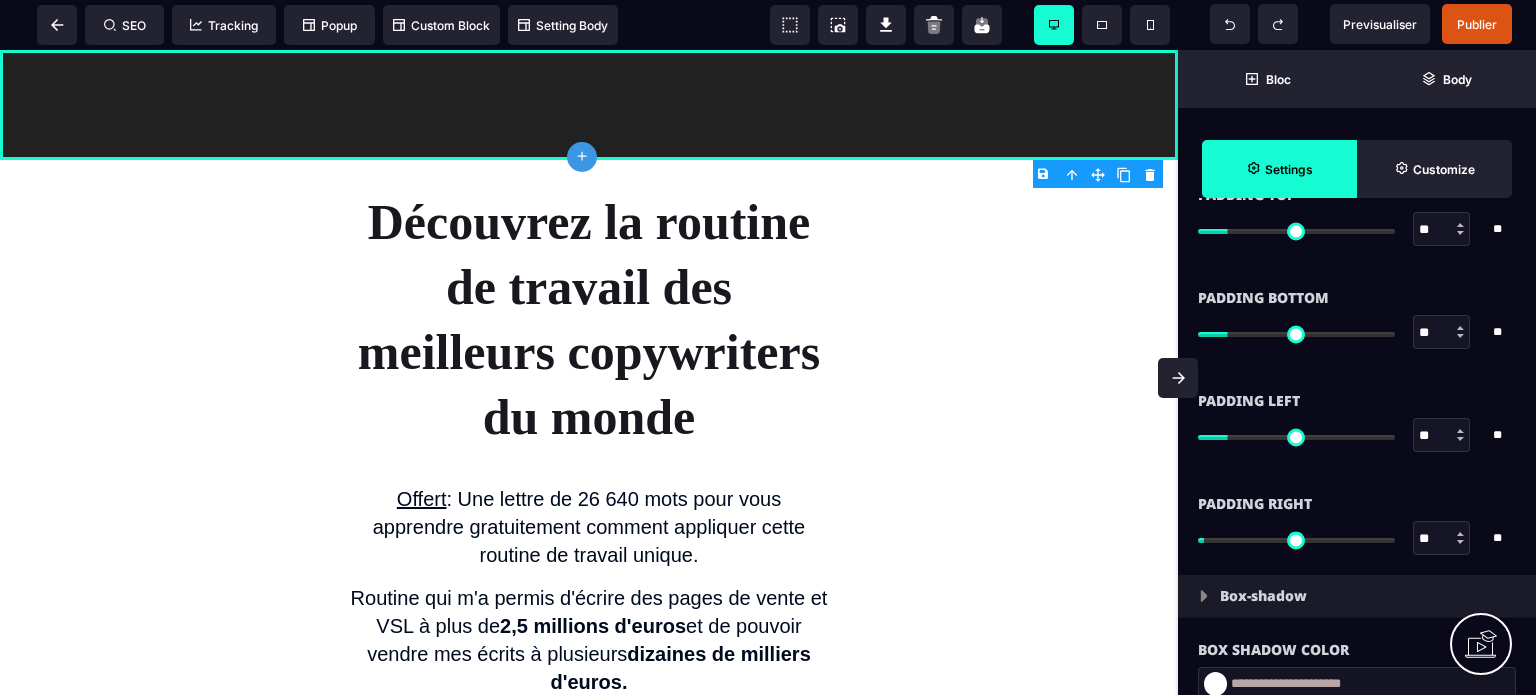 type on "**" 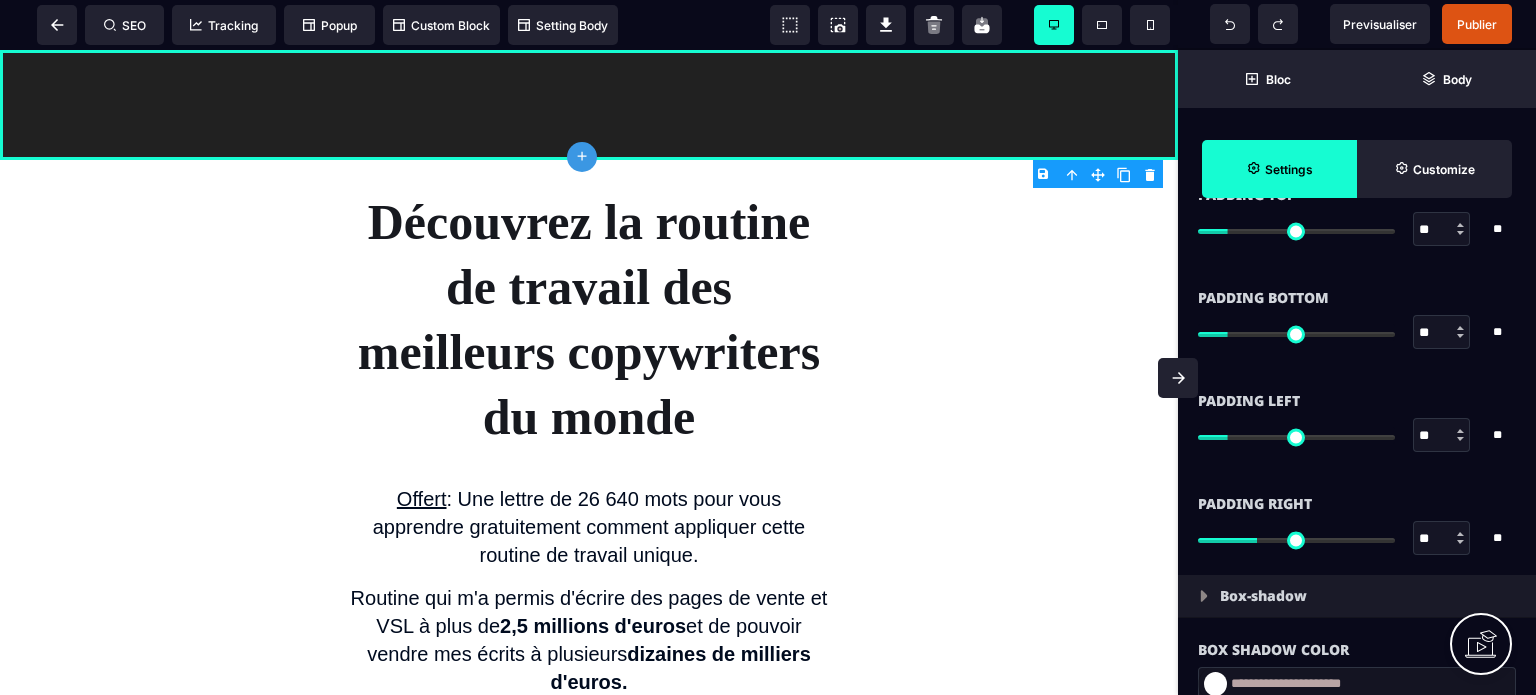 type on "***" 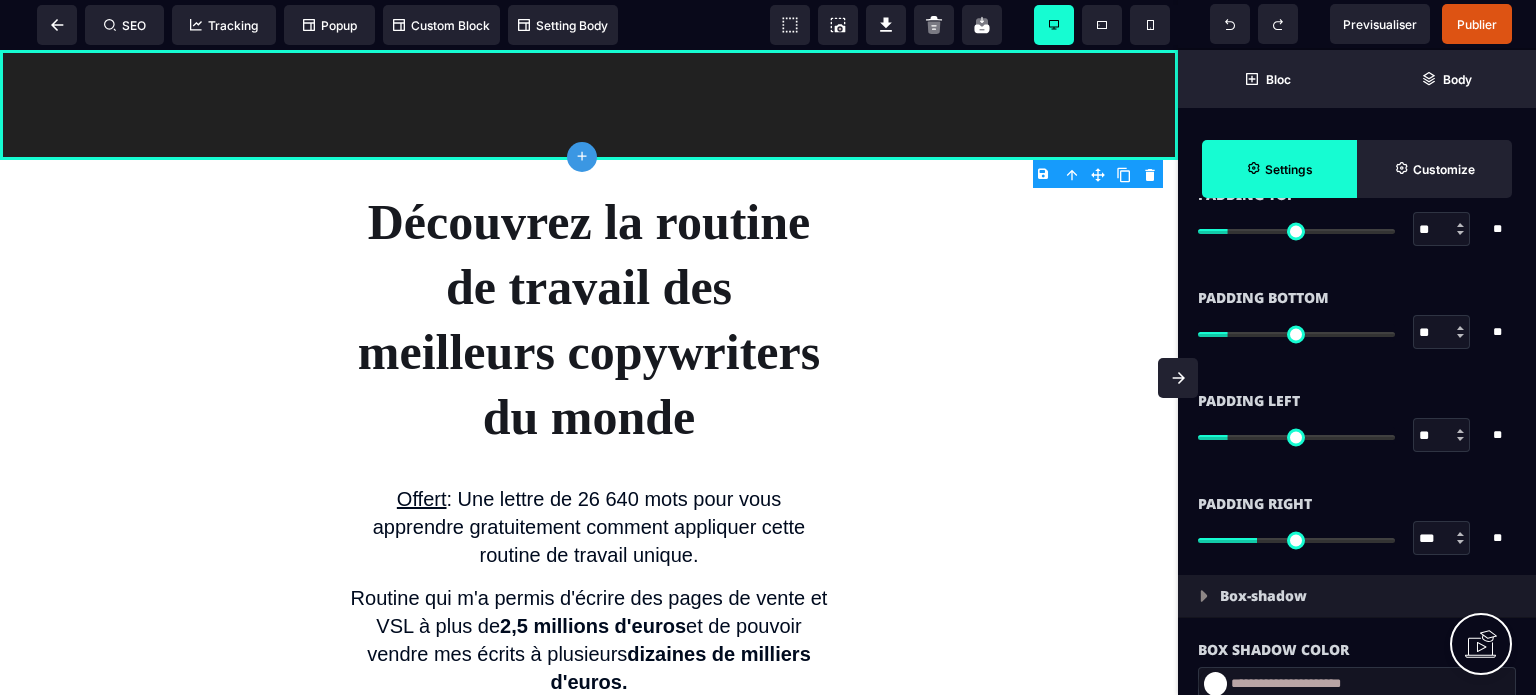 type on "***" 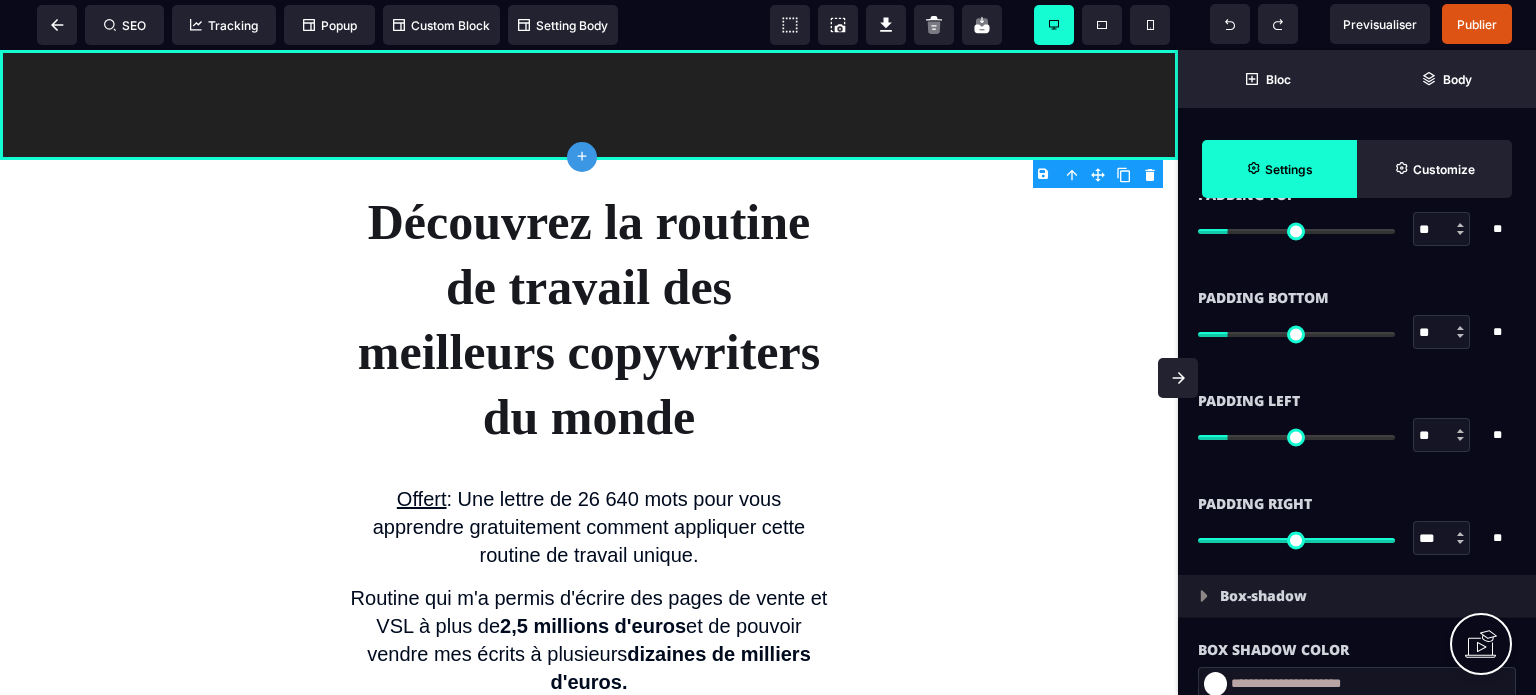 type on "***" 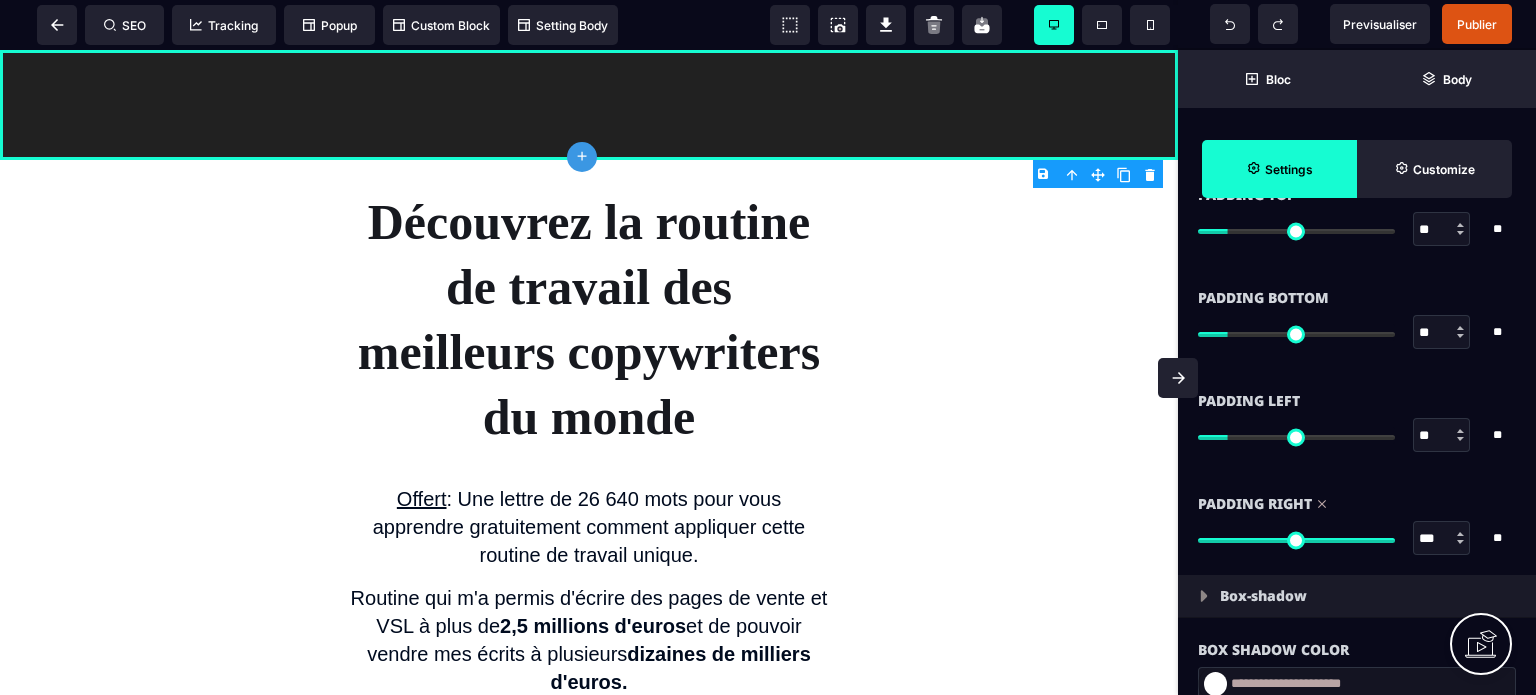 drag, startPoint x: 1448, startPoint y: 436, endPoint x: 1368, endPoint y: 440, distance: 80.09994 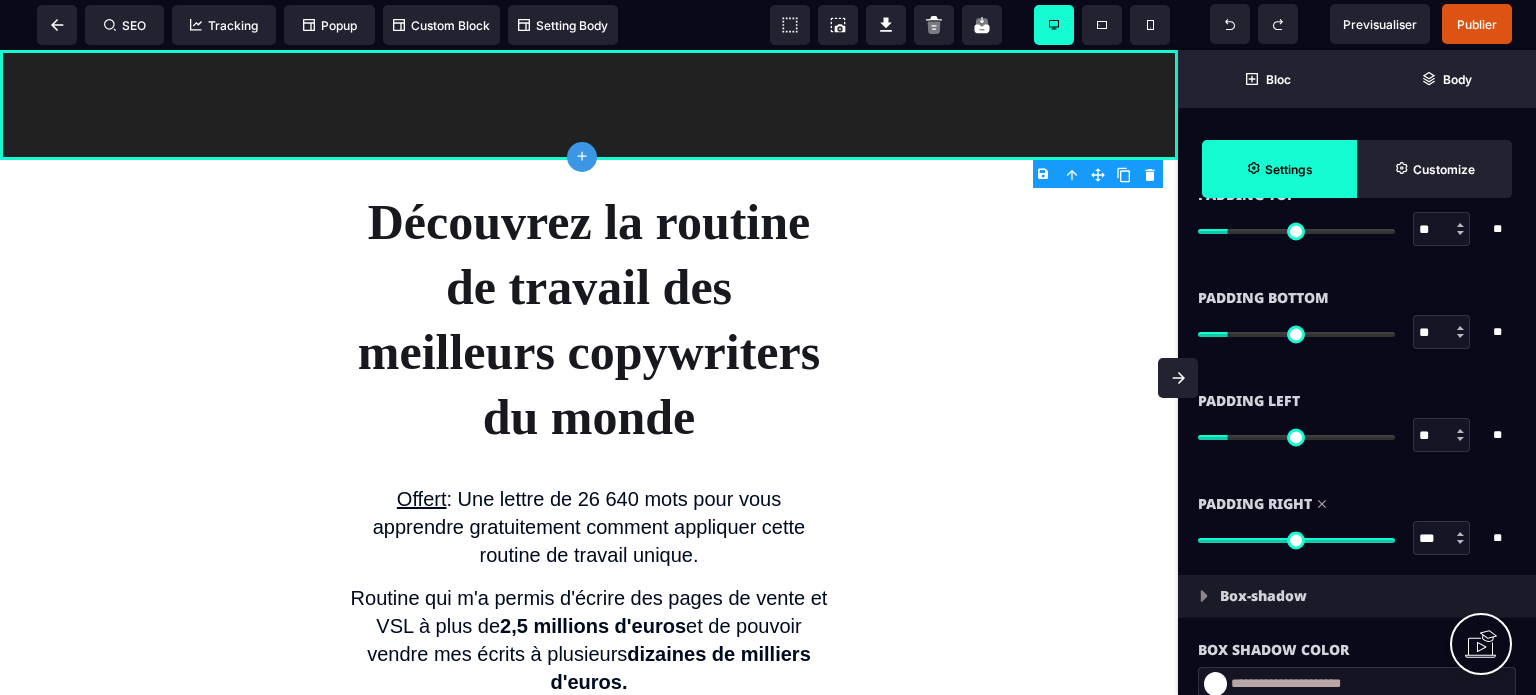 click on "**
*
**" at bounding box center [1357, 435] 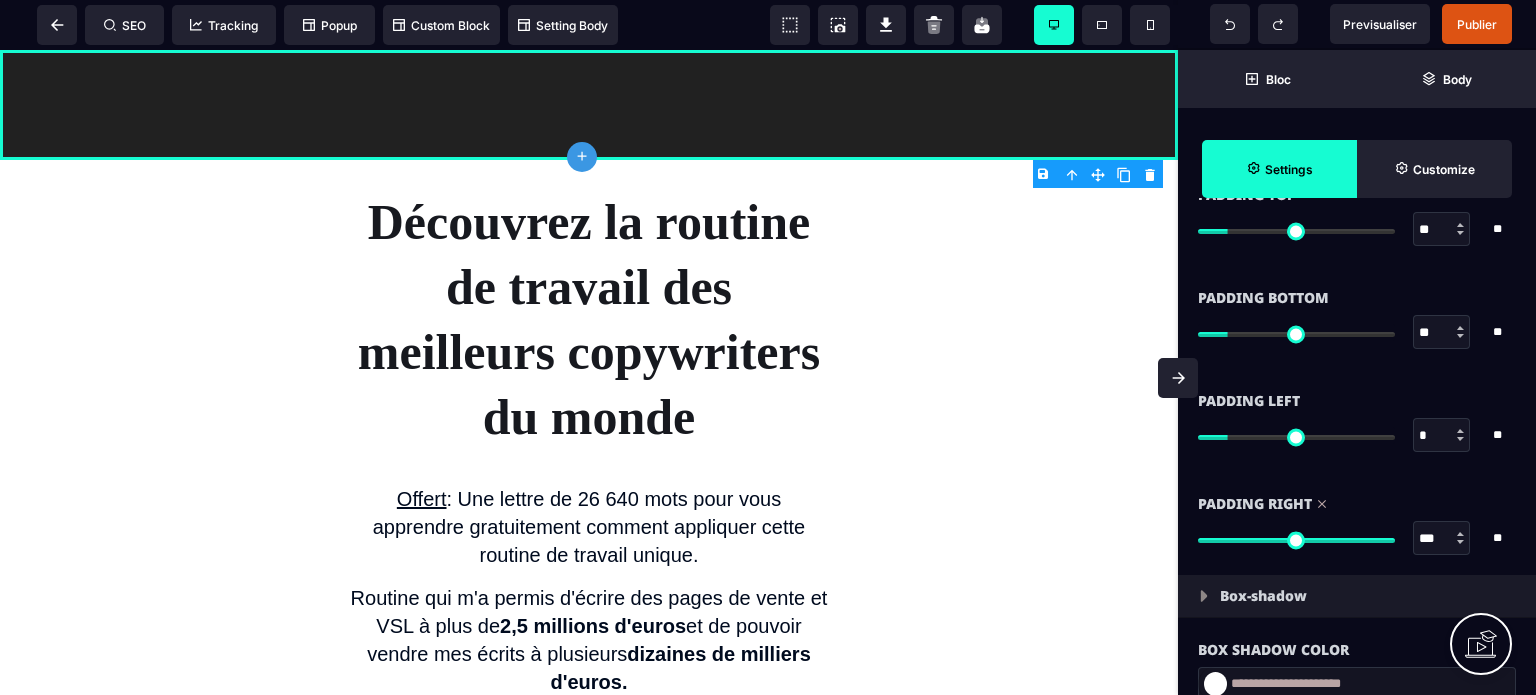 type on "*" 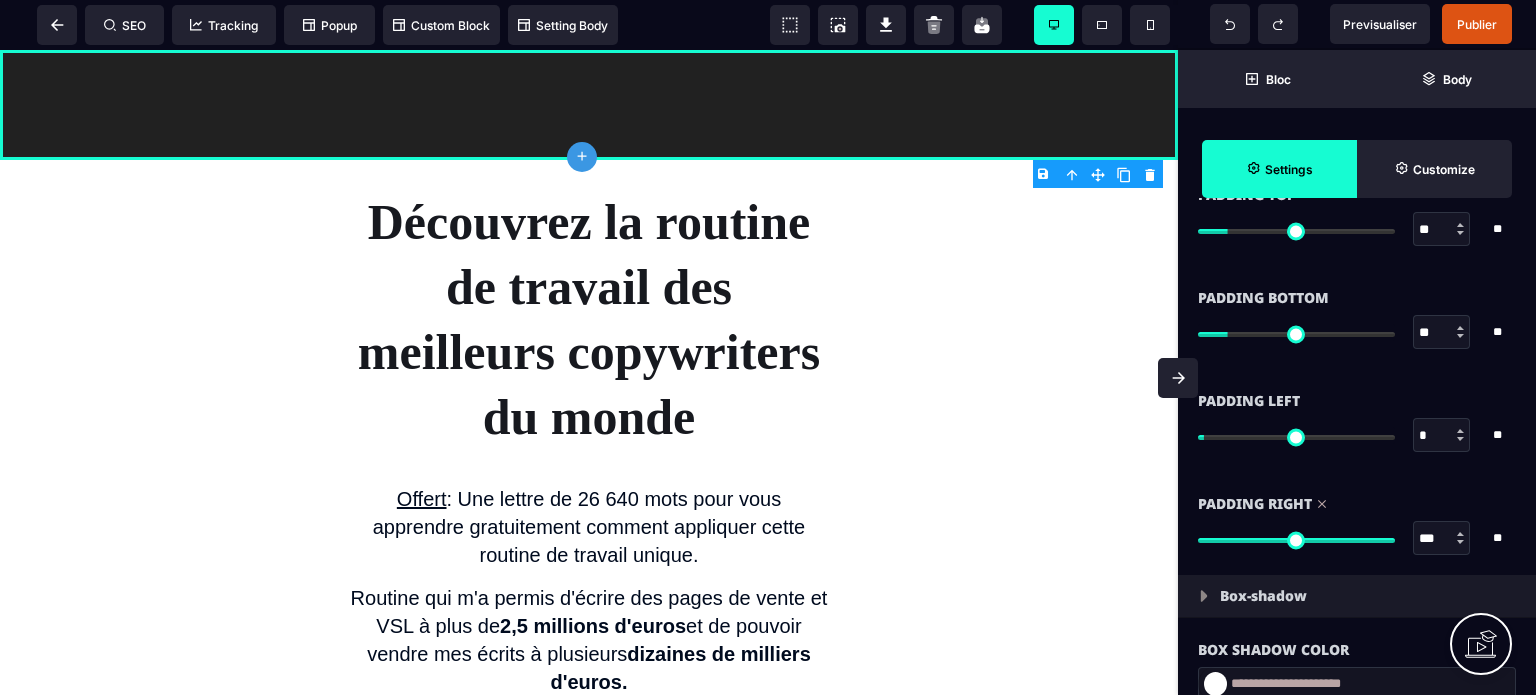 type on "**" 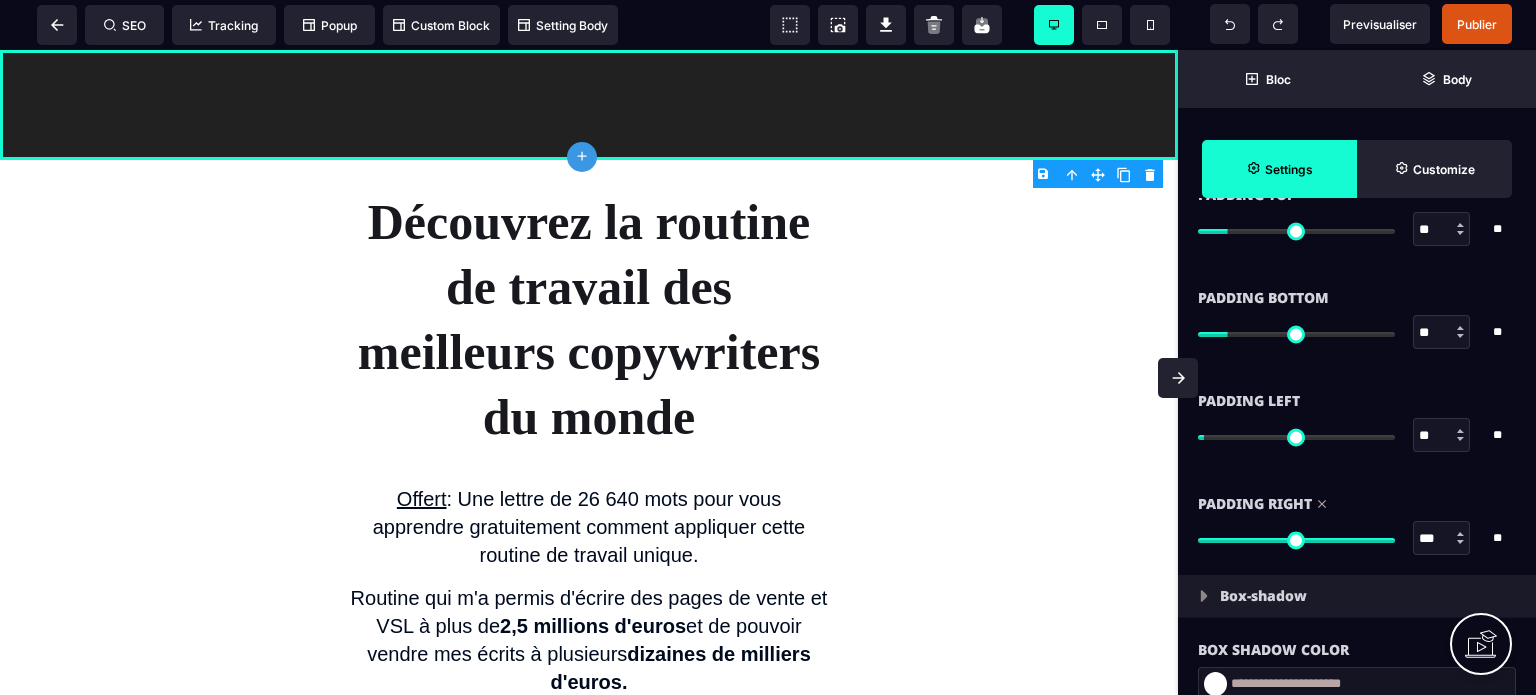 type on "**" 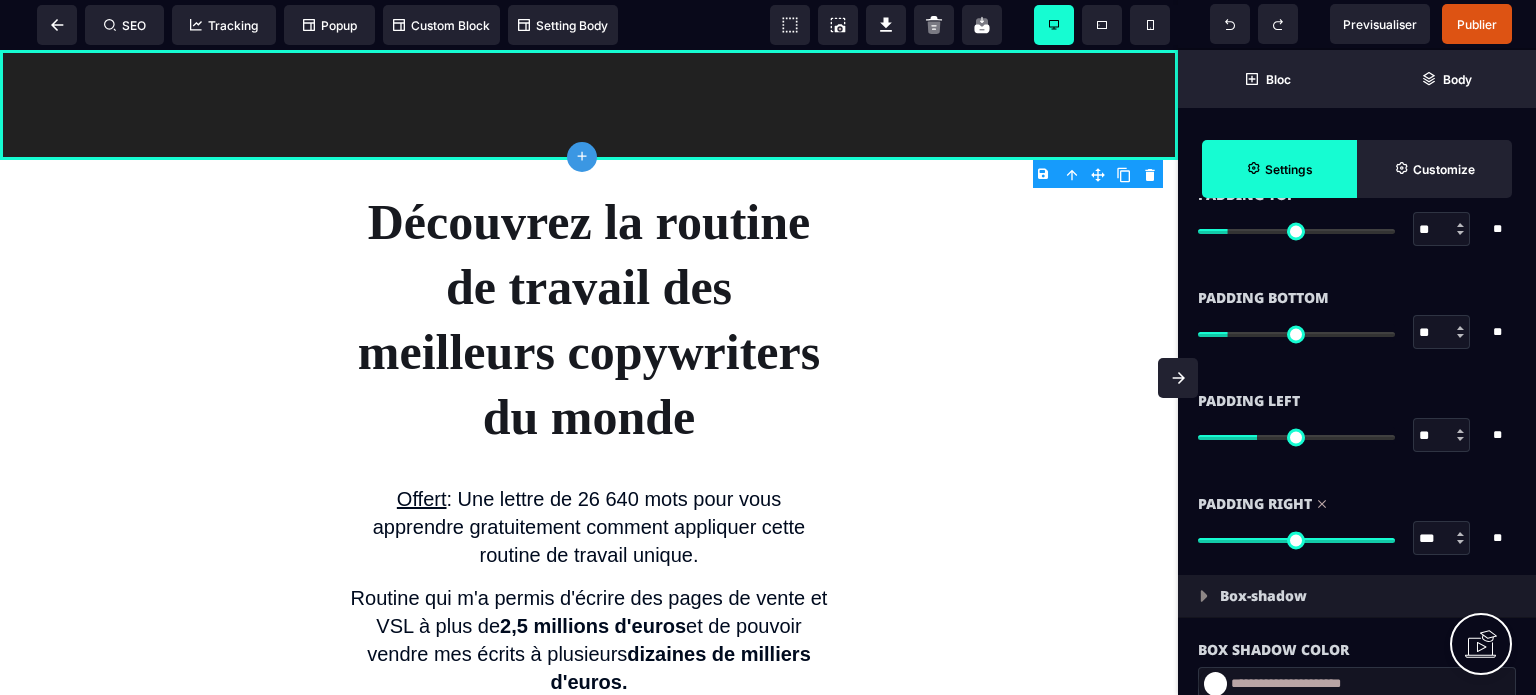 type on "***" 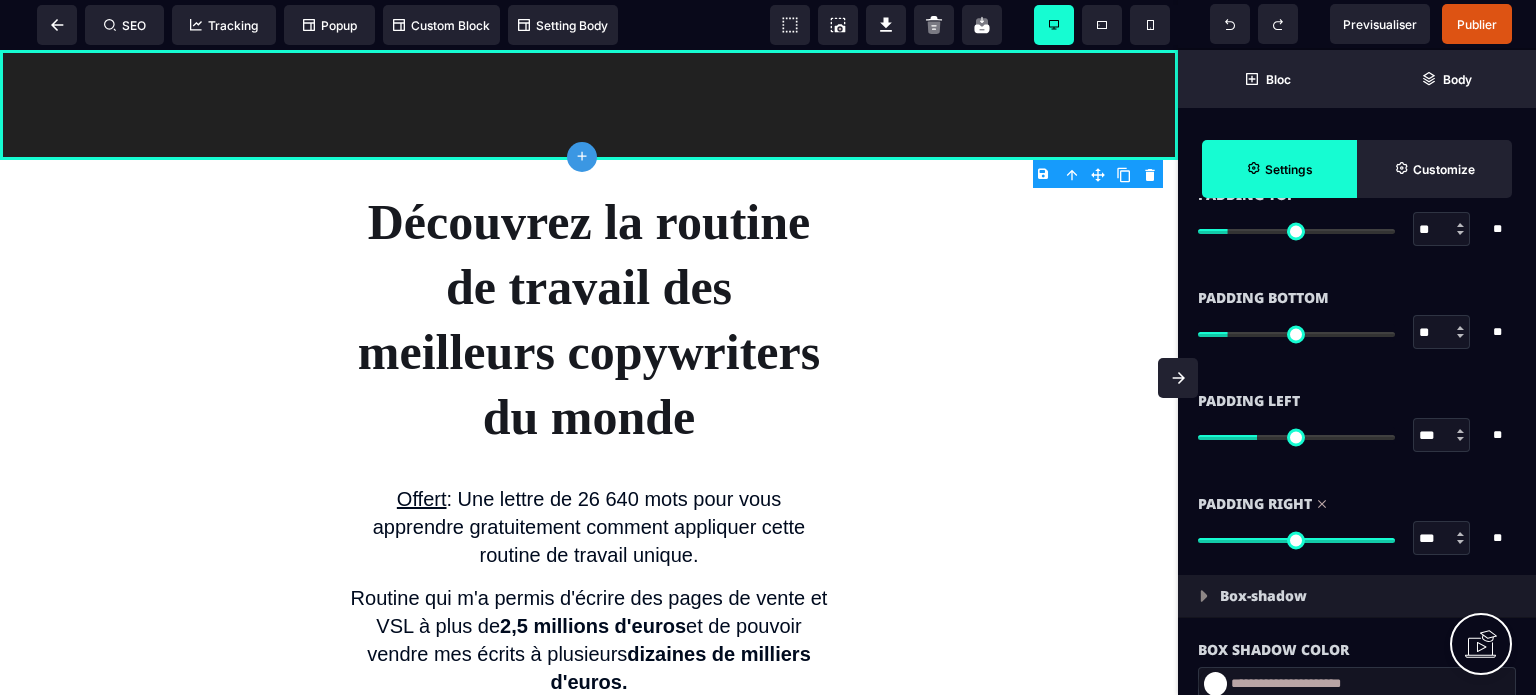 type on "***" 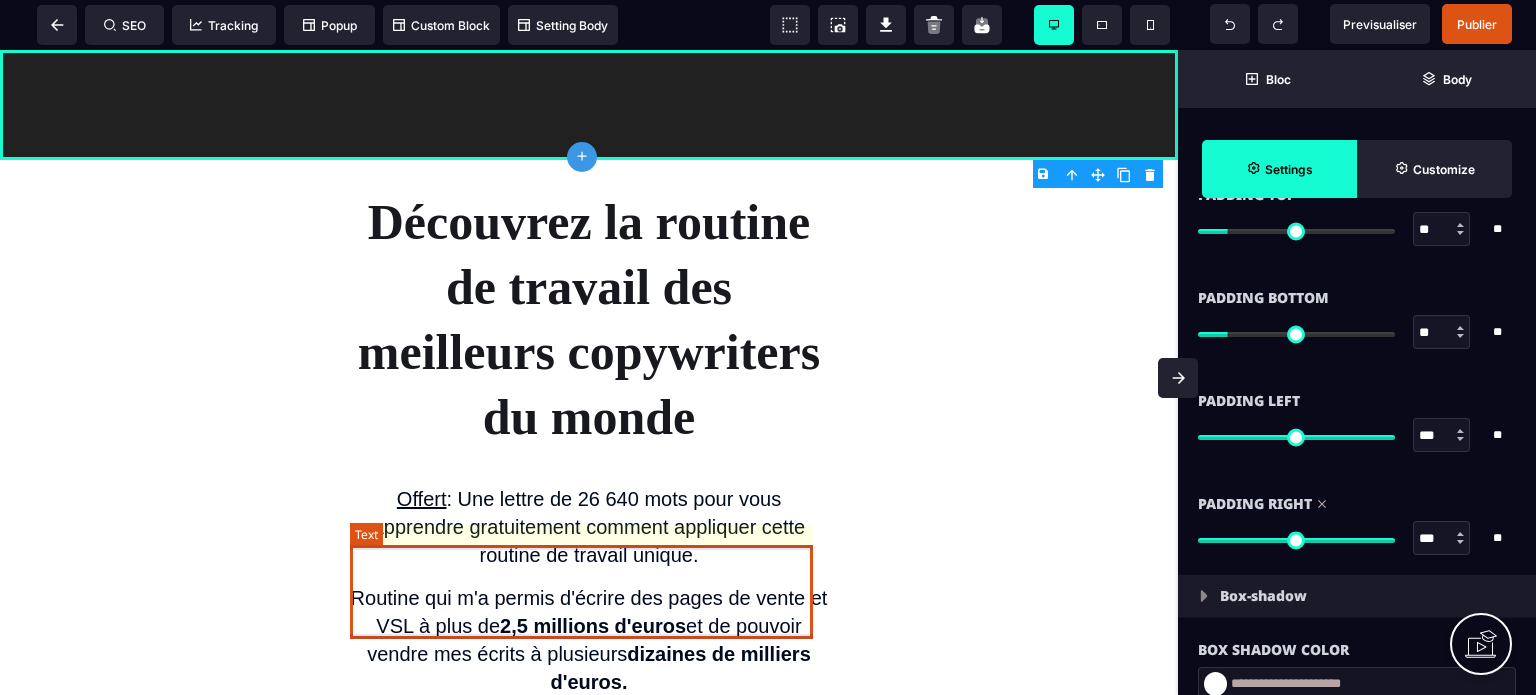 type on "***" 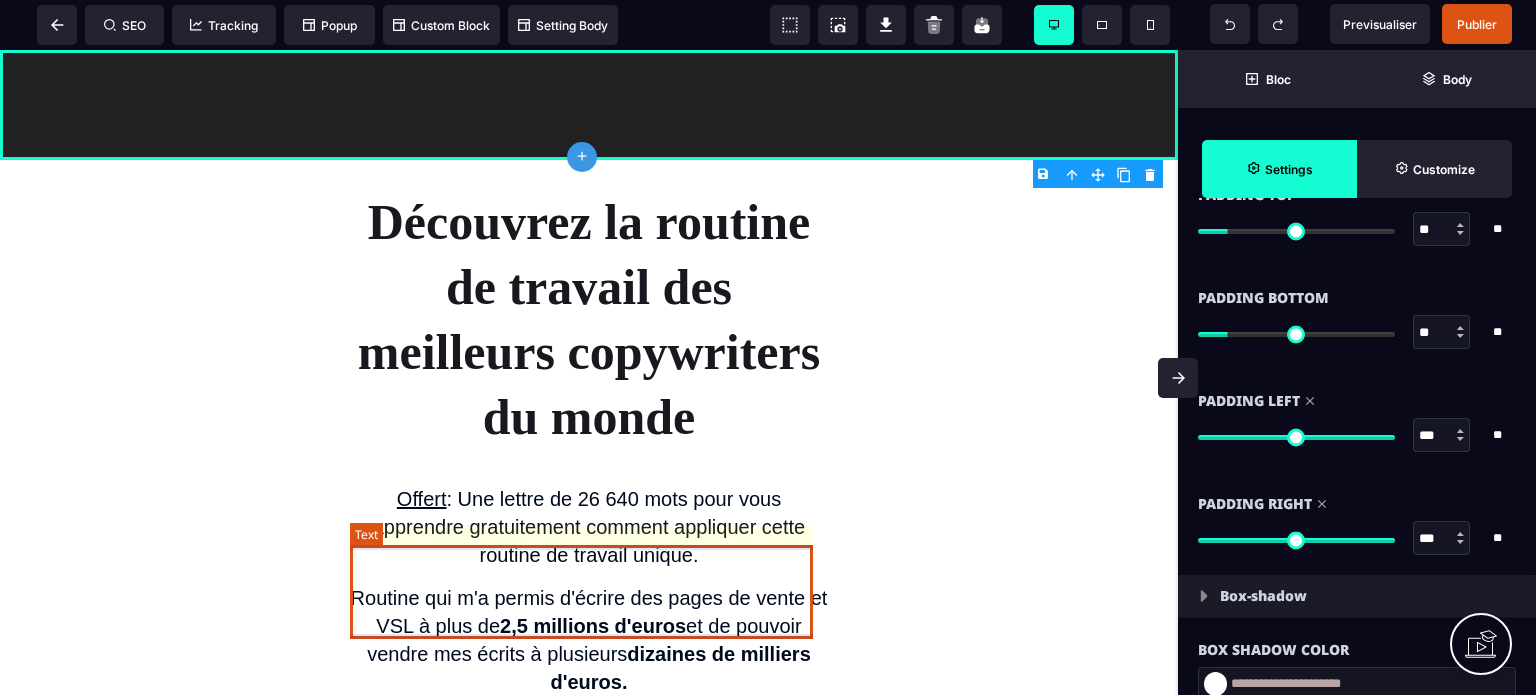 click on "Offert  : Une lettre de 26 640 mots pour vous apprendre gratuitement comment appliquer cette routine de travail unique." at bounding box center (589, 527) 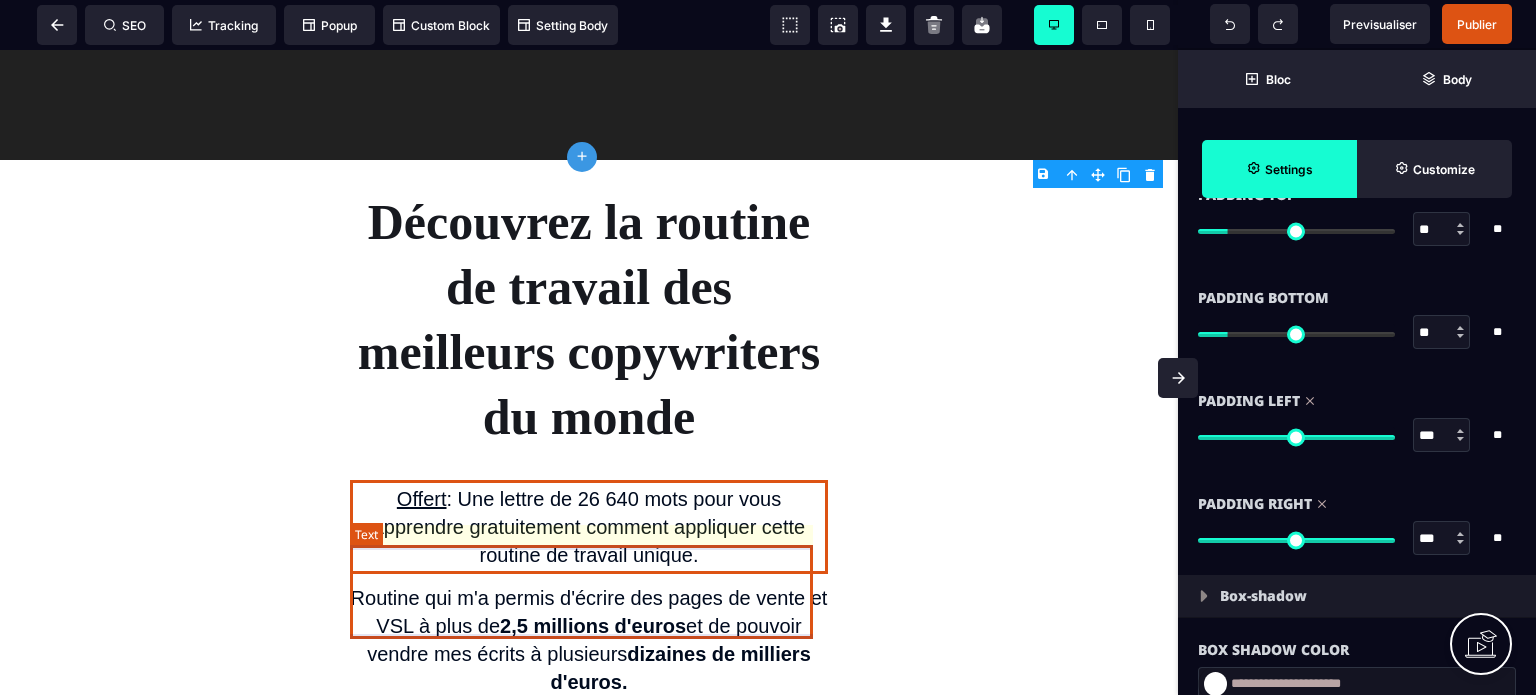 scroll, scrollTop: 0, scrollLeft: 0, axis: both 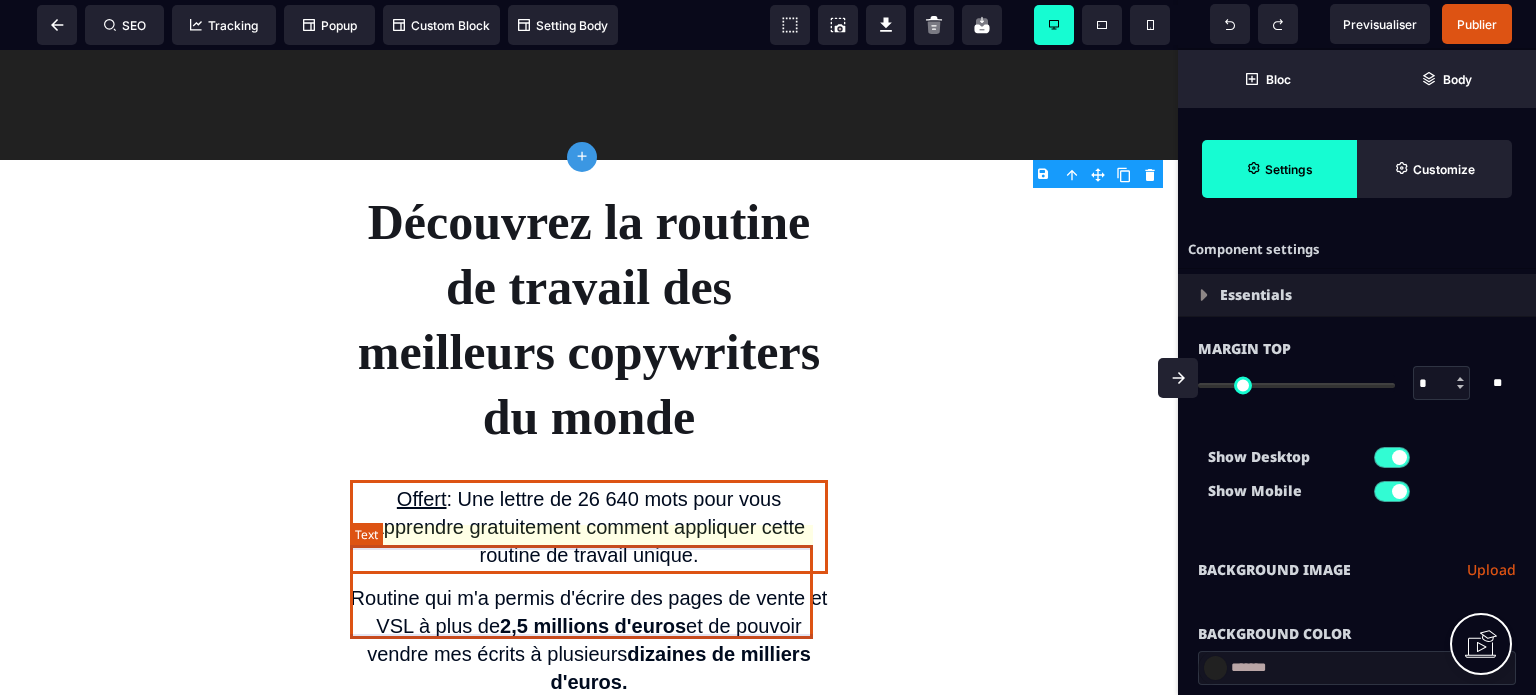 select on "***" 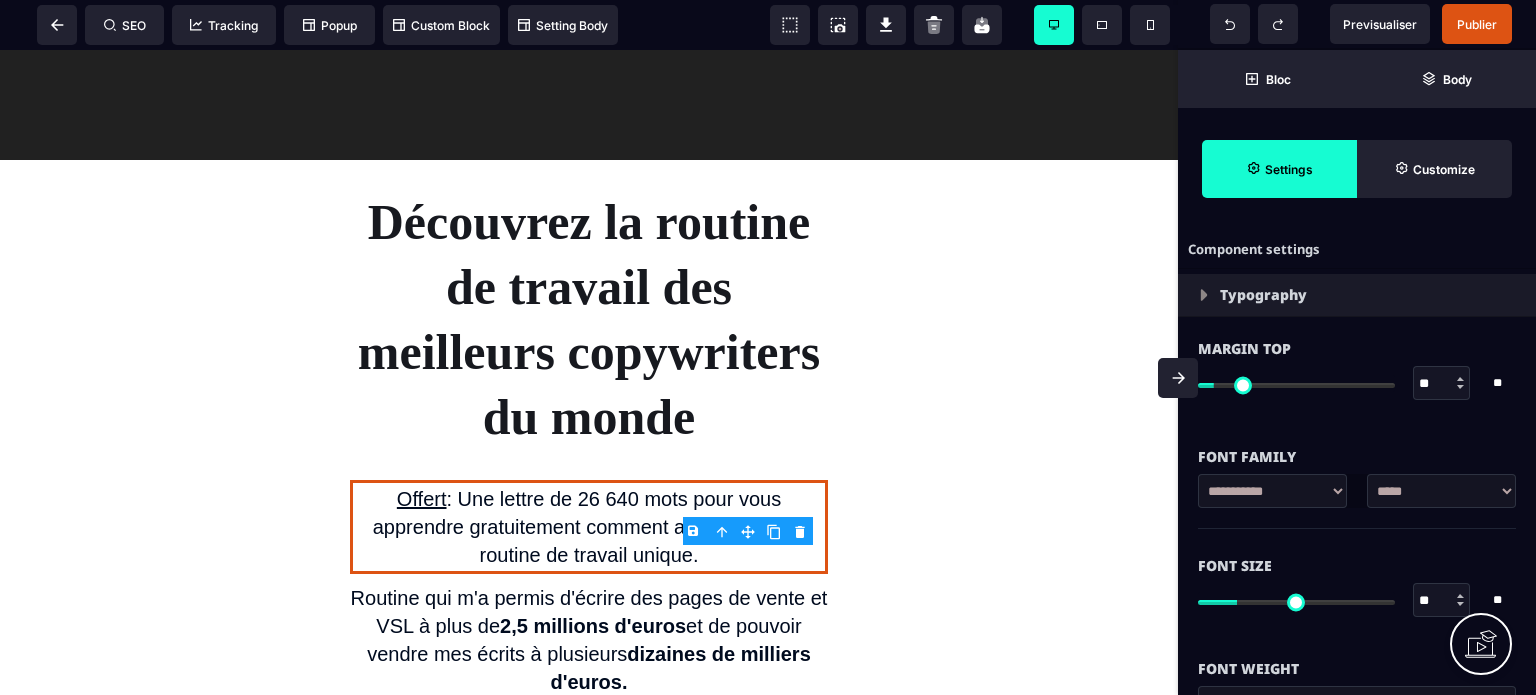 click 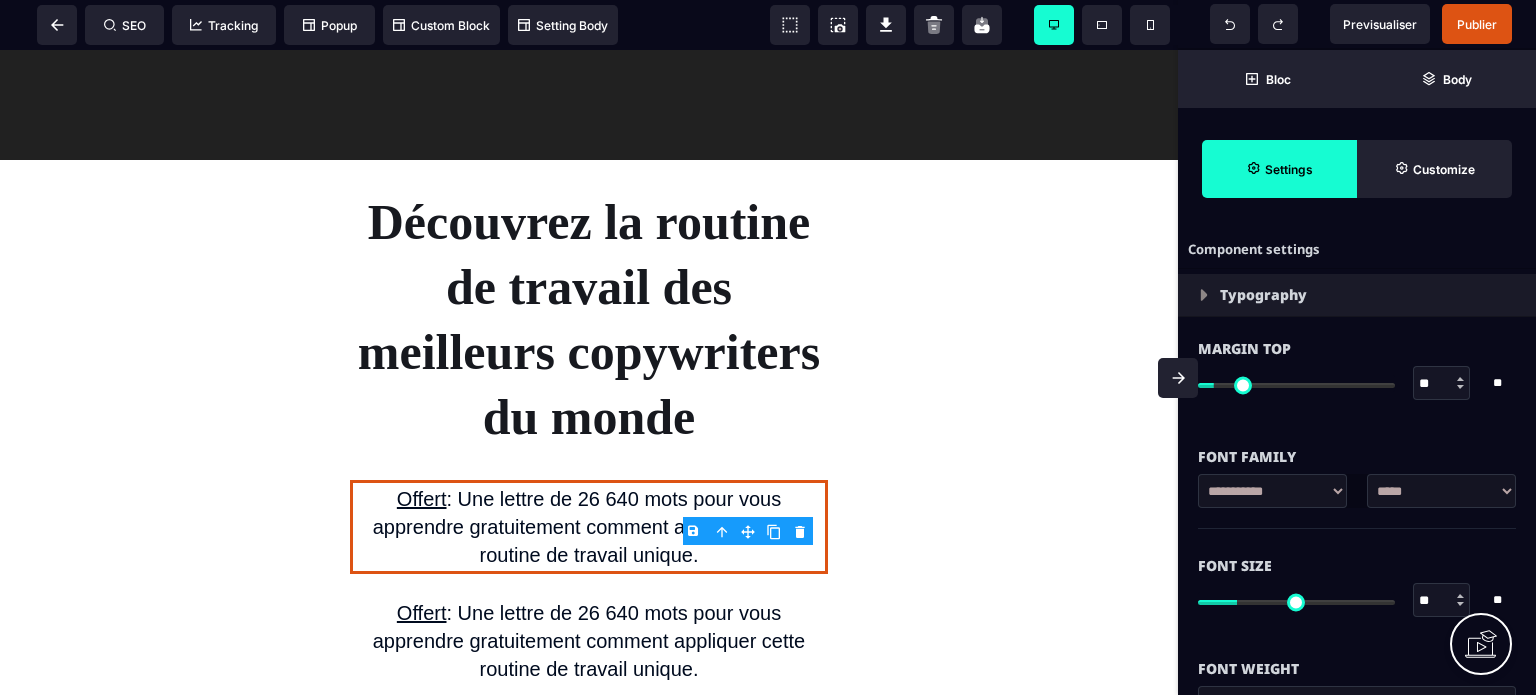 select on "***" 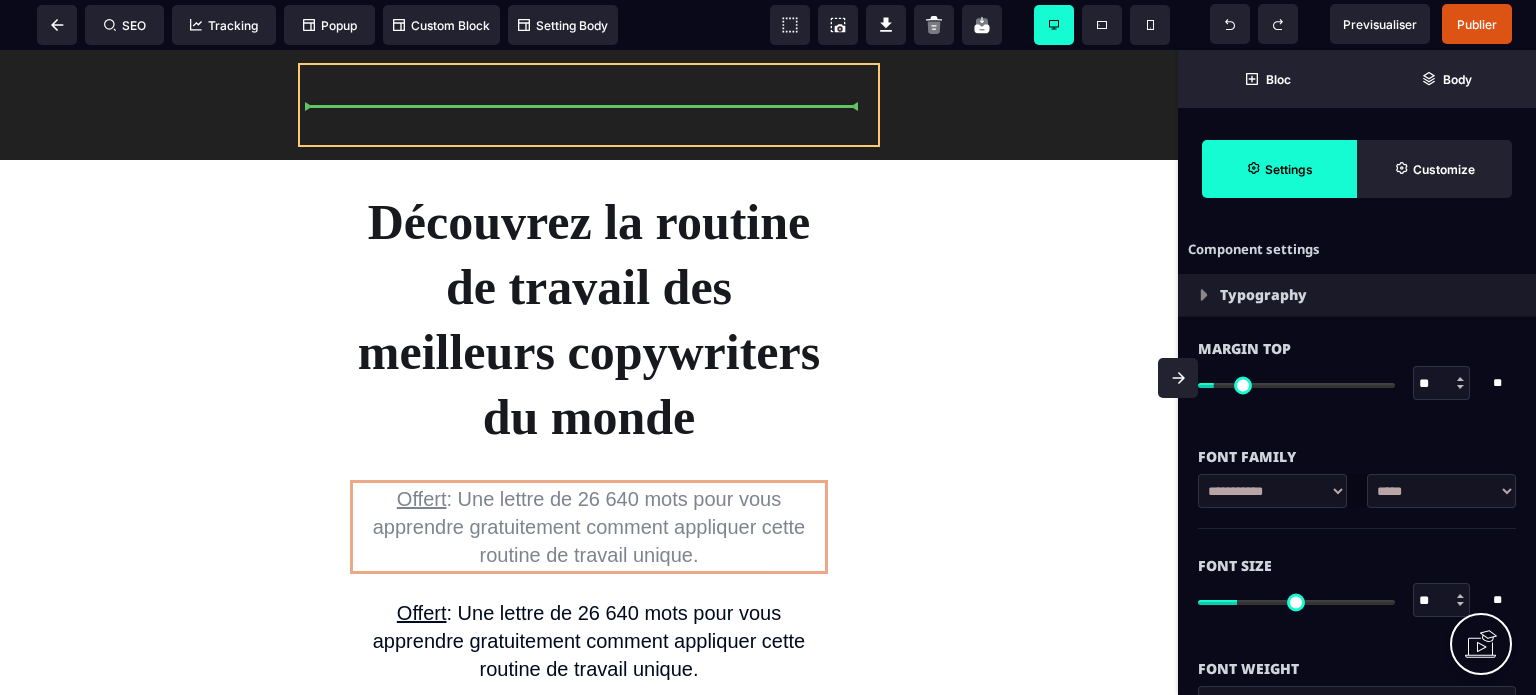 drag, startPoint x: 736, startPoint y: 575, endPoint x: 632, endPoint y: 109, distance: 477.46414 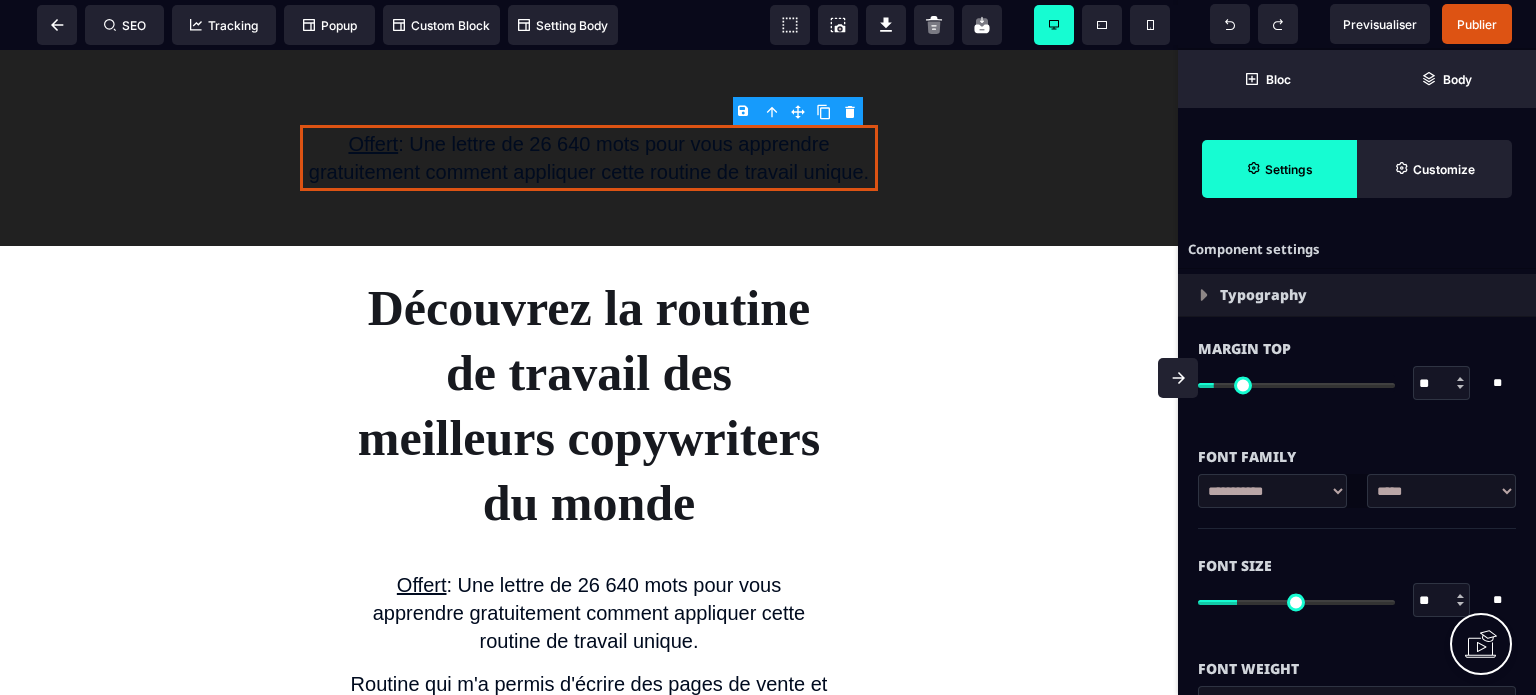 type on "*" 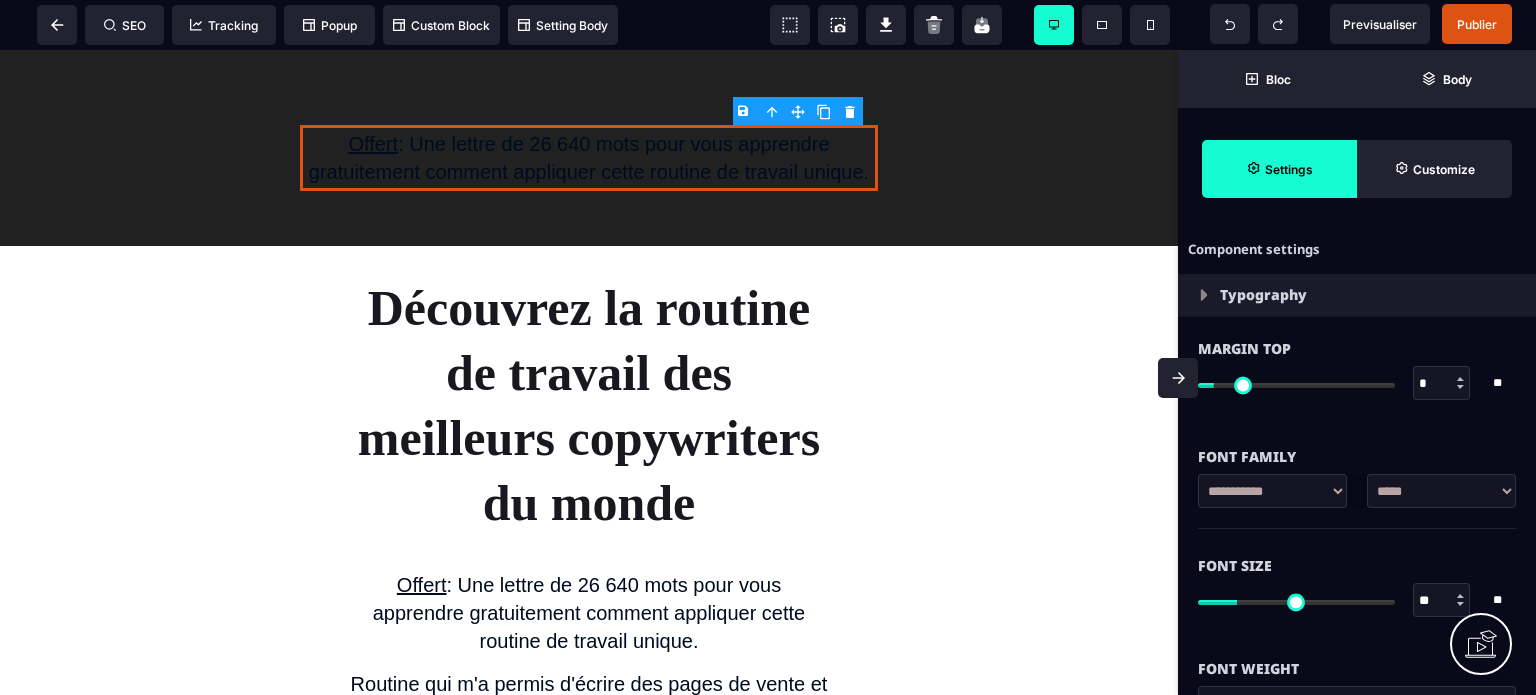 type on "*" 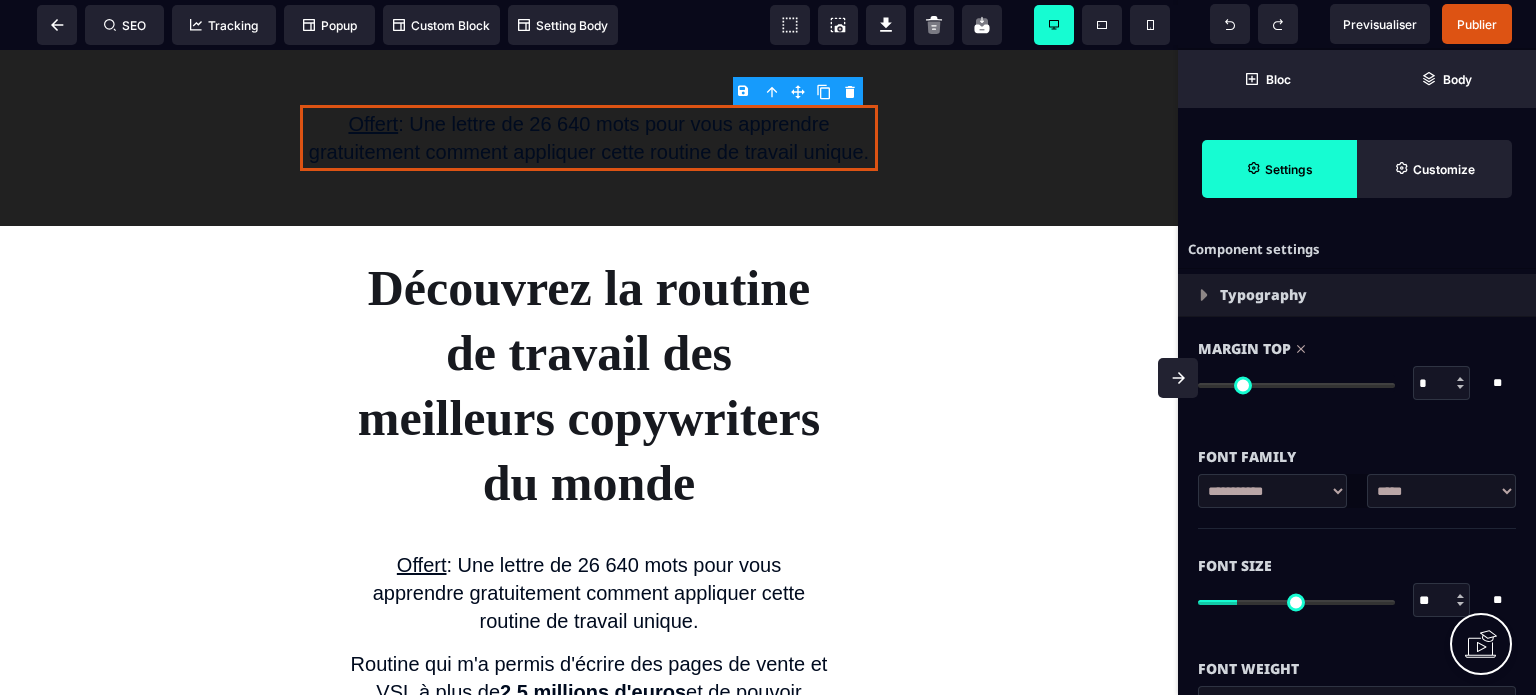 drag, startPoint x: 1219, startPoint y: 387, endPoint x: 1195, endPoint y: 391, distance: 24.33105 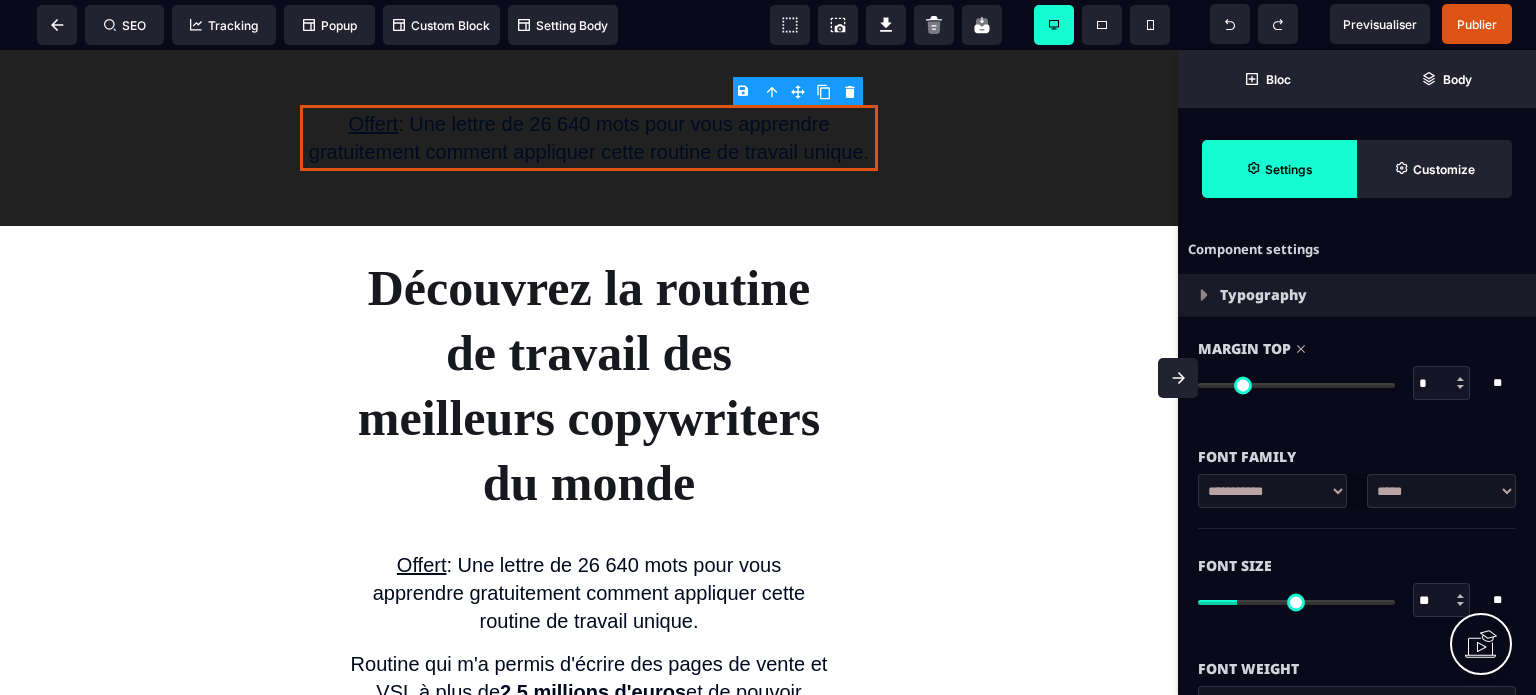 click at bounding box center [1296, 385] 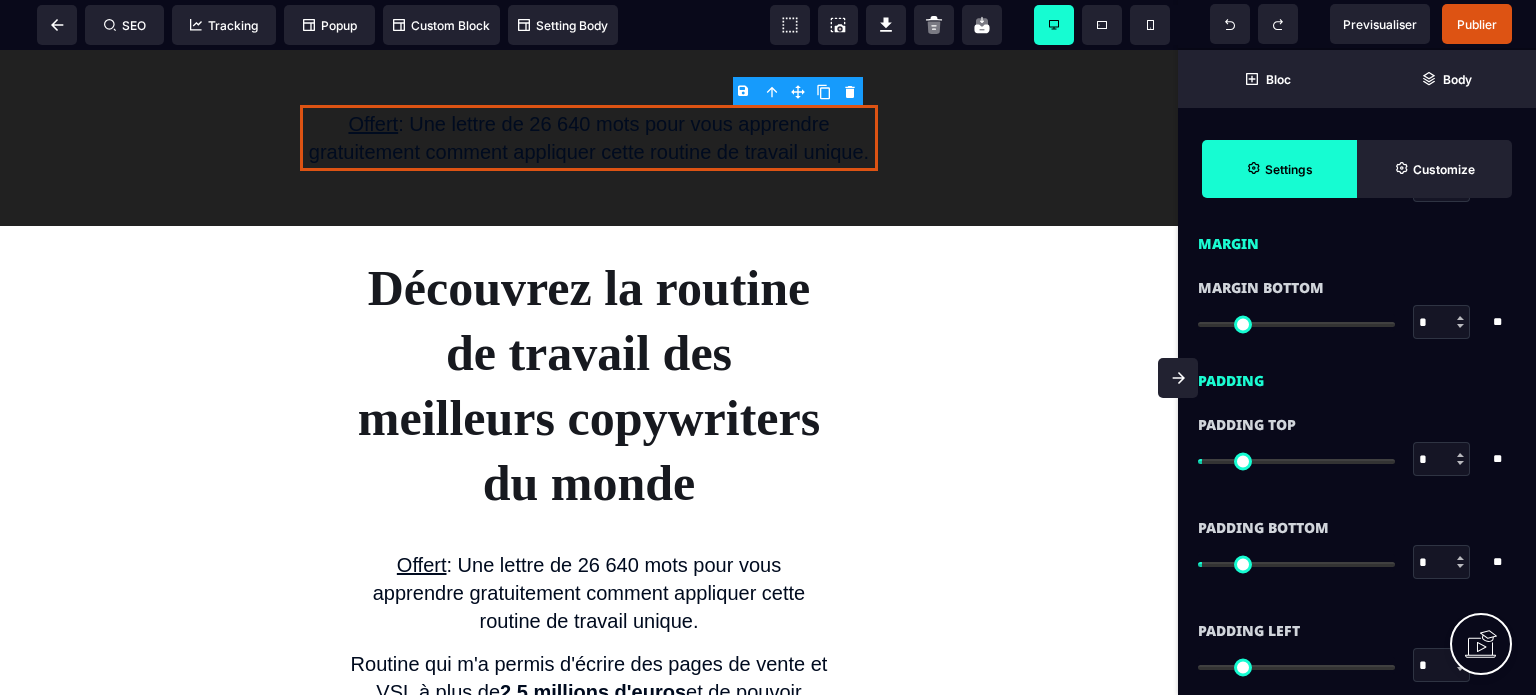 scroll, scrollTop: 1440, scrollLeft: 0, axis: vertical 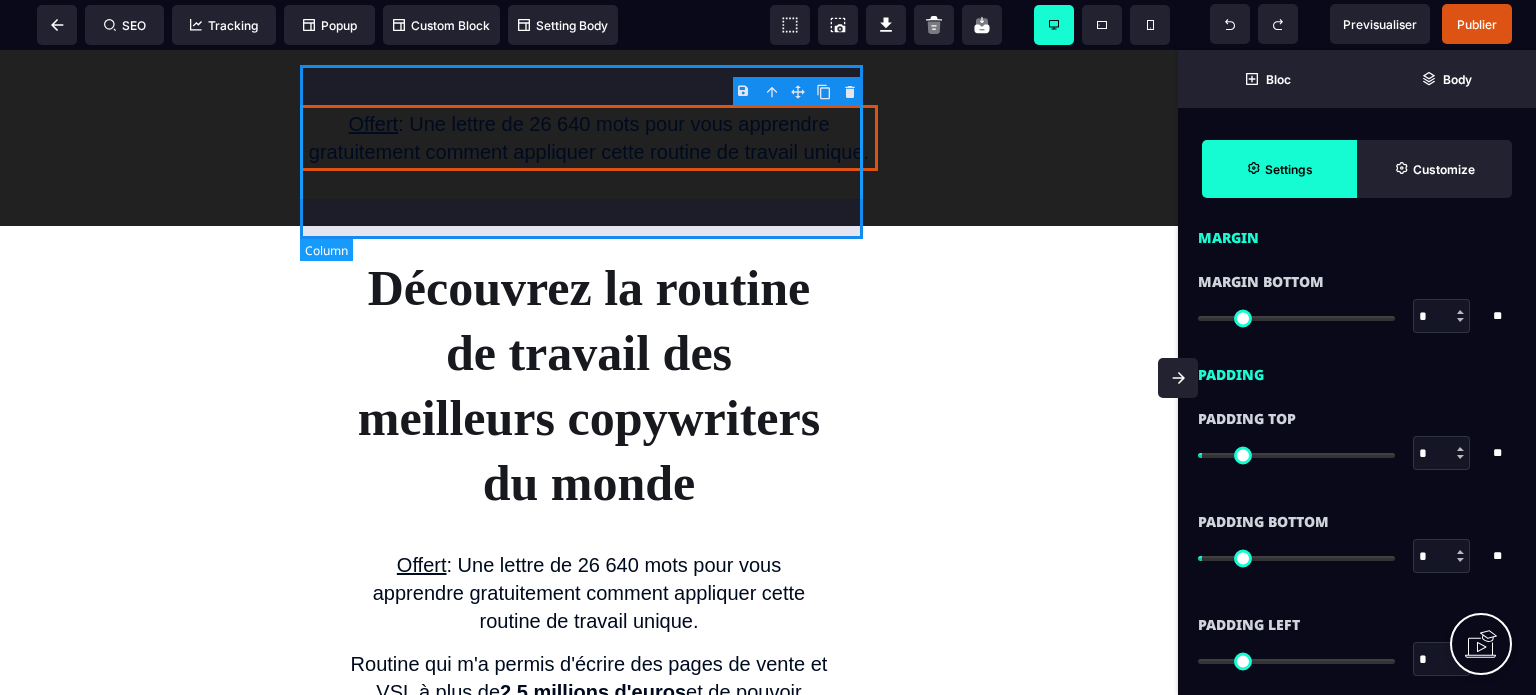click on "Offert  : Une lettre de 26 640 mots pour vous apprendre gratuitement comment appliquer cette routine de travail unique." at bounding box center (589, 138) 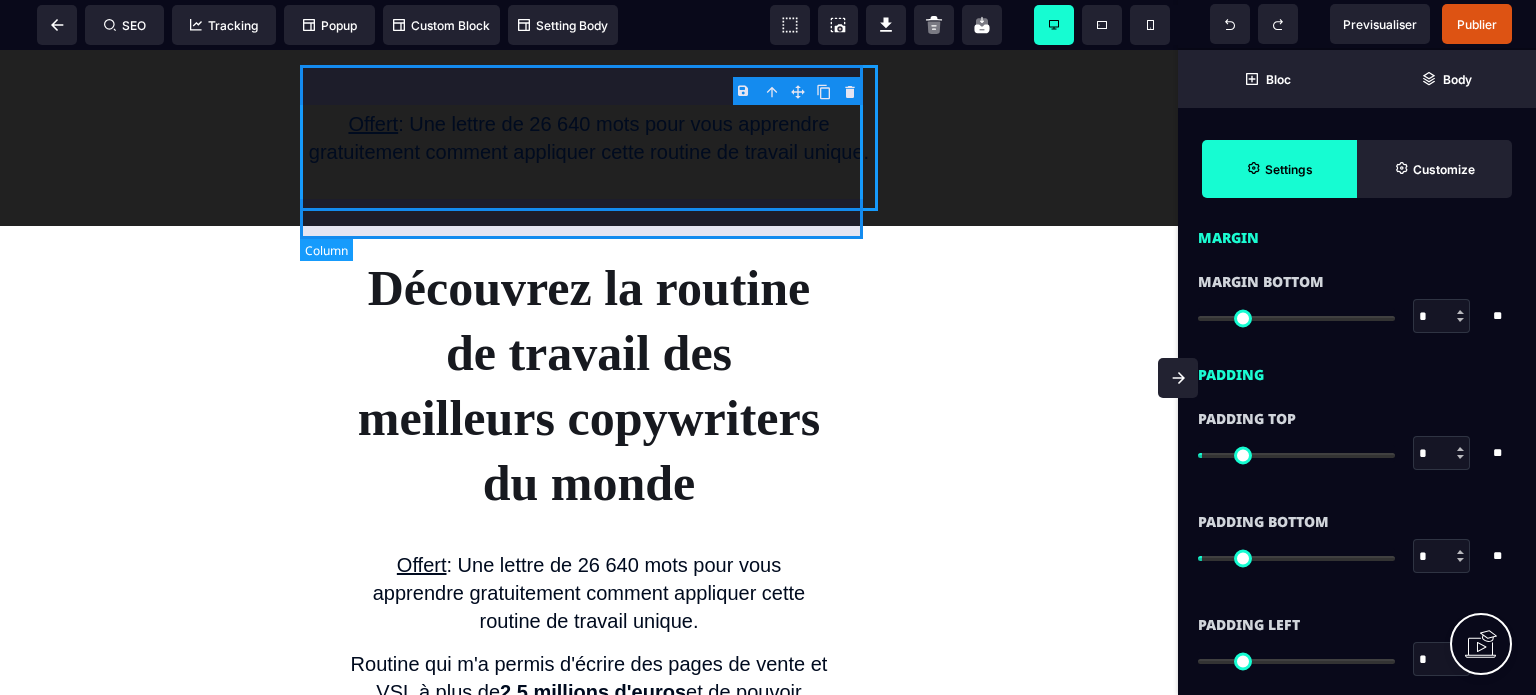 scroll, scrollTop: 0, scrollLeft: 0, axis: both 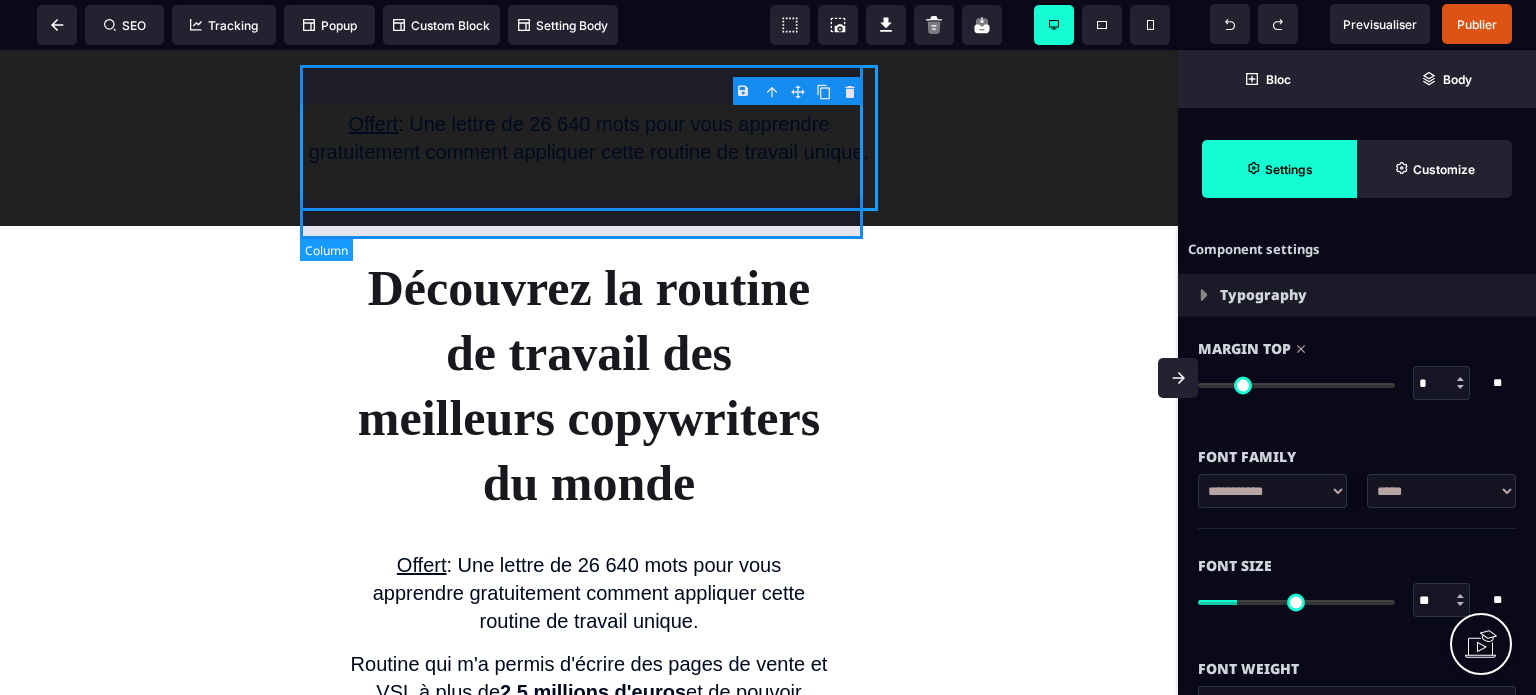 select on "*" 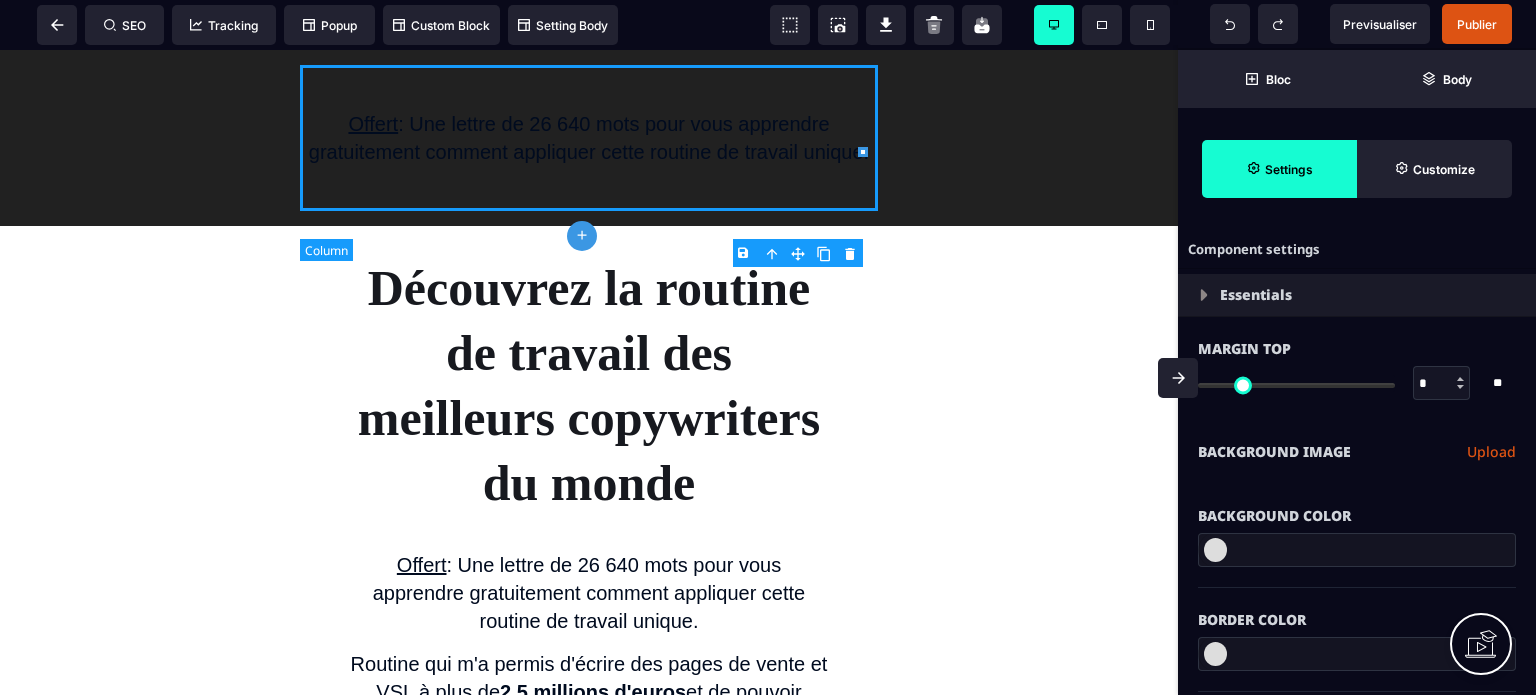 type on "*" 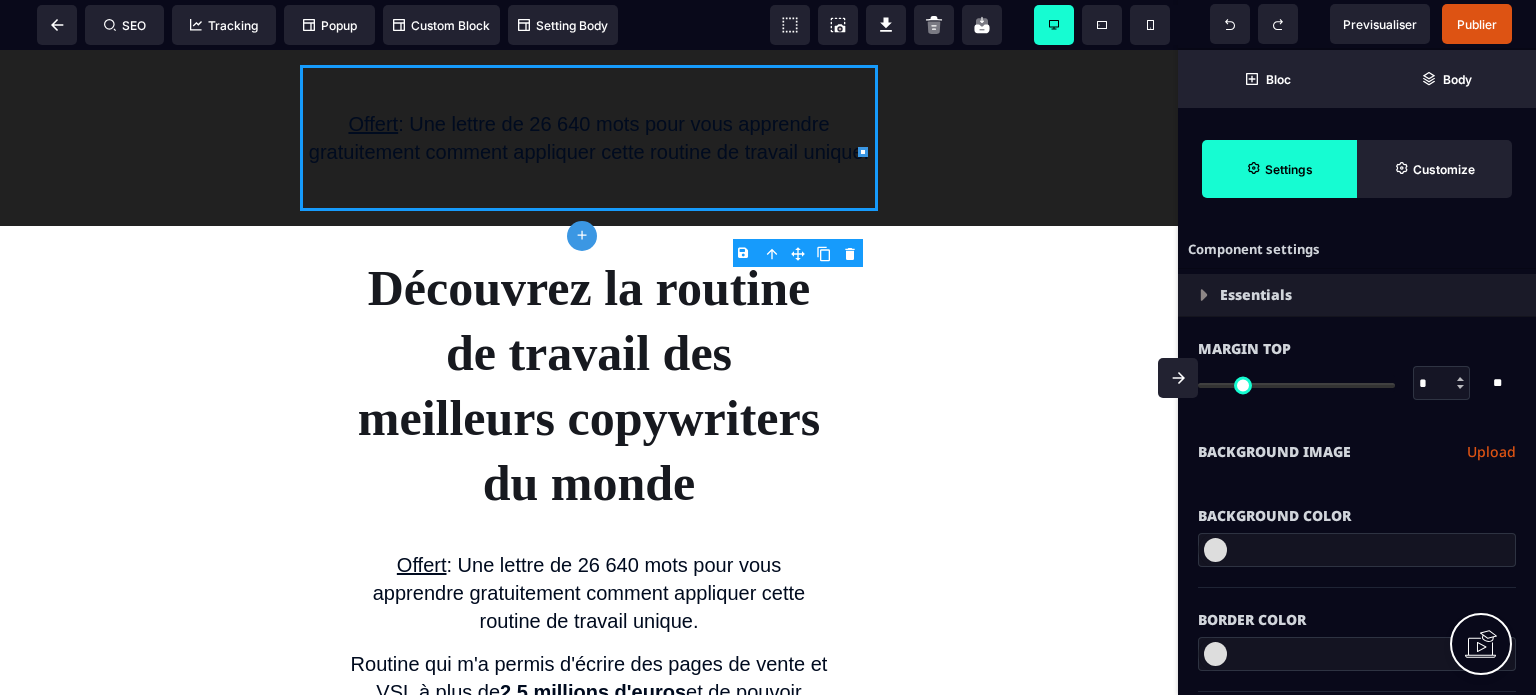 click on "Background Color" at bounding box center [1357, 506] 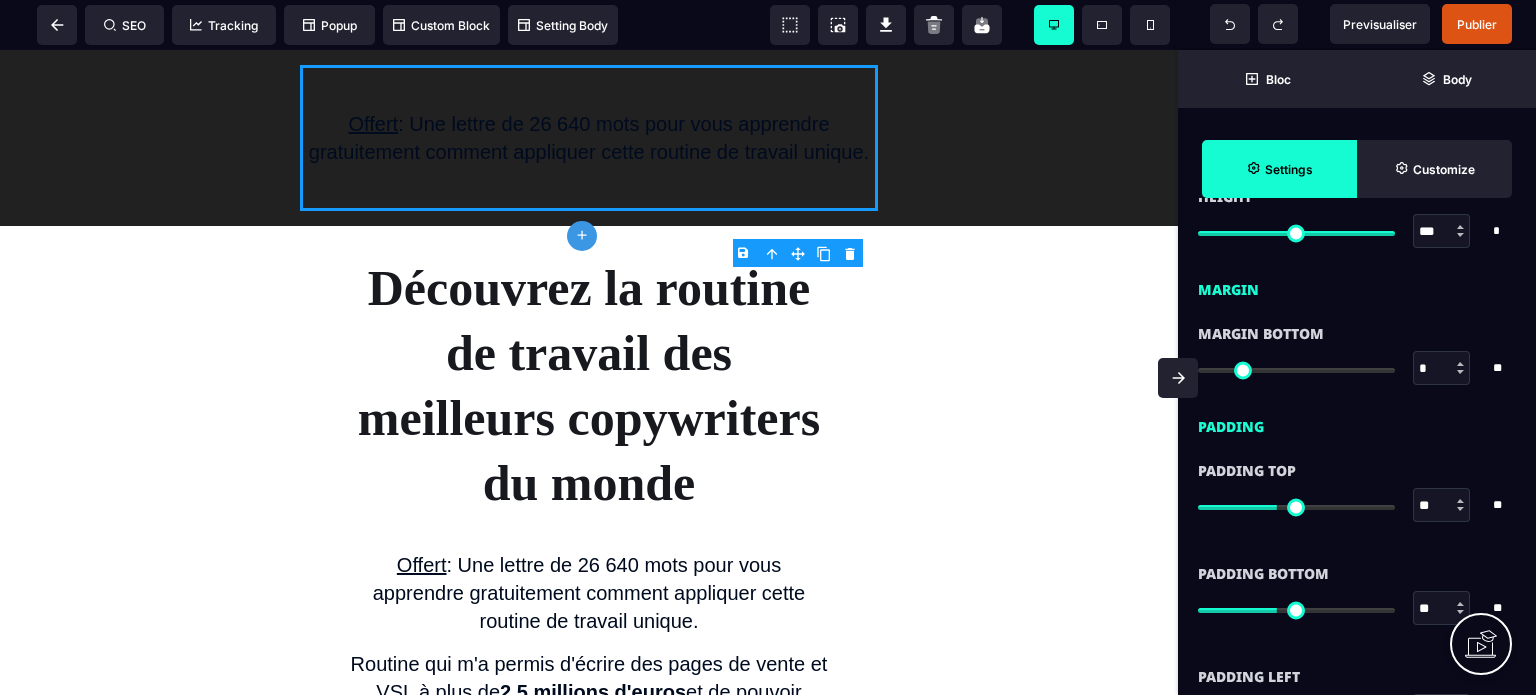 scroll, scrollTop: 1400, scrollLeft: 0, axis: vertical 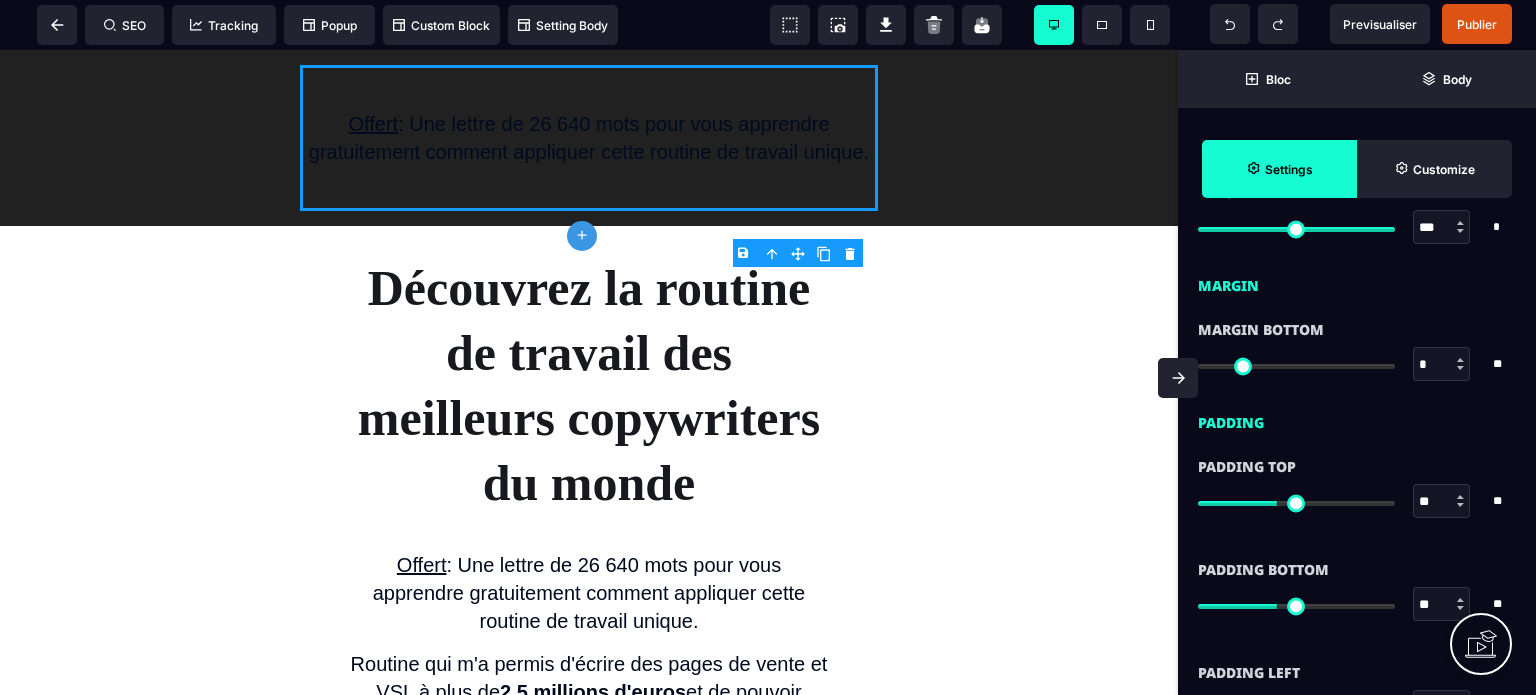 type on "**" 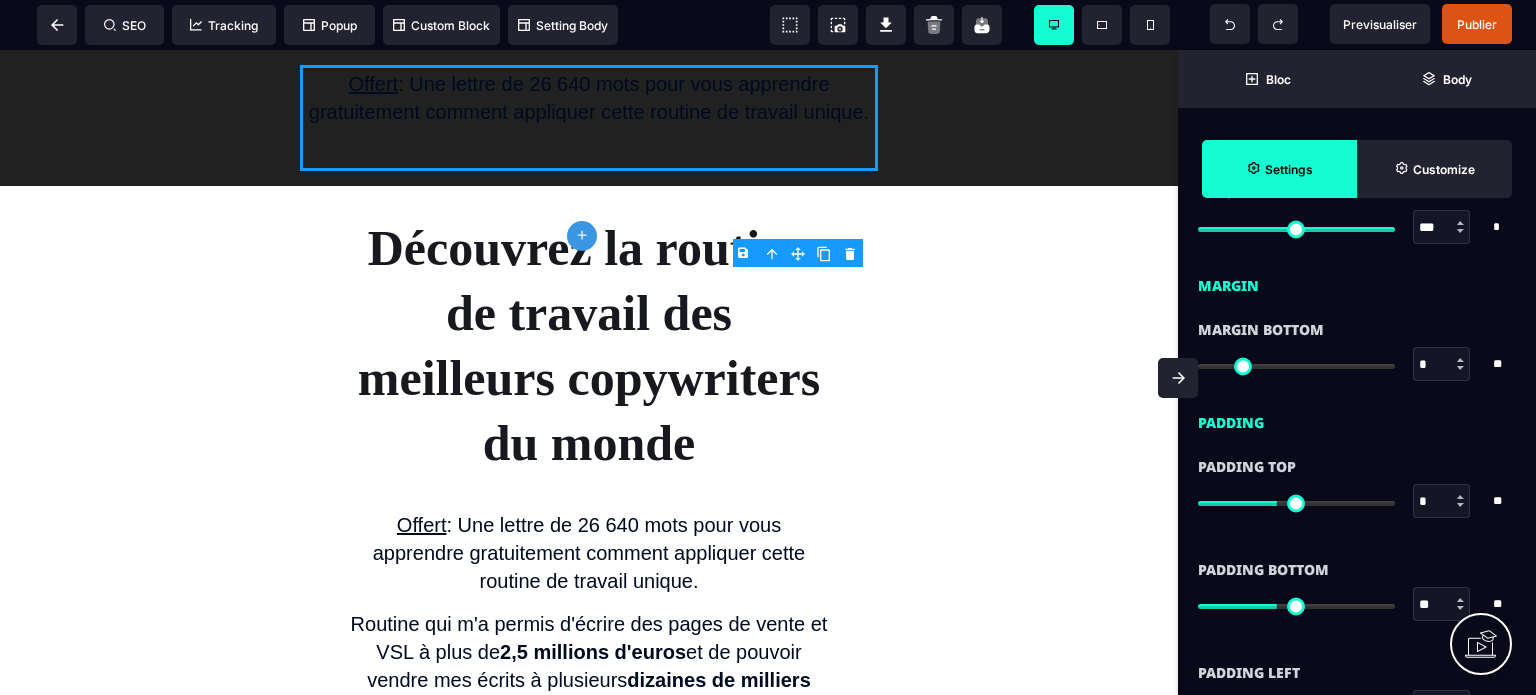drag, startPoint x: 1281, startPoint y: 497, endPoint x: 1106, endPoint y: 531, distance: 178.27226 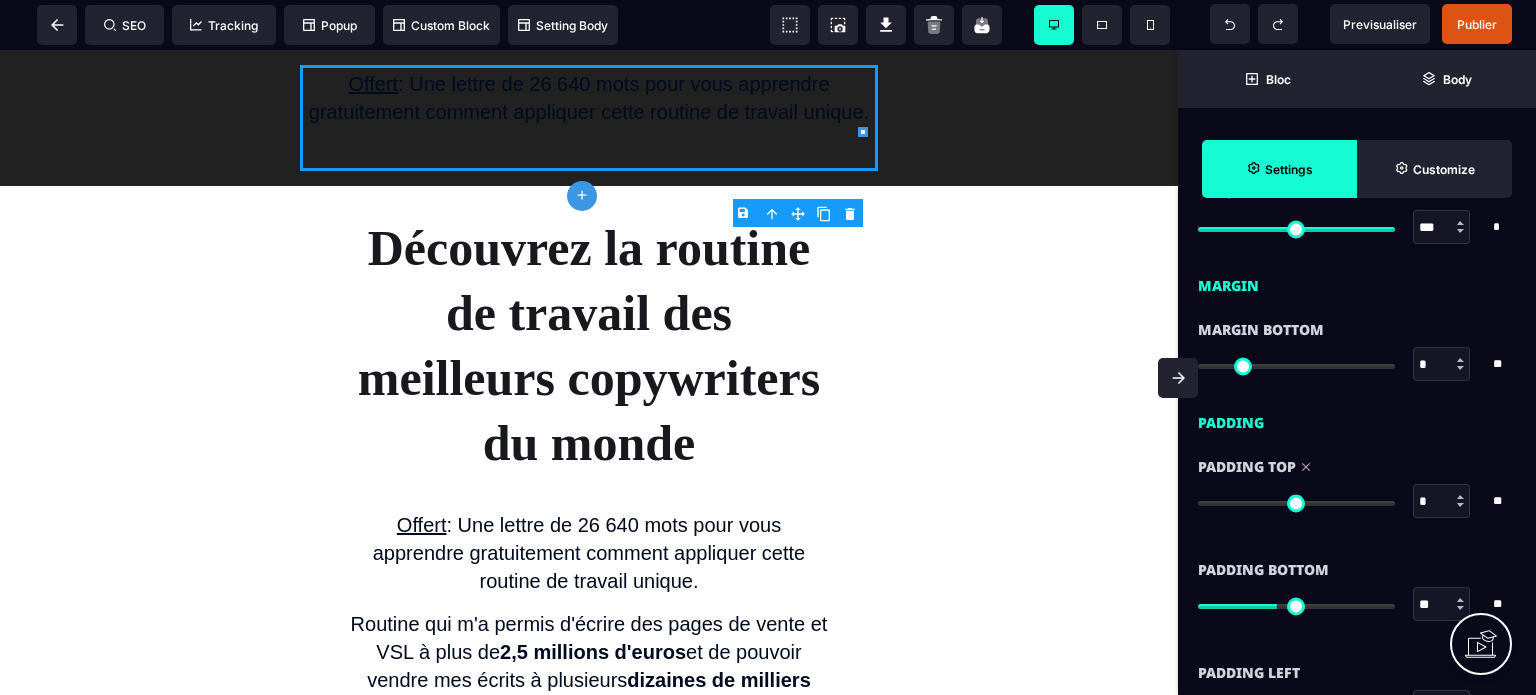 type on "**" 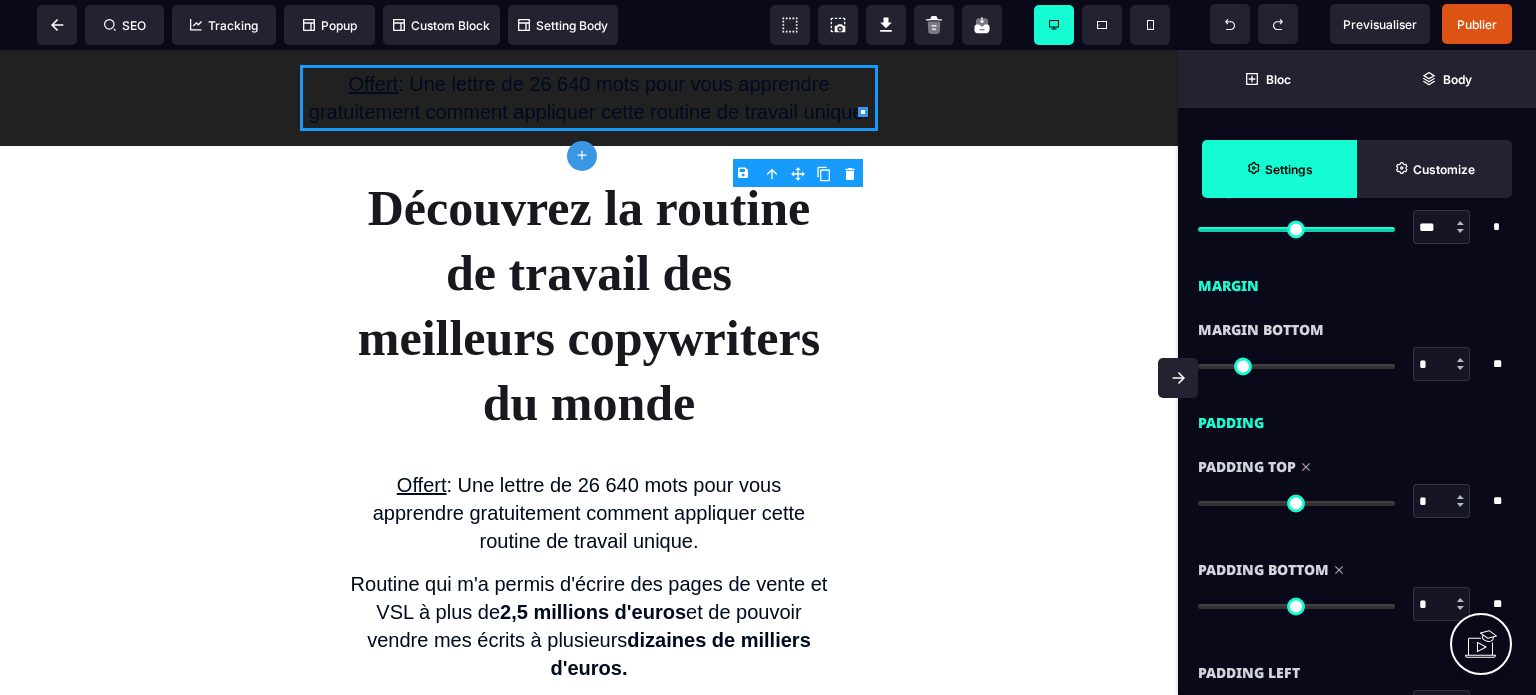 drag, startPoint x: 1271, startPoint y: 607, endPoint x: 884, endPoint y: 563, distance: 389.49326 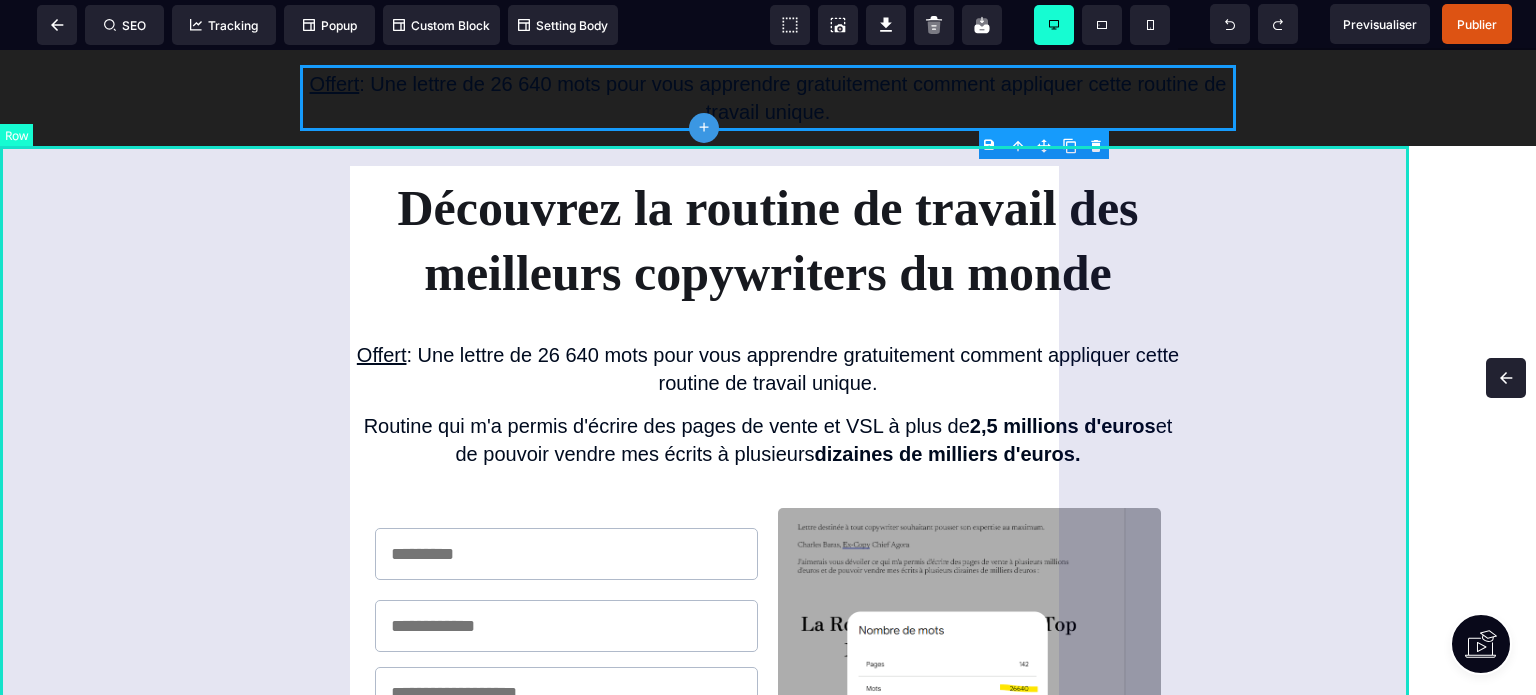 scroll, scrollTop: 0, scrollLeft: 0, axis: both 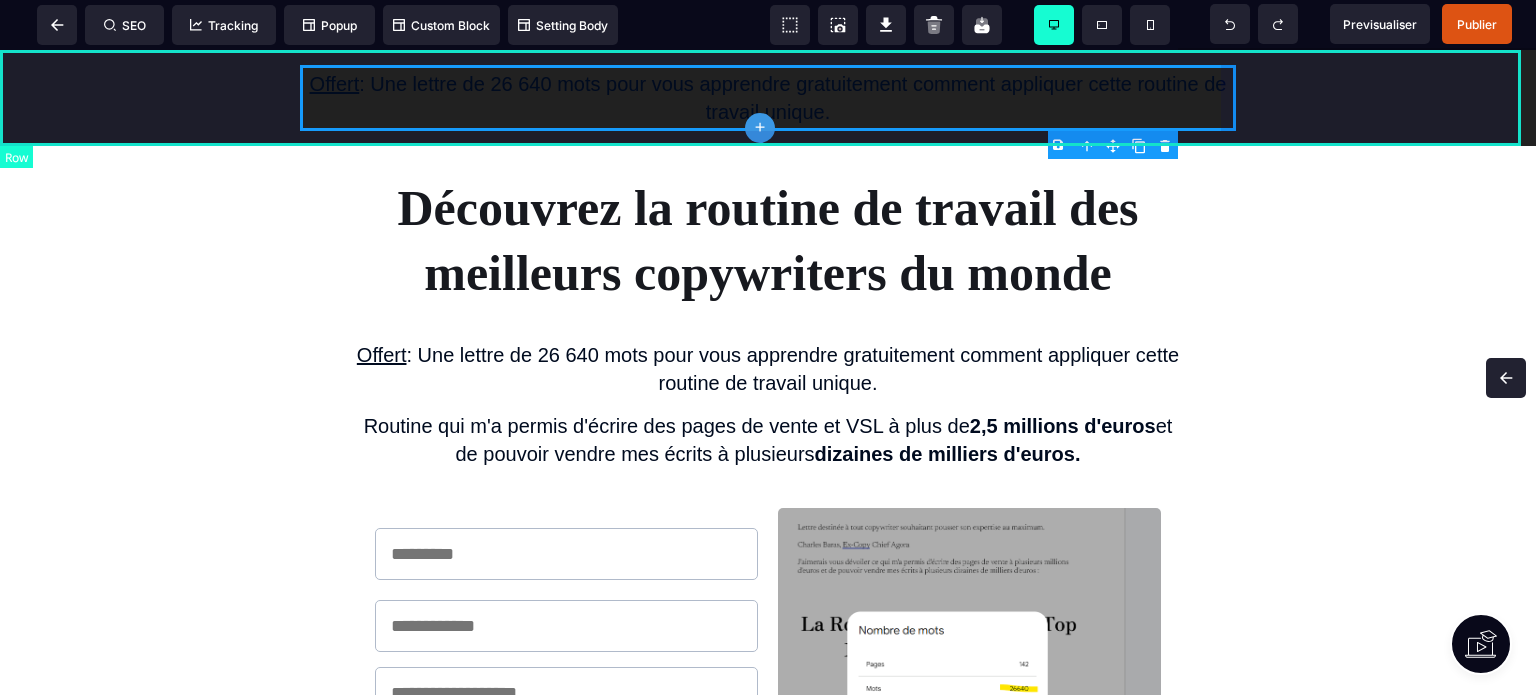 click on "Offert  : Une lettre de 26 640 mots pour vous apprendre gratuitement comment appliquer cette routine de travail unique." at bounding box center [768, 98] 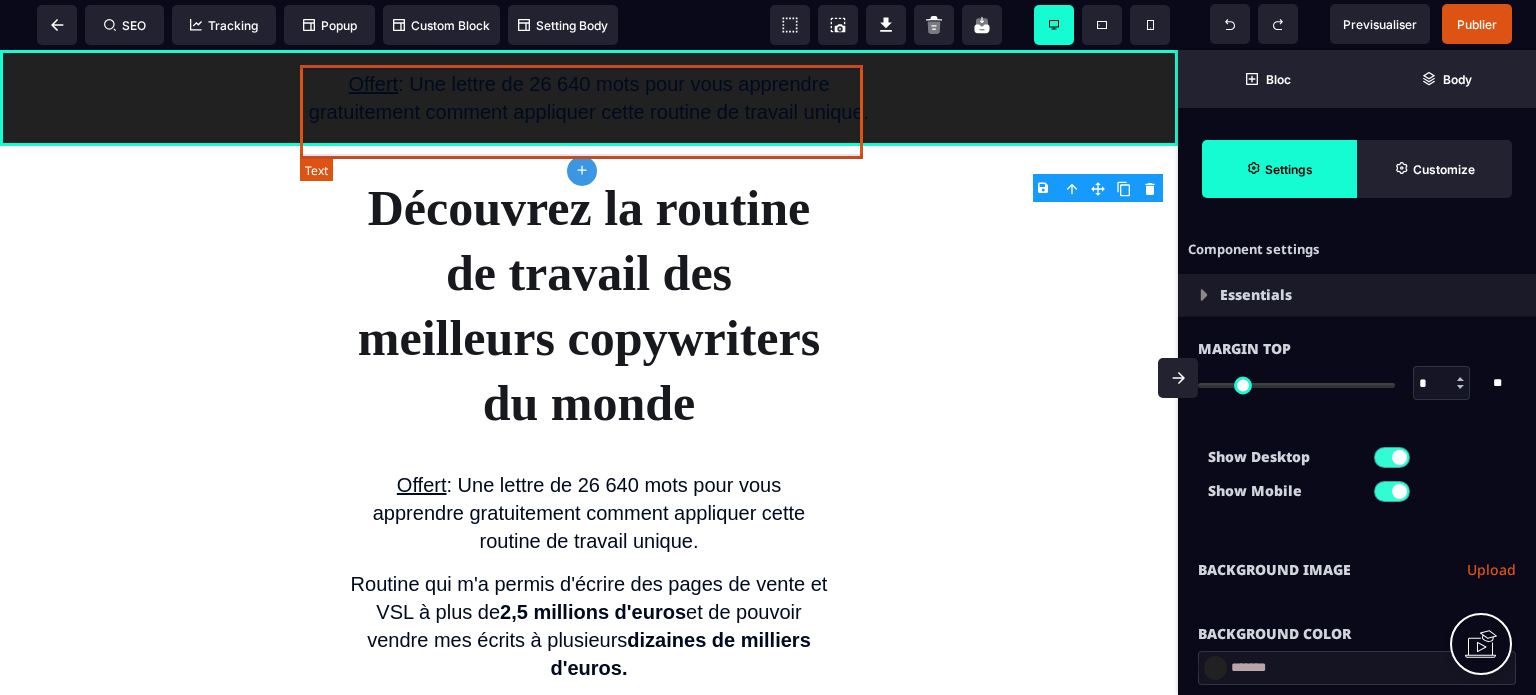 click on "Offert  : Une lettre de 26 640 mots pour vous apprendre gratuitement comment appliquer cette routine de travail unique." at bounding box center [589, 98] 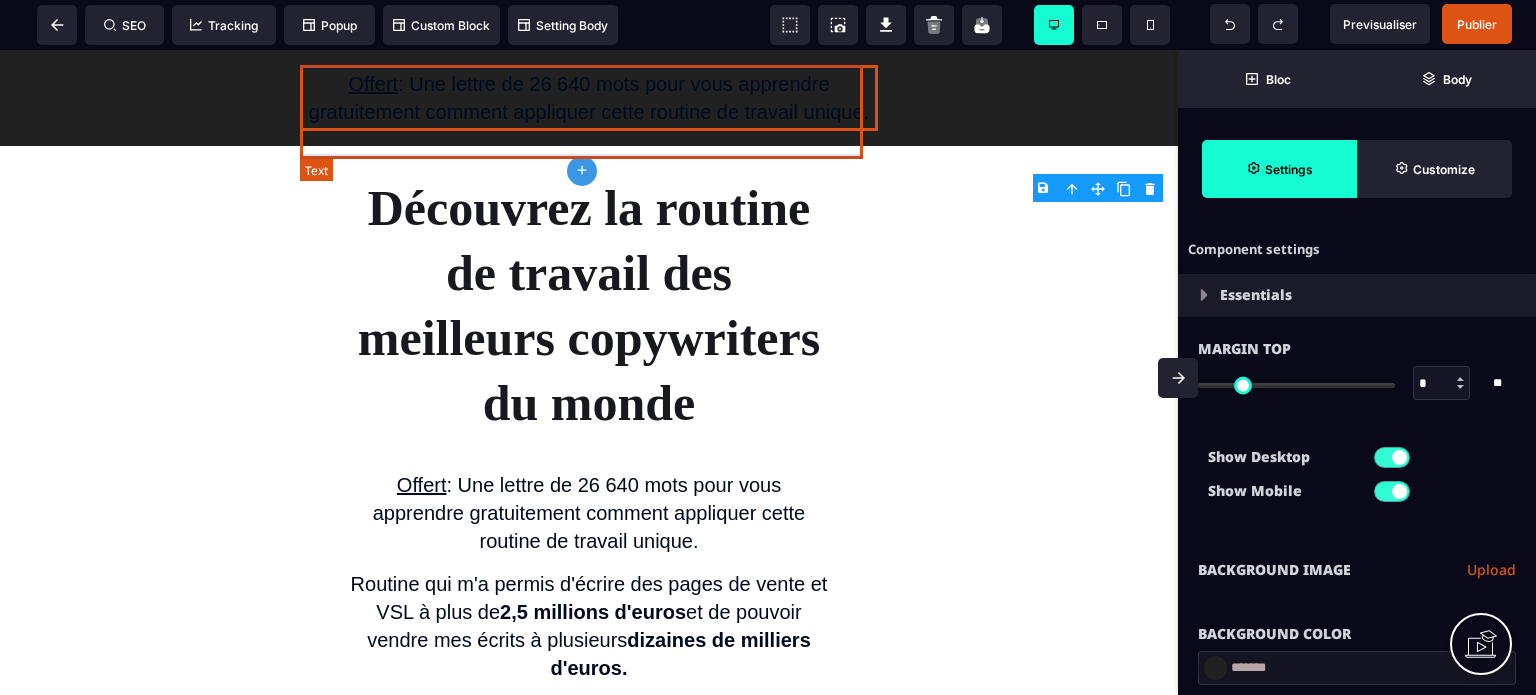 select on "***" 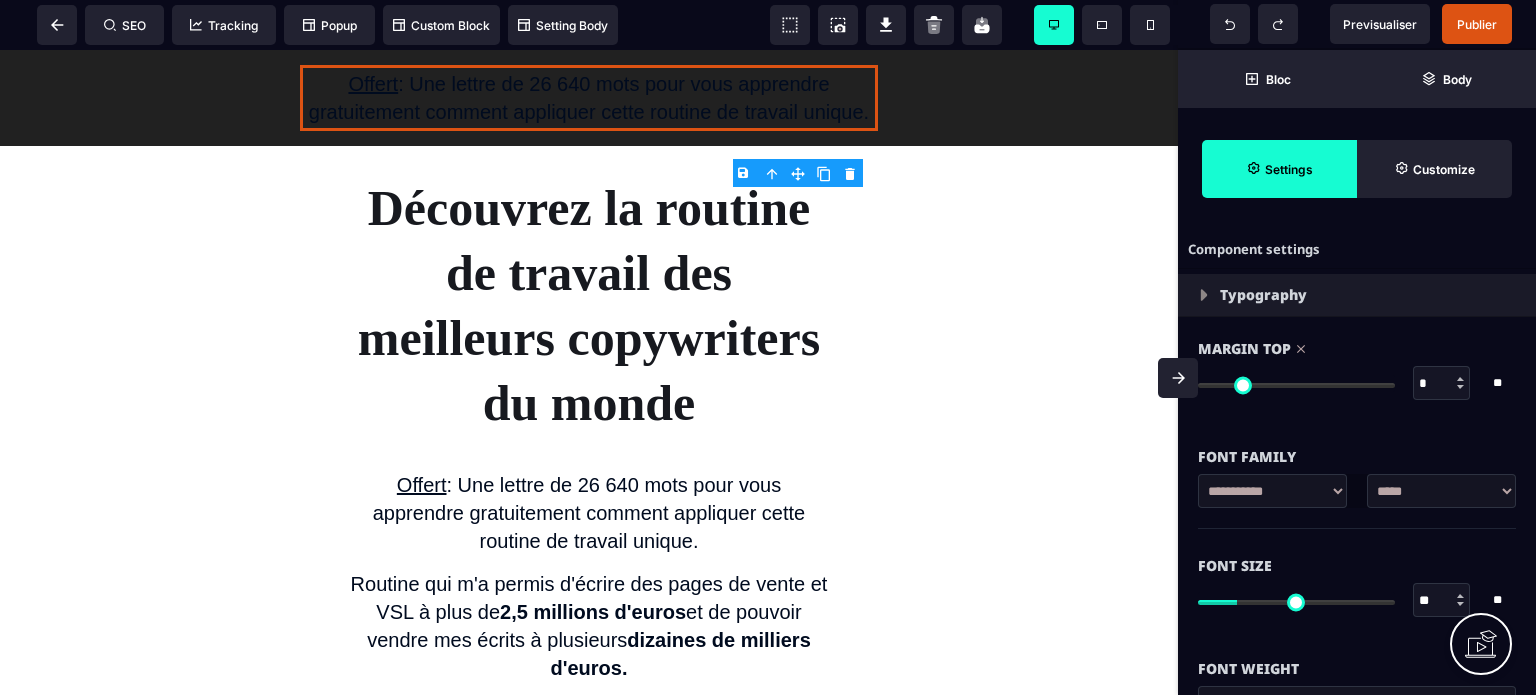 click on "**********" at bounding box center [1357, 477] 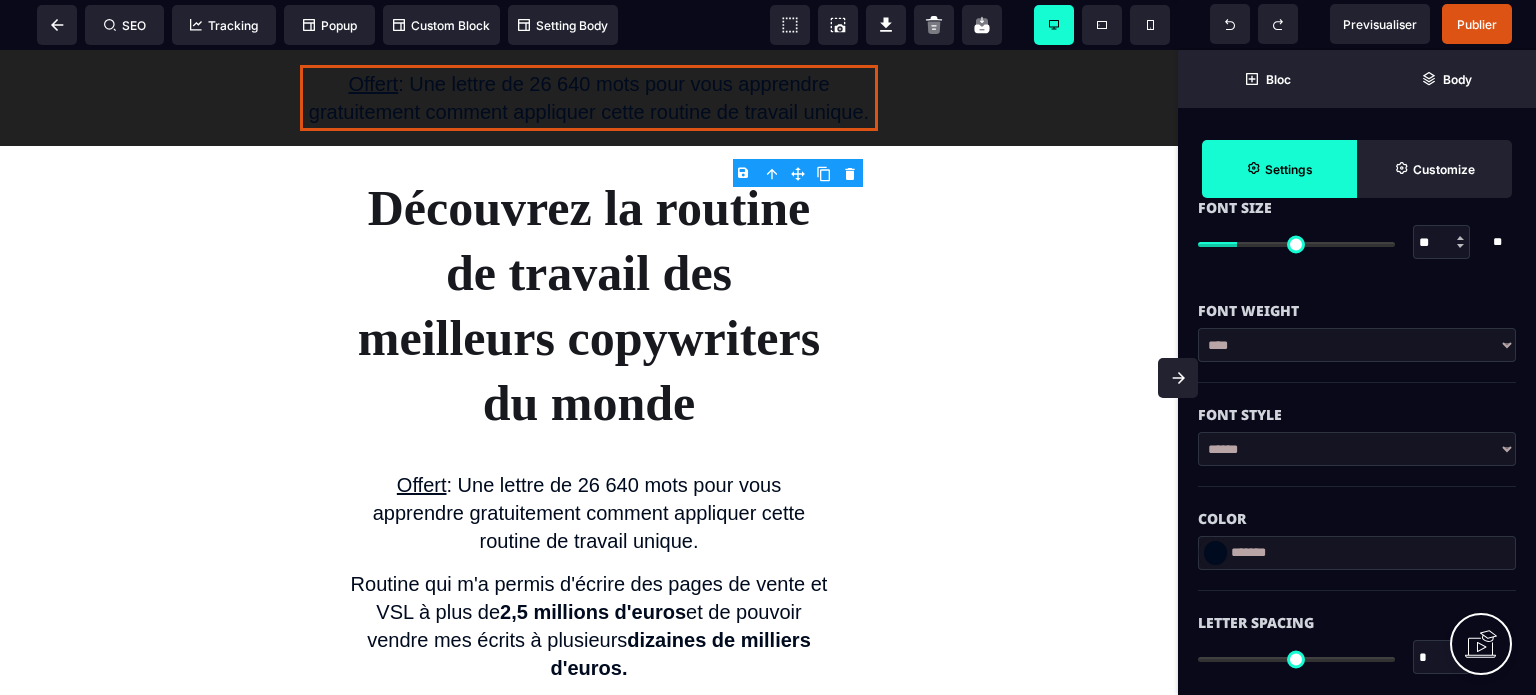 scroll, scrollTop: 360, scrollLeft: 0, axis: vertical 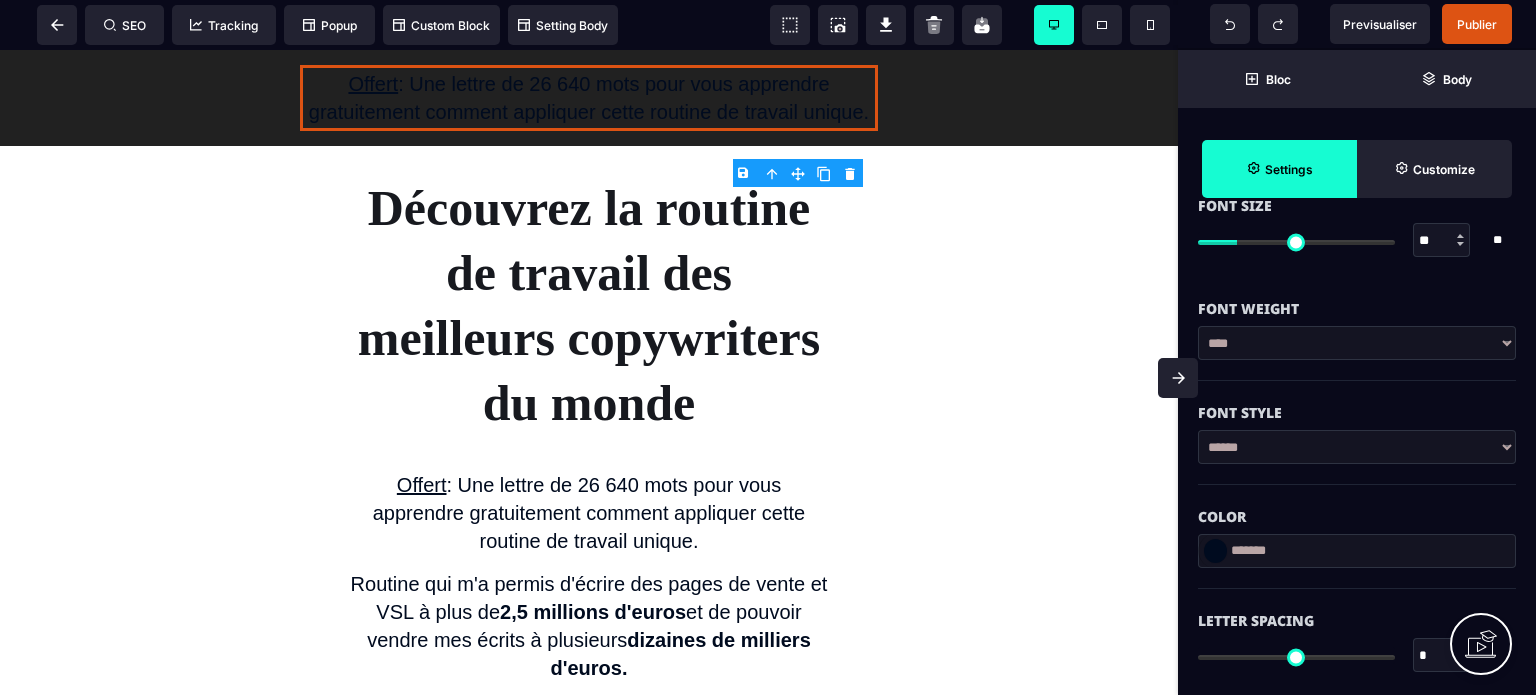 click at bounding box center (1215, 551) 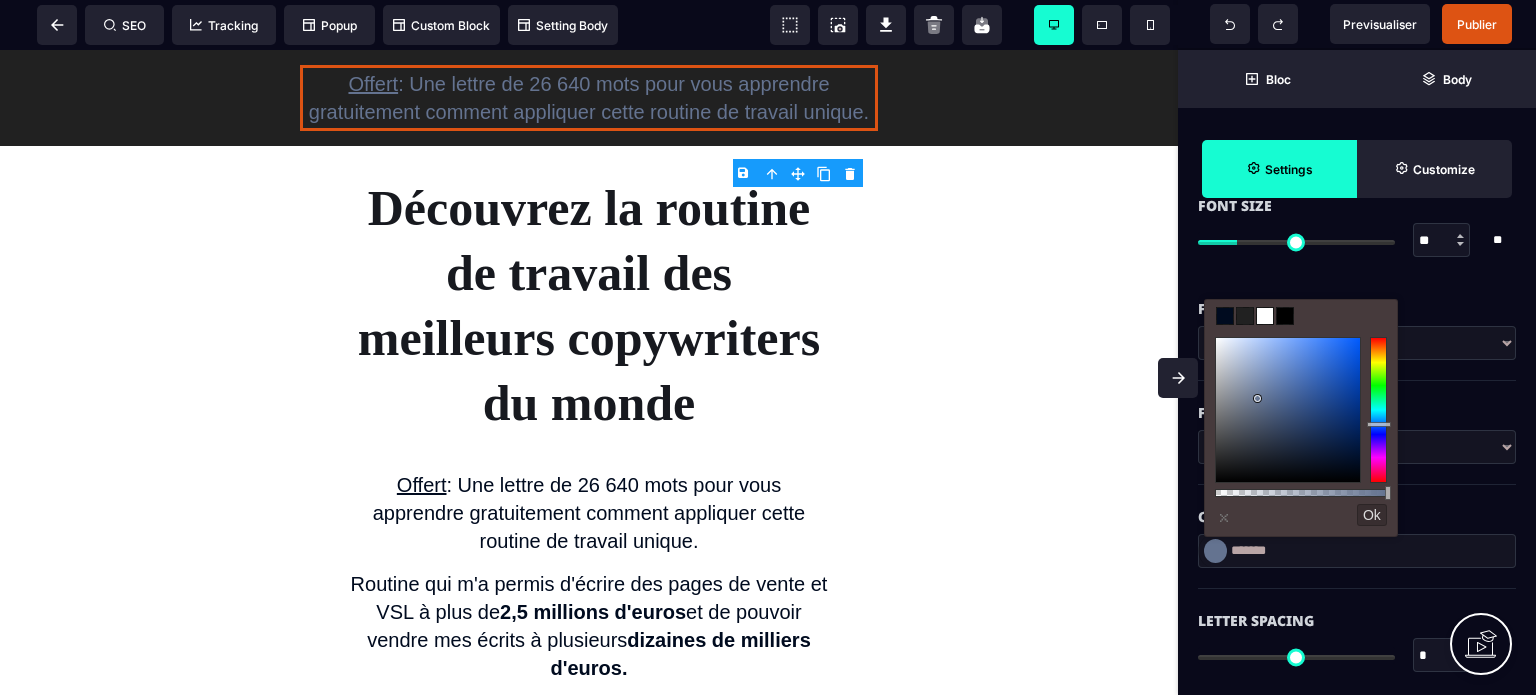 type on "*******" 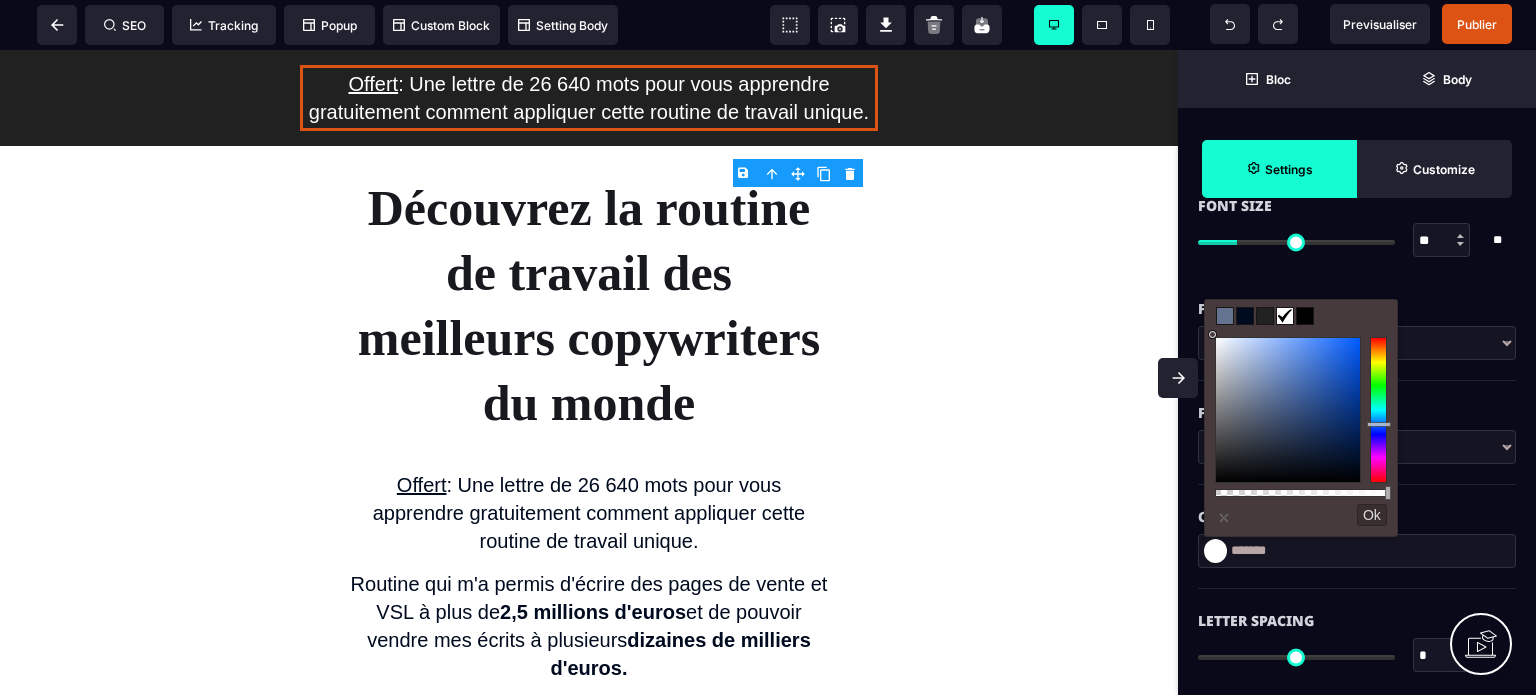 drag, startPoint x: 1259, startPoint y: 450, endPoint x: 1168, endPoint y: 291, distance: 183.19934 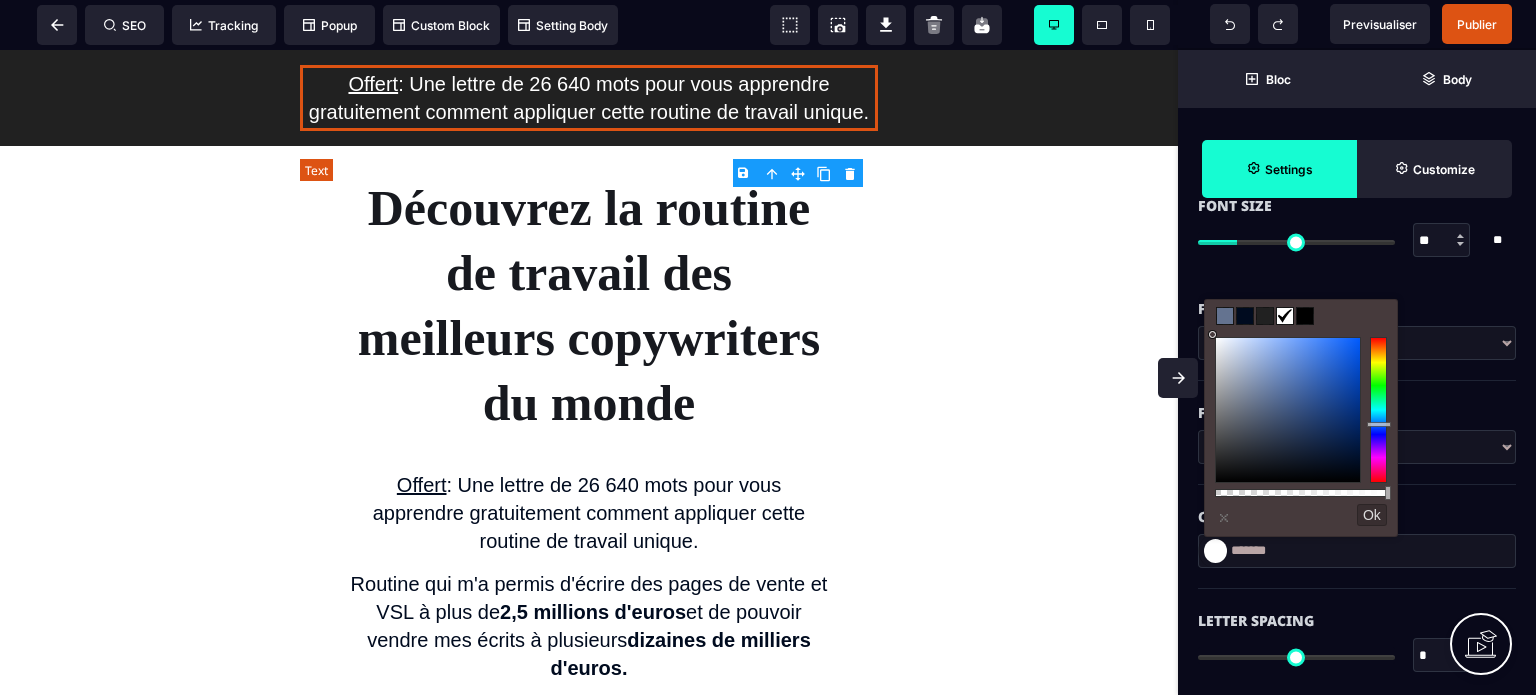 click on "Offert  : Une lettre de 26 640 mots pour vous apprendre gratuitement comment appliquer cette routine de travail unique." at bounding box center (589, 98) 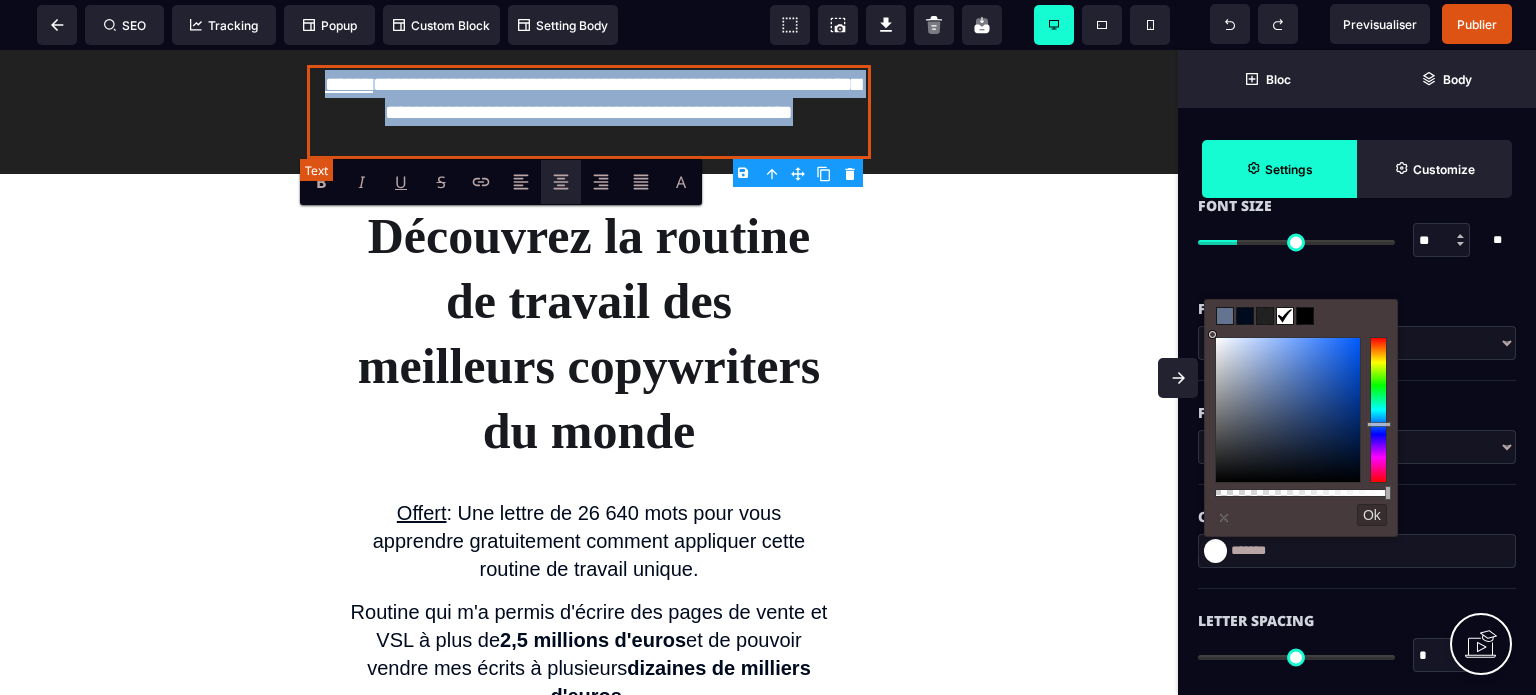 type 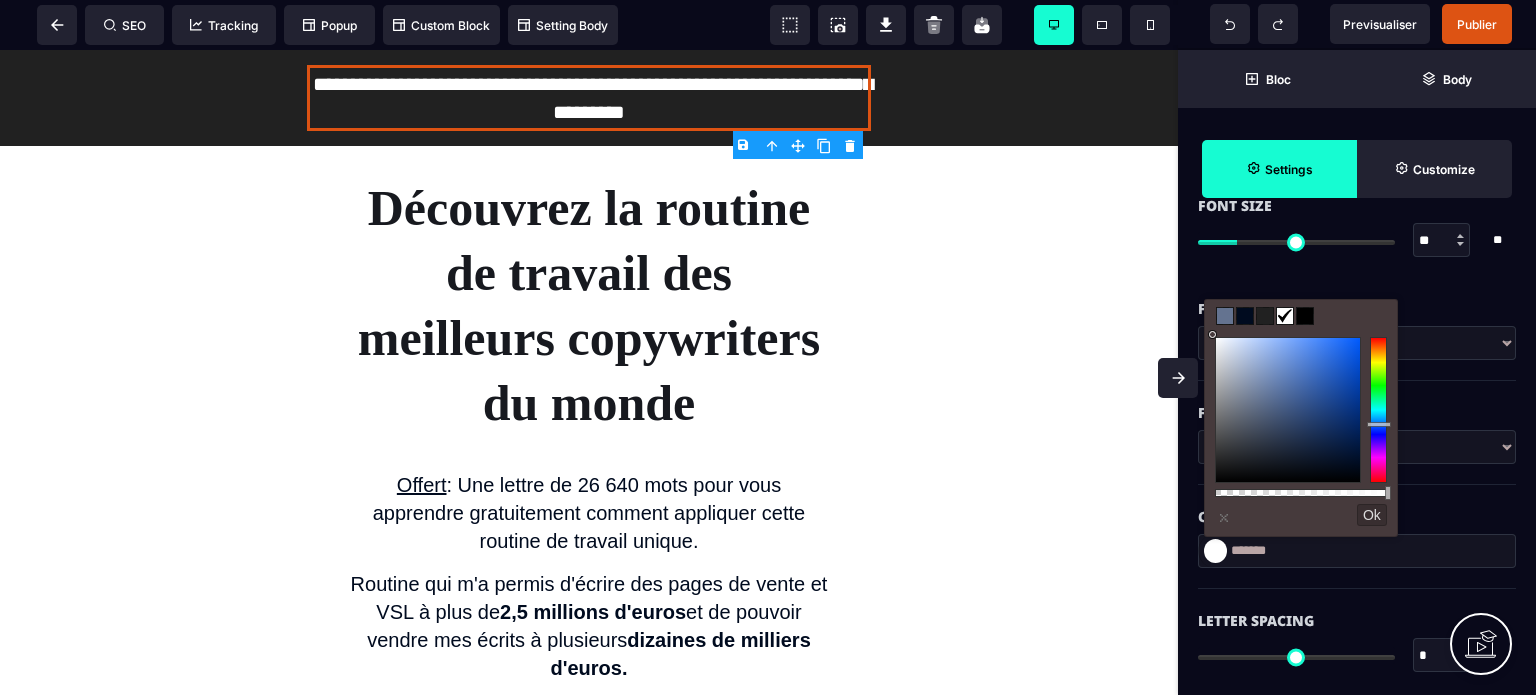 click at bounding box center [1178, 378] 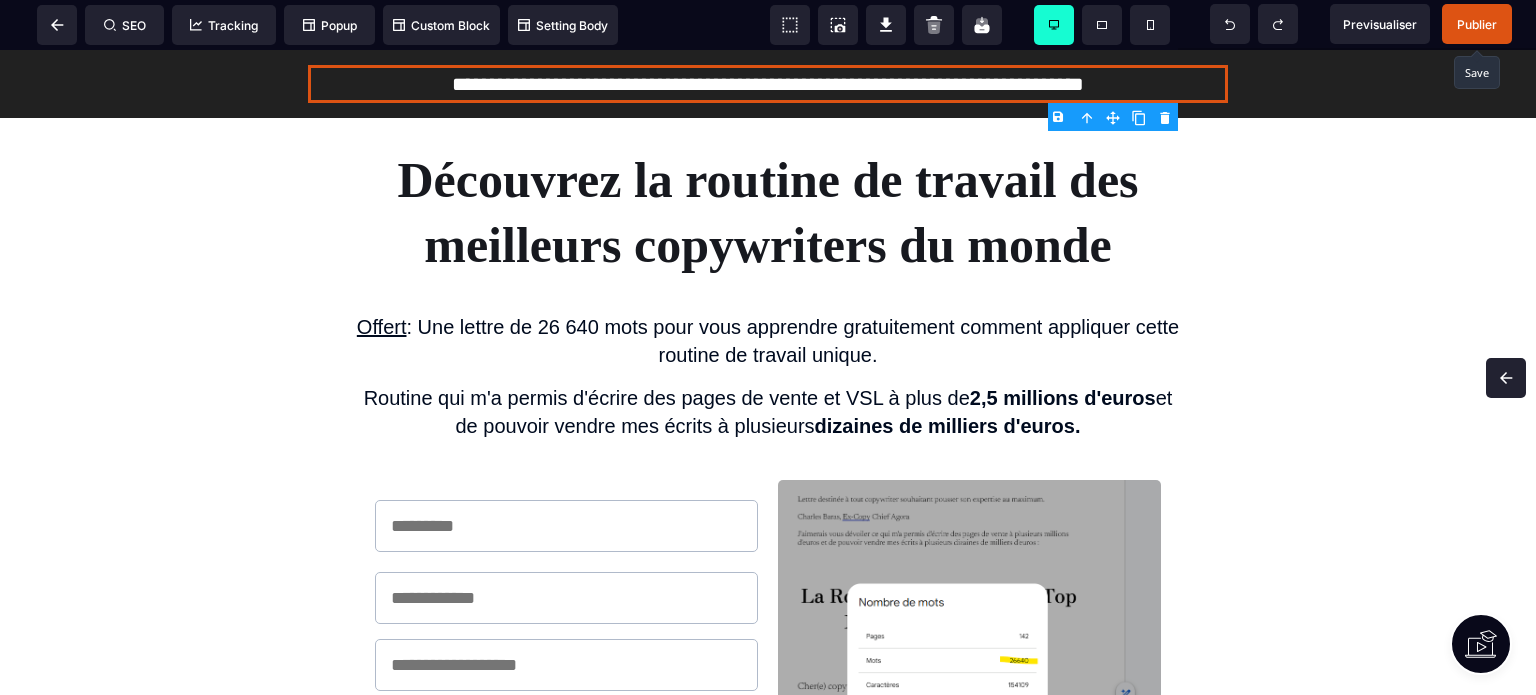 click on "Publier" at bounding box center (1477, 24) 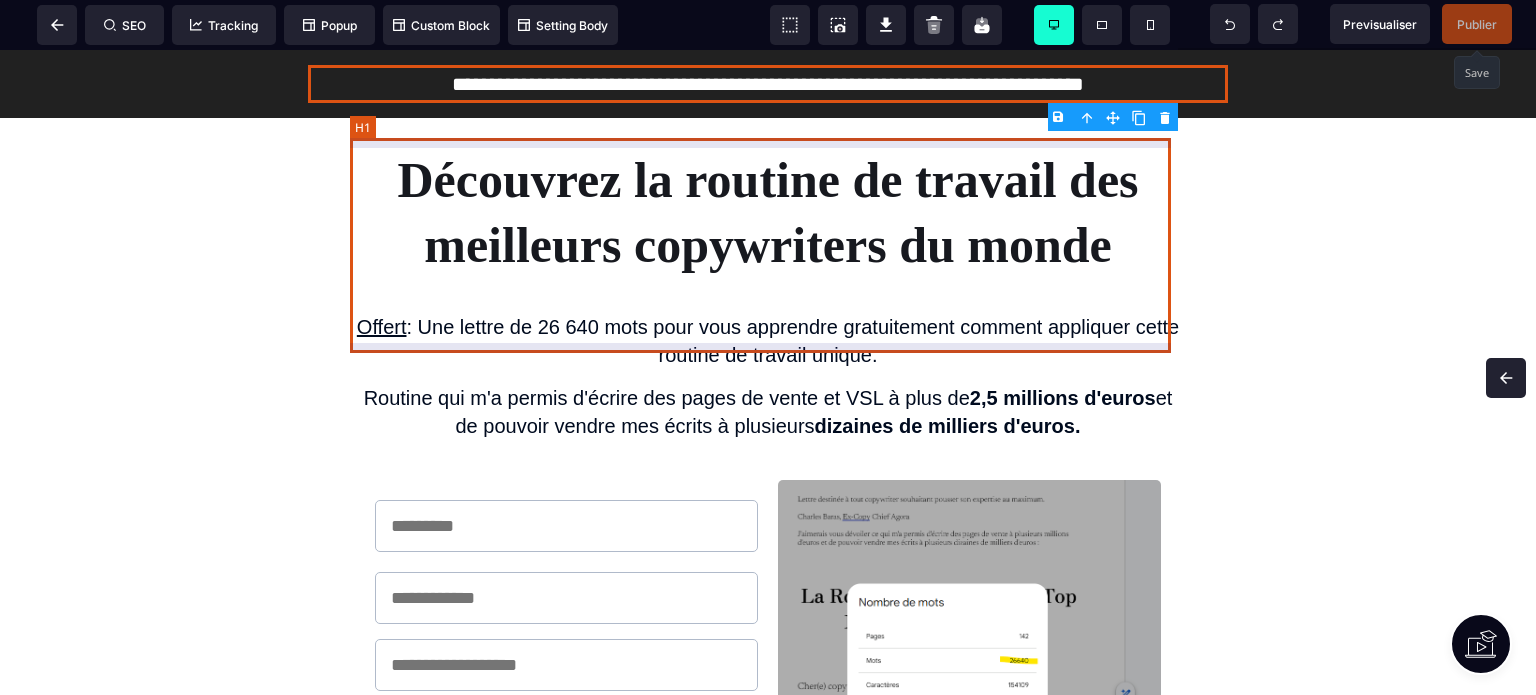 click on "Découvrez la routine de travail des meilleurs copywriters du monde" at bounding box center (768, 213) 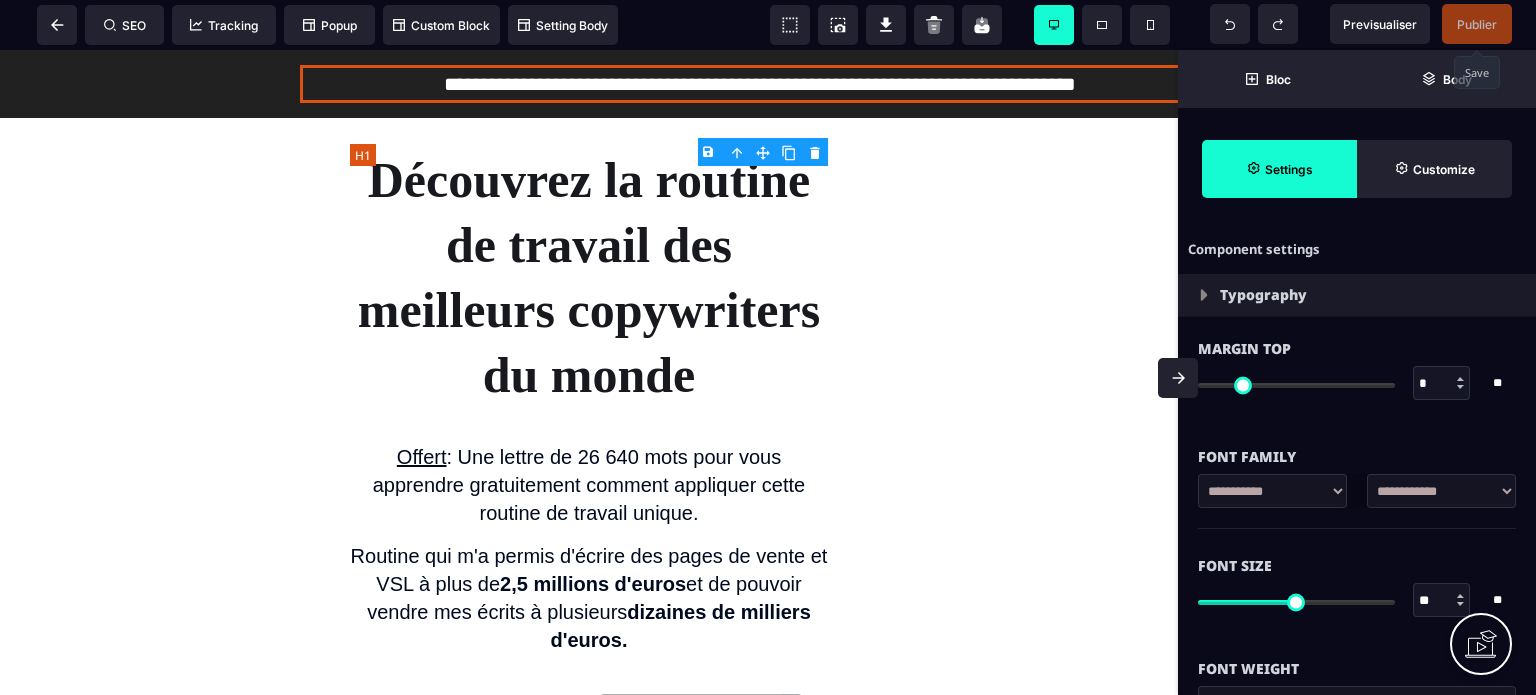 type on "*" 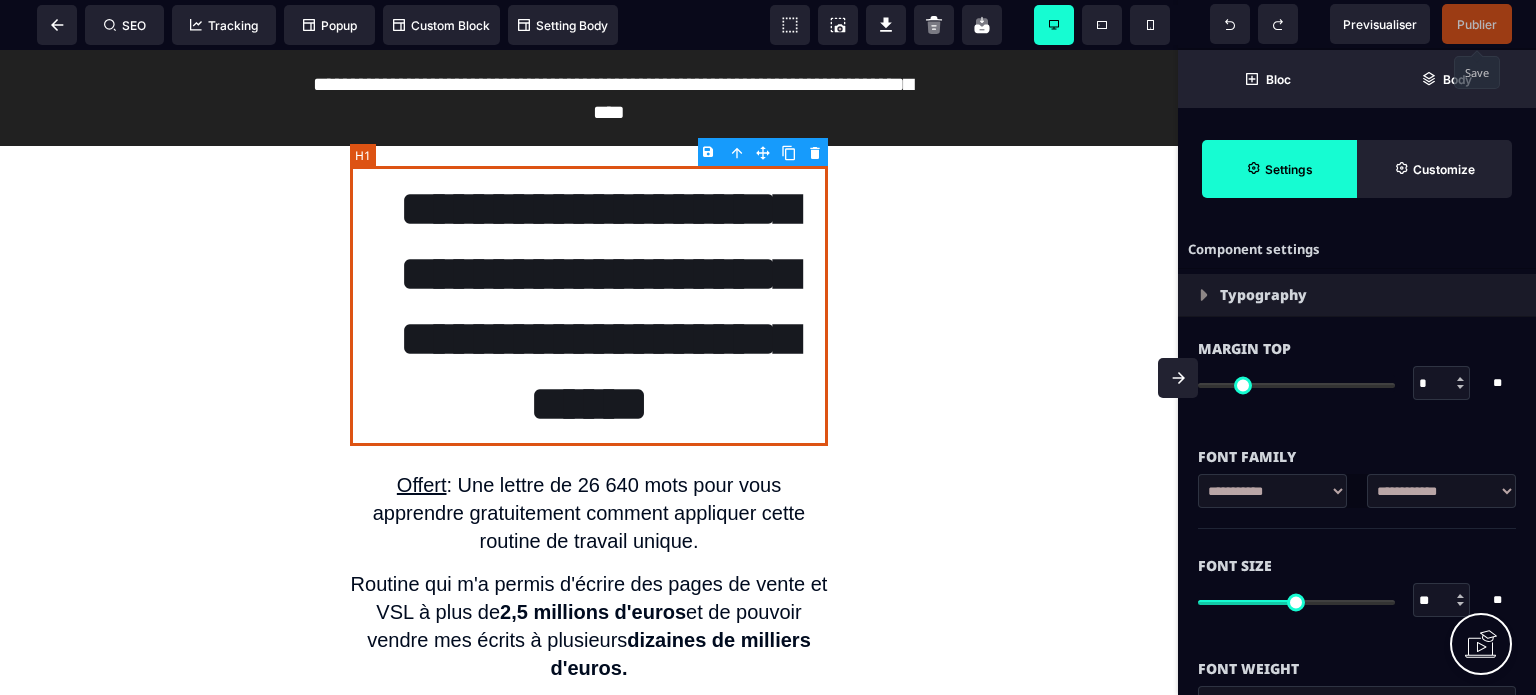 type on "***" 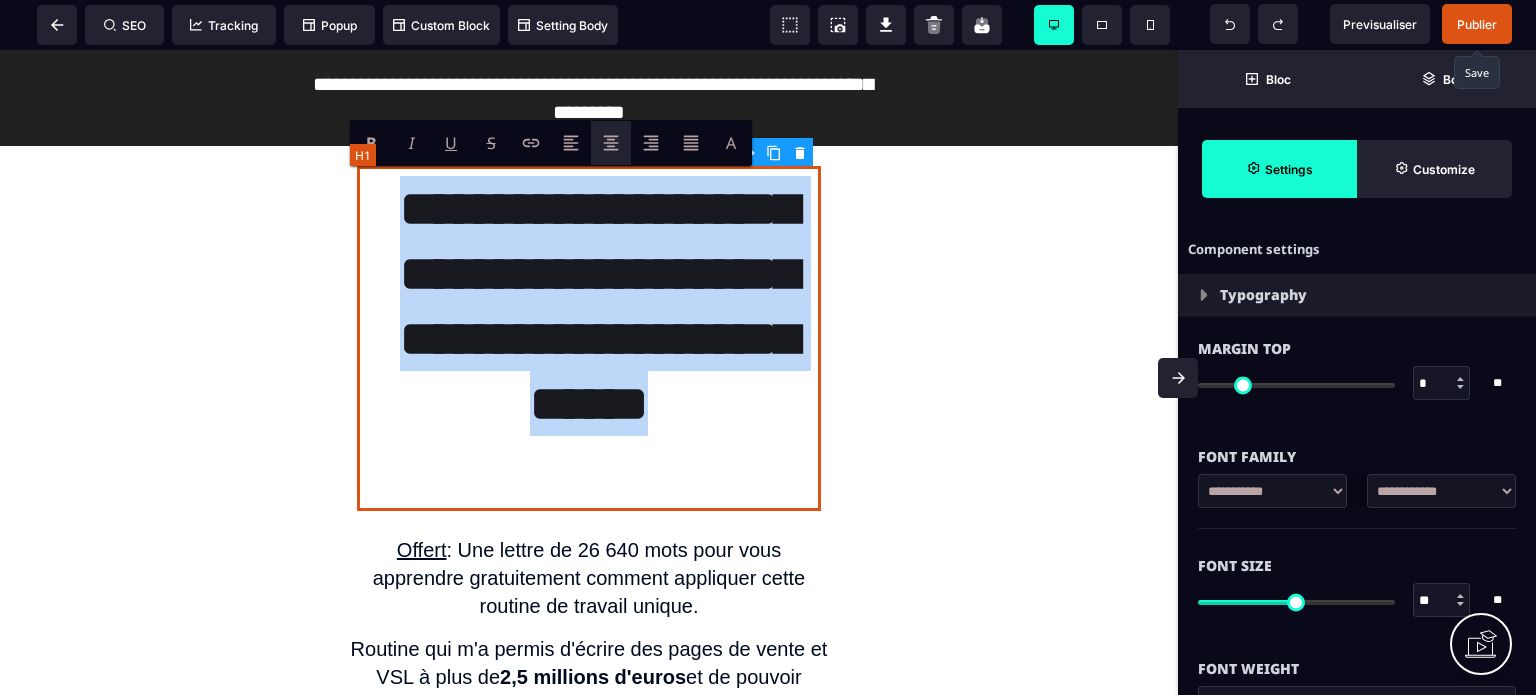 type 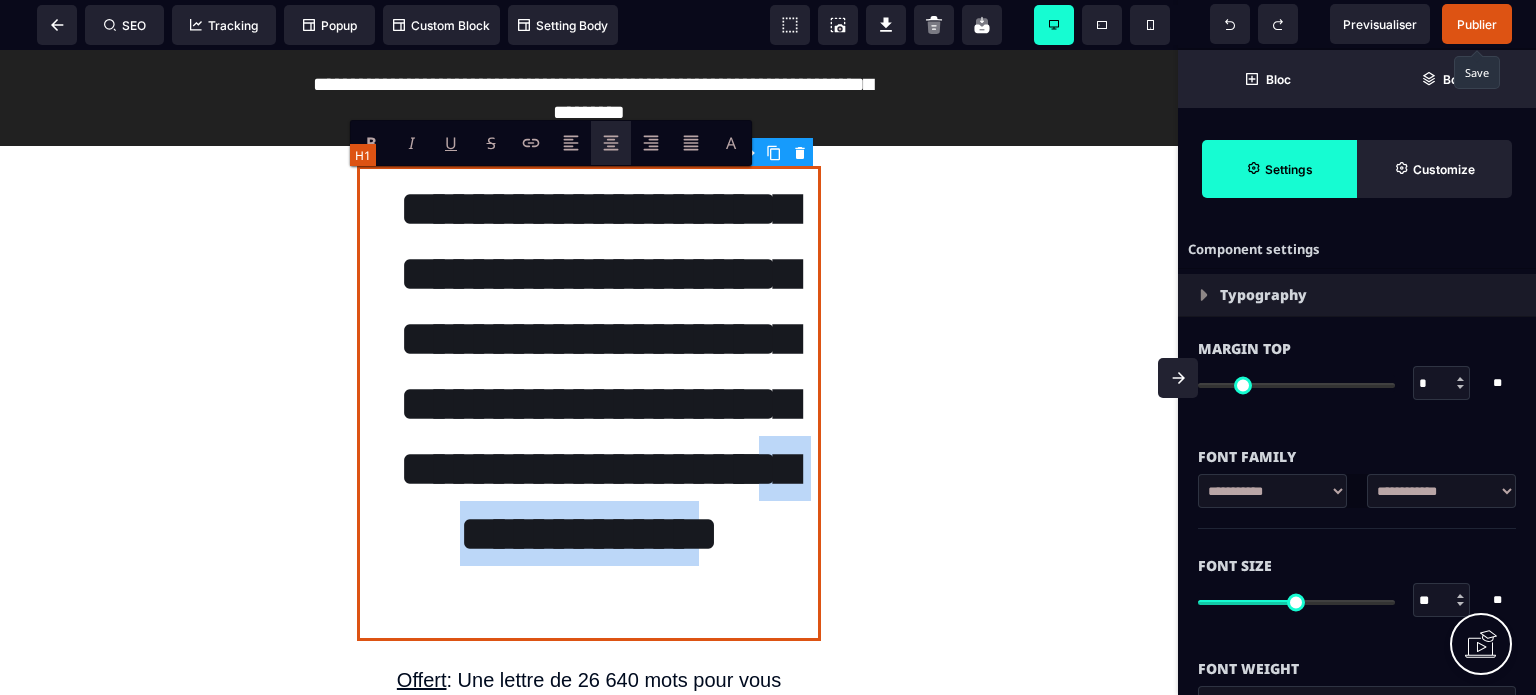 drag, startPoint x: 520, startPoint y: 543, endPoint x: 618, endPoint y: 579, distance: 104.40307 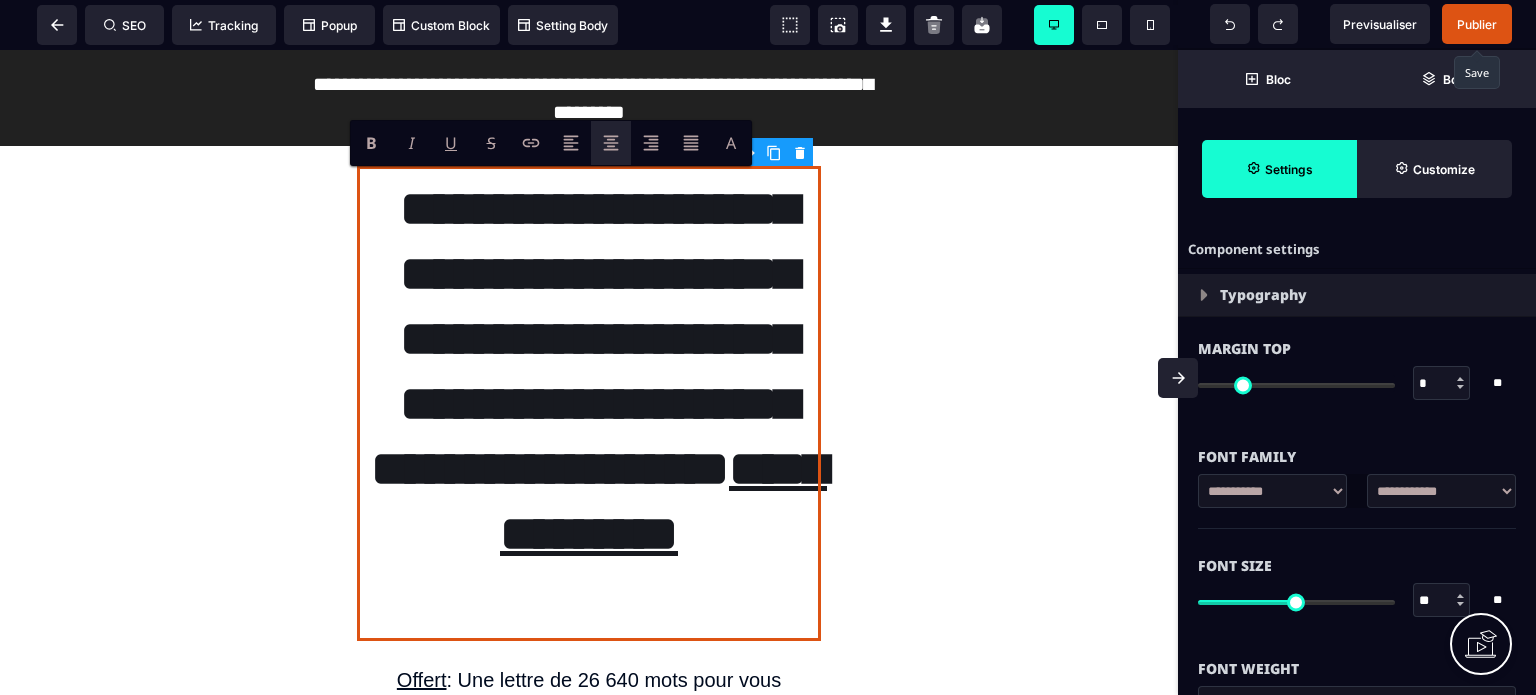 click on "Font Size
**
*
**
All" at bounding box center [1357, 595] 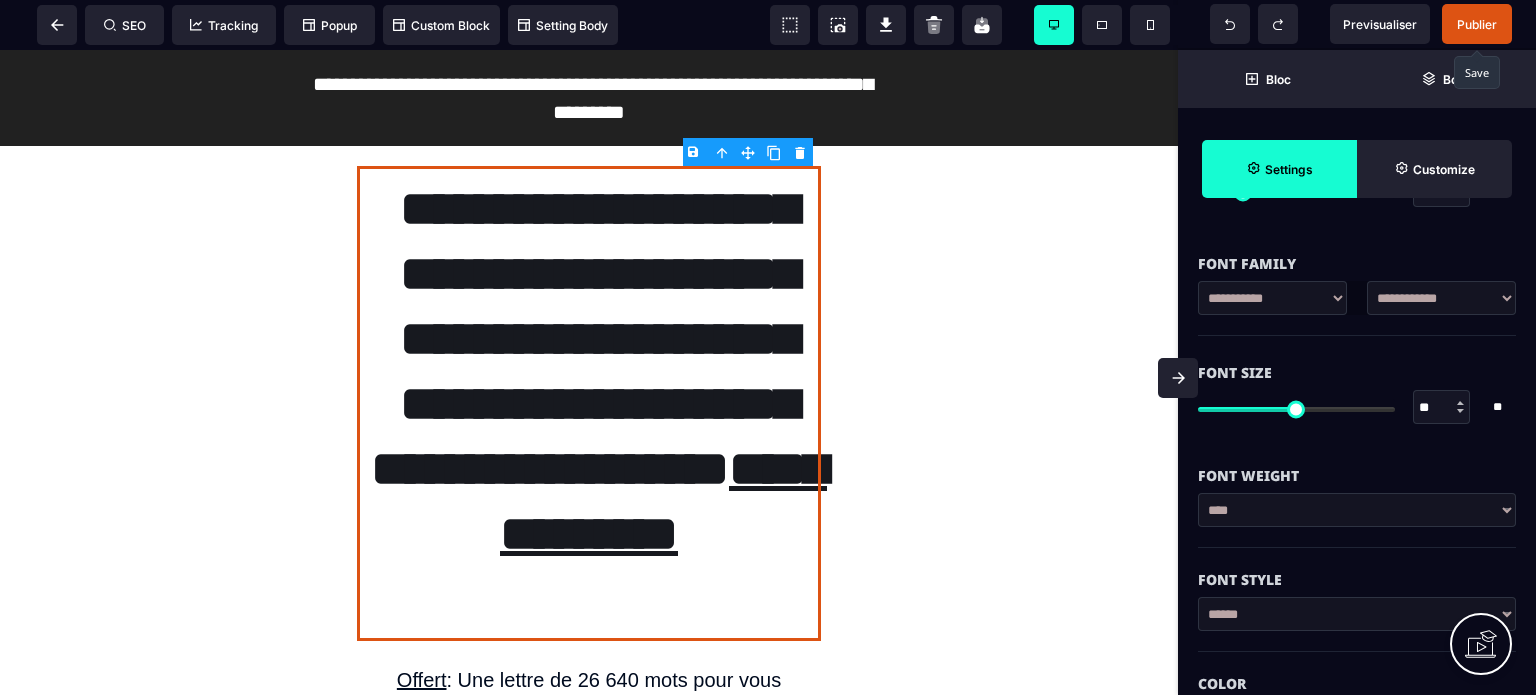scroll, scrollTop: 320, scrollLeft: 0, axis: vertical 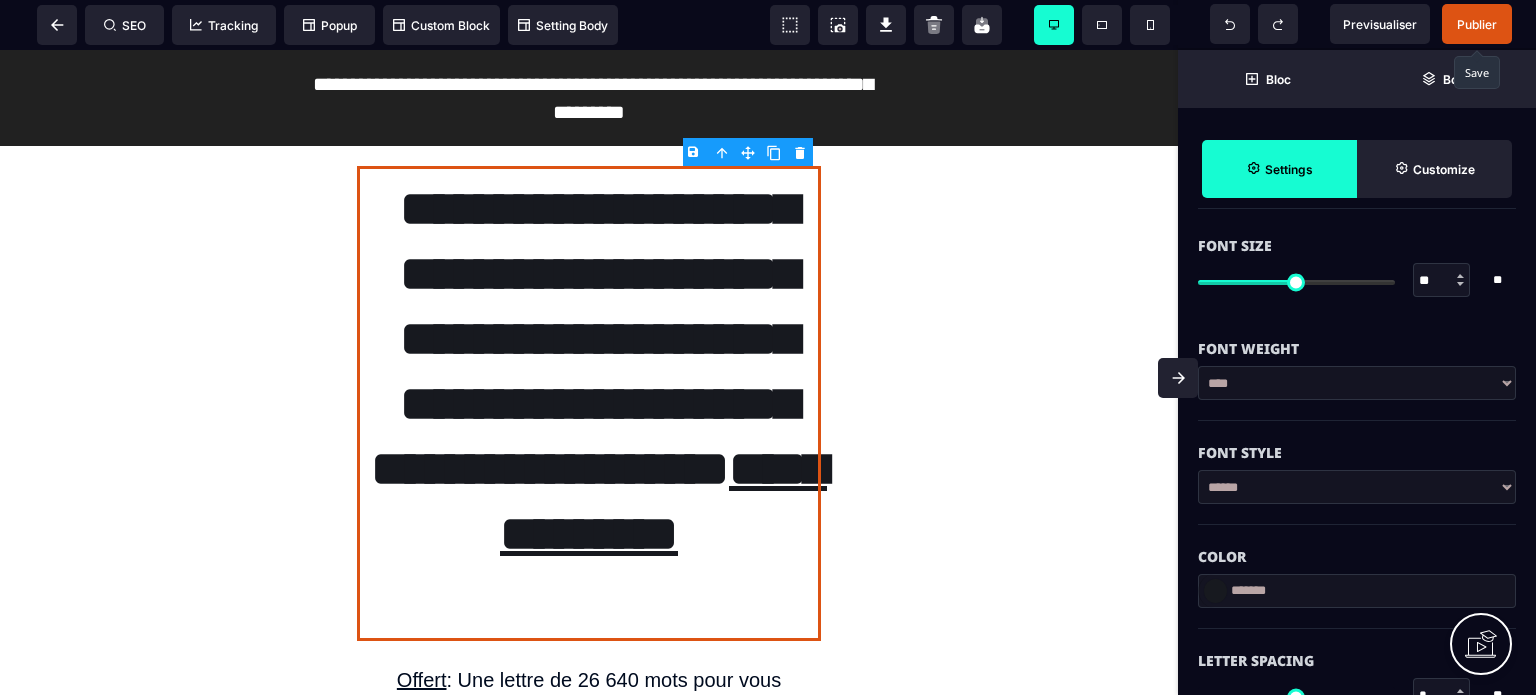 click on "**********" at bounding box center [1357, 383] 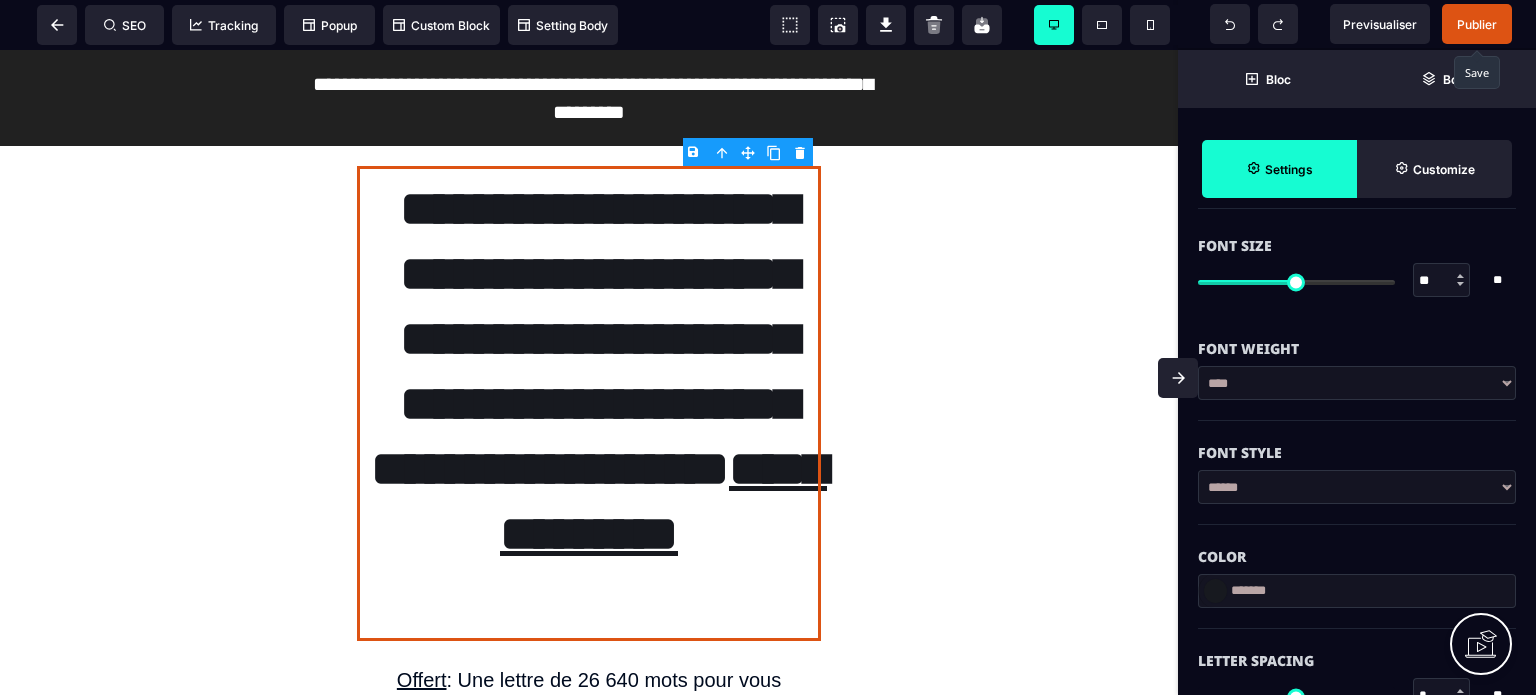 click on "**********" at bounding box center [1357, 383] 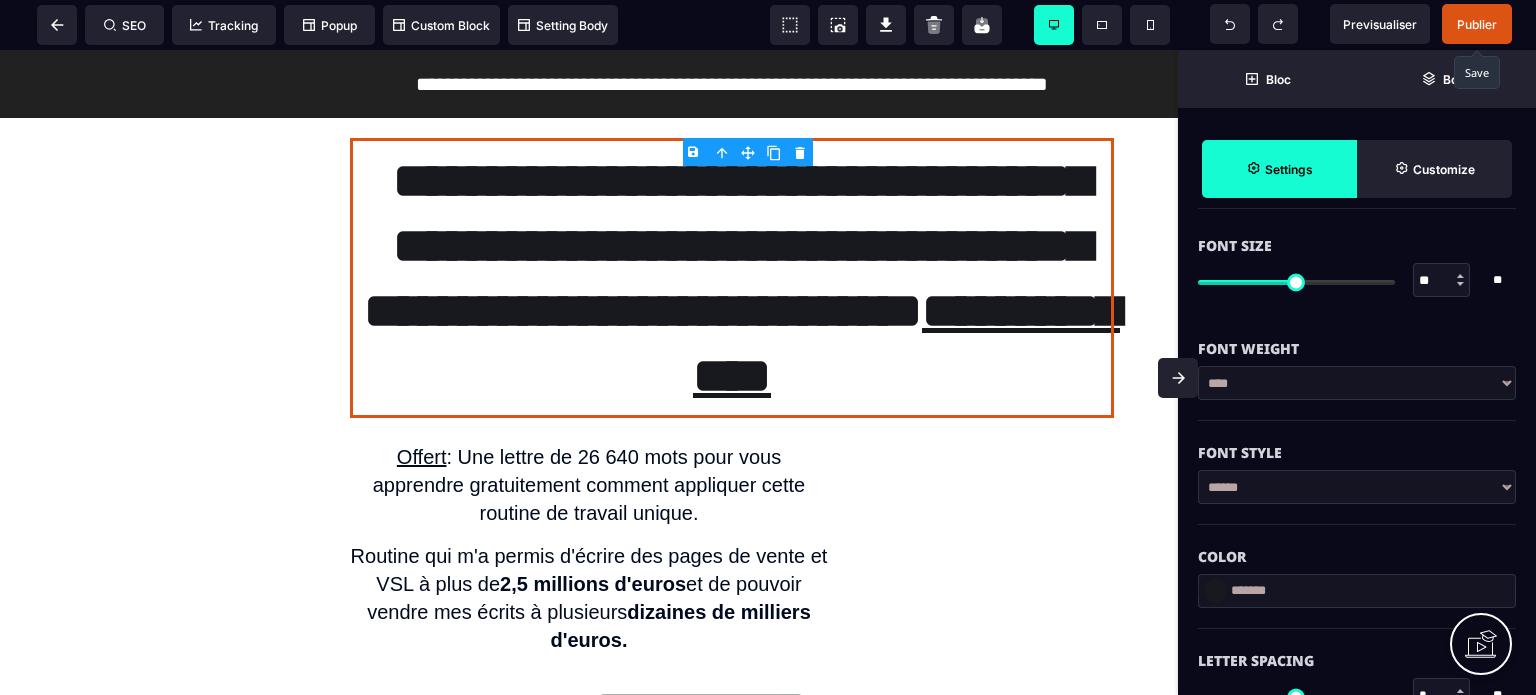 scroll, scrollTop: 0, scrollLeft: 0, axis: both 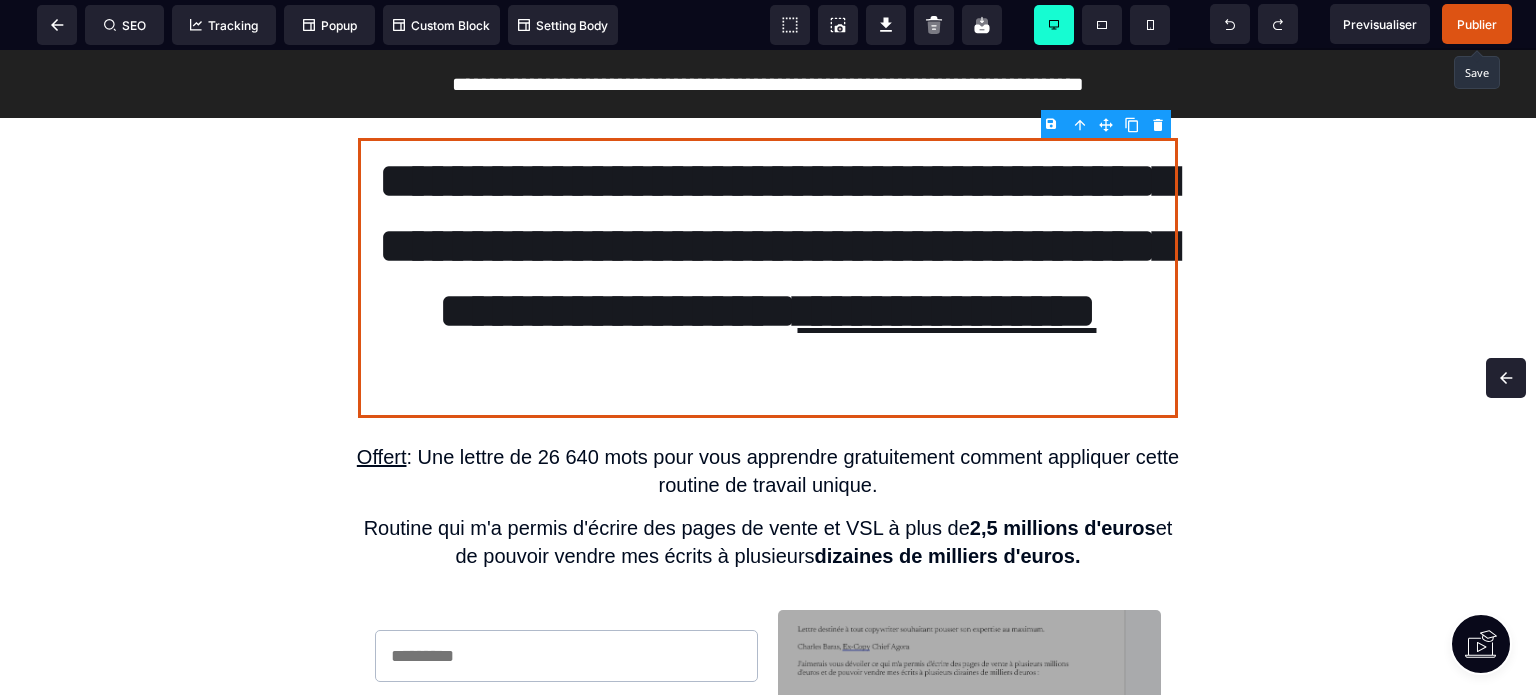 click on "Publier" at bounding box center [1477, 24] 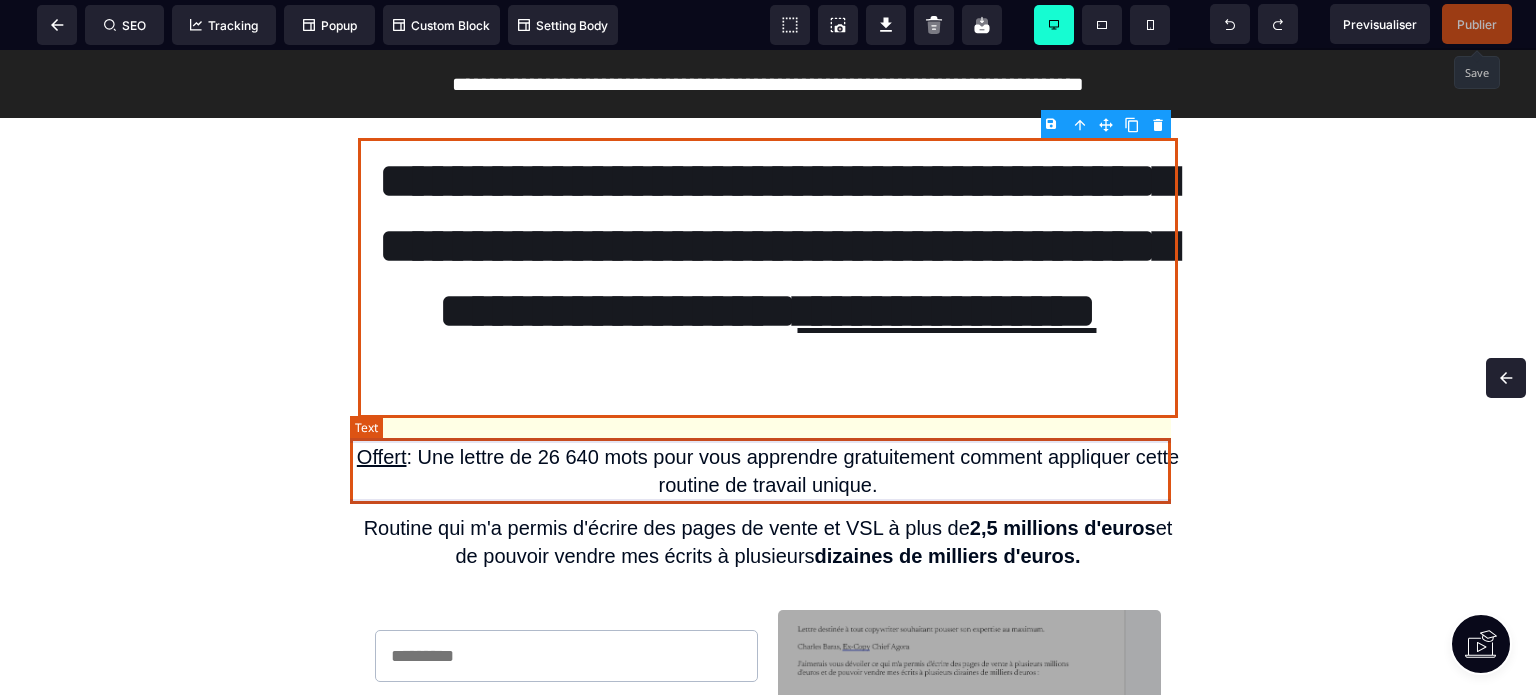 click on "Offert  : Une lettre de 26 640 mots pour vous apprendre gratuitement comment appliquer cette routine de travail unique." at bounding box center [768, 471] 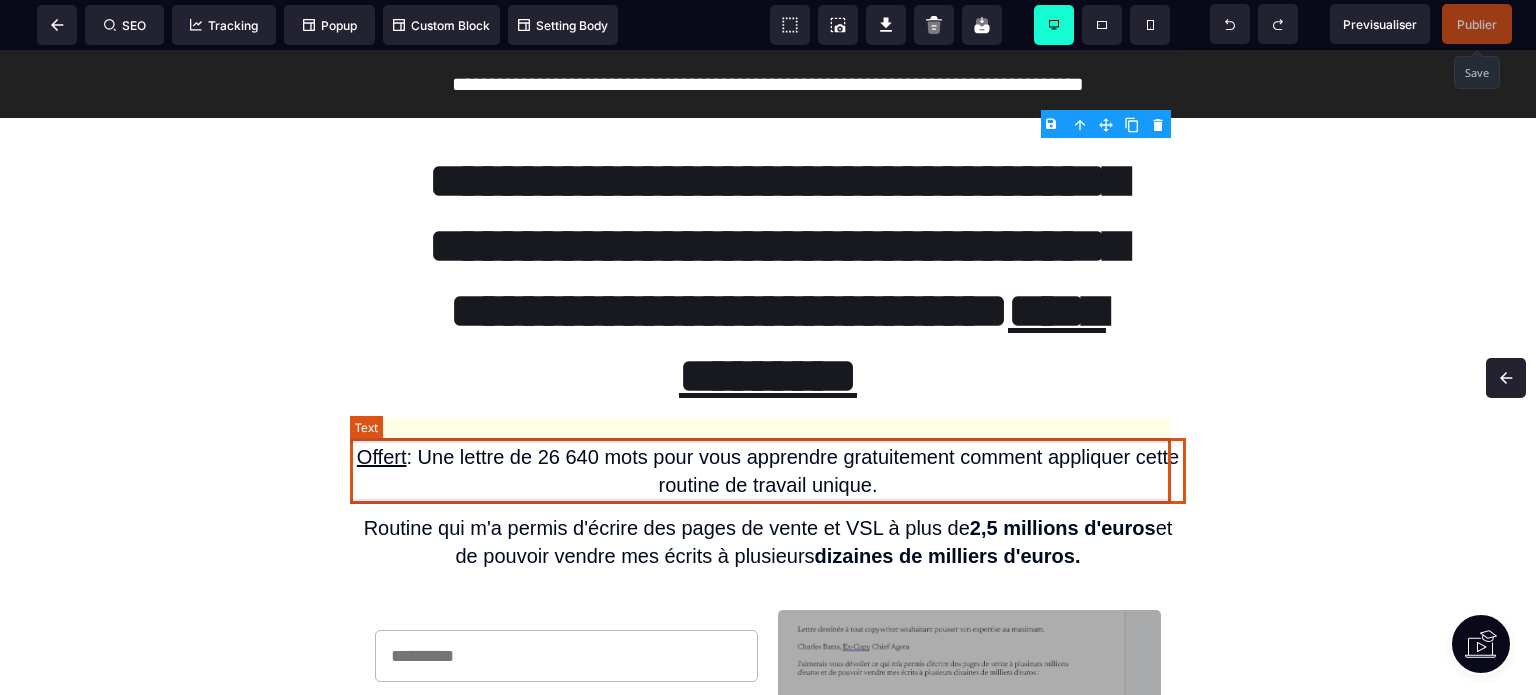 select on "***" 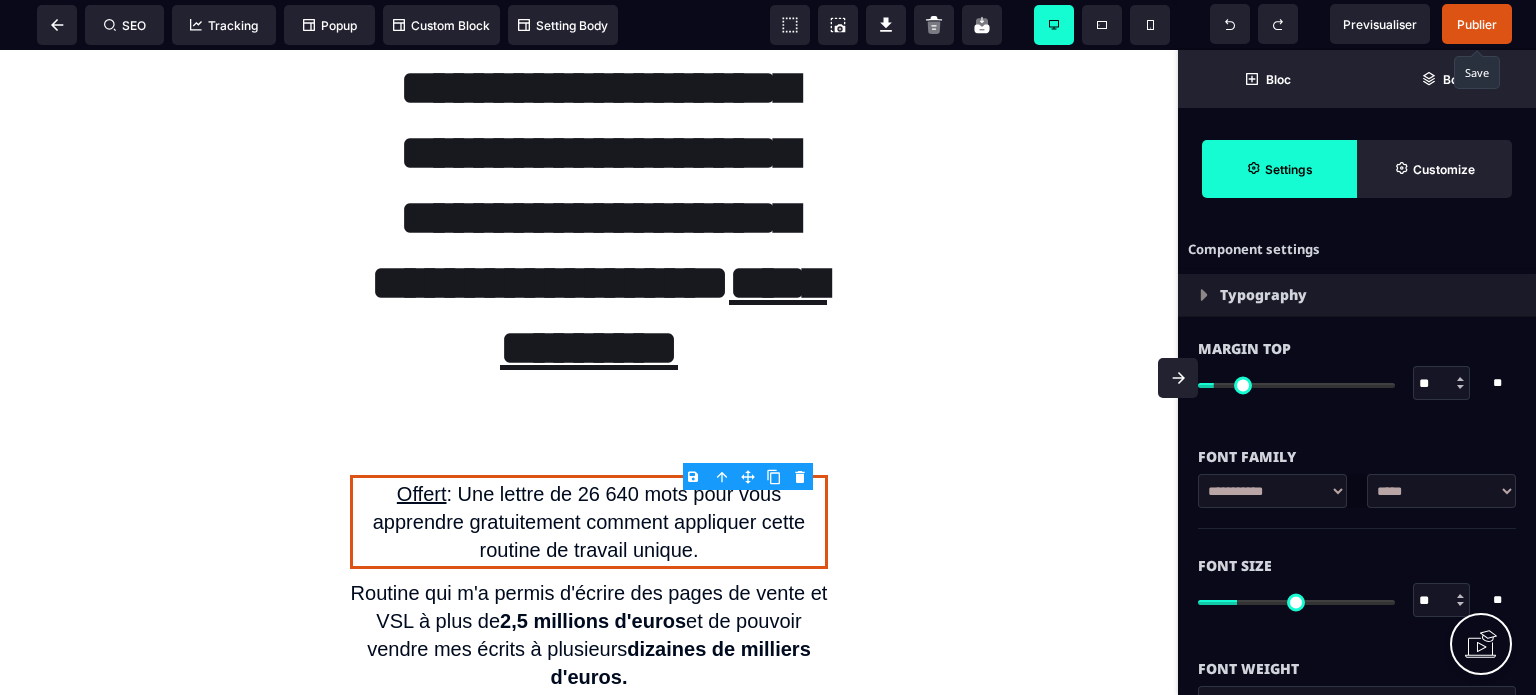 scroll, scrollTop: 199, scrollLeft: 0, axis: vertical 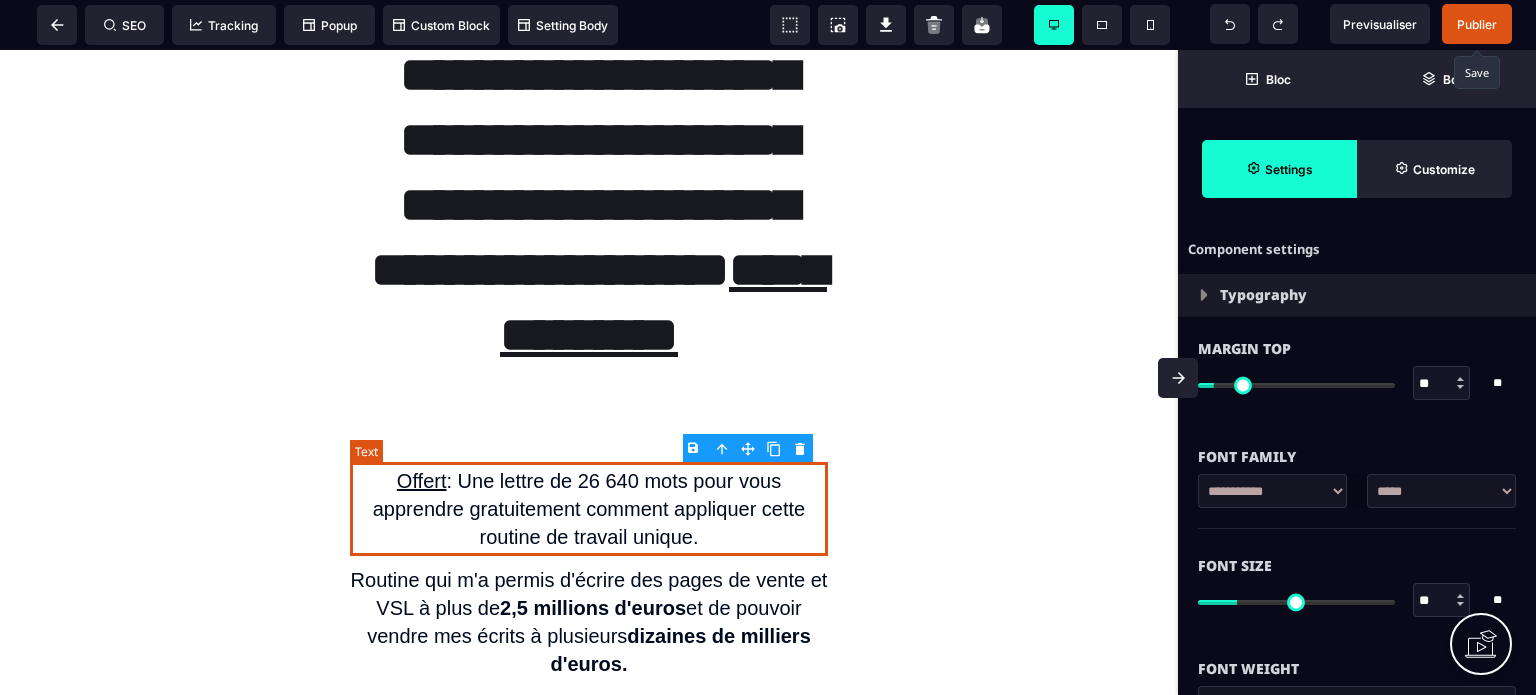click on "Offert  : Une lettre de 26 640 mots pour vous apprendre gratuitement comment appliquer cette routine de travail unique." at bounding box center [589, 509] 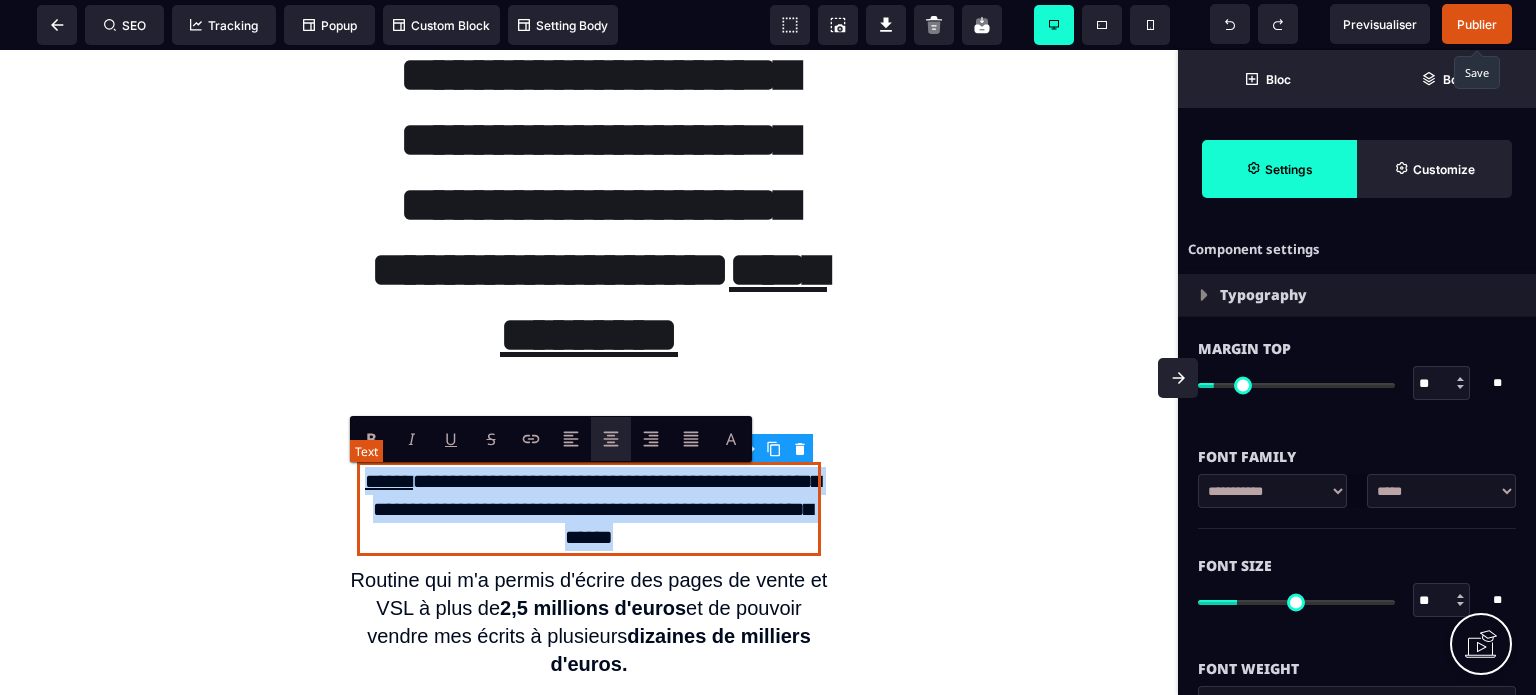 type 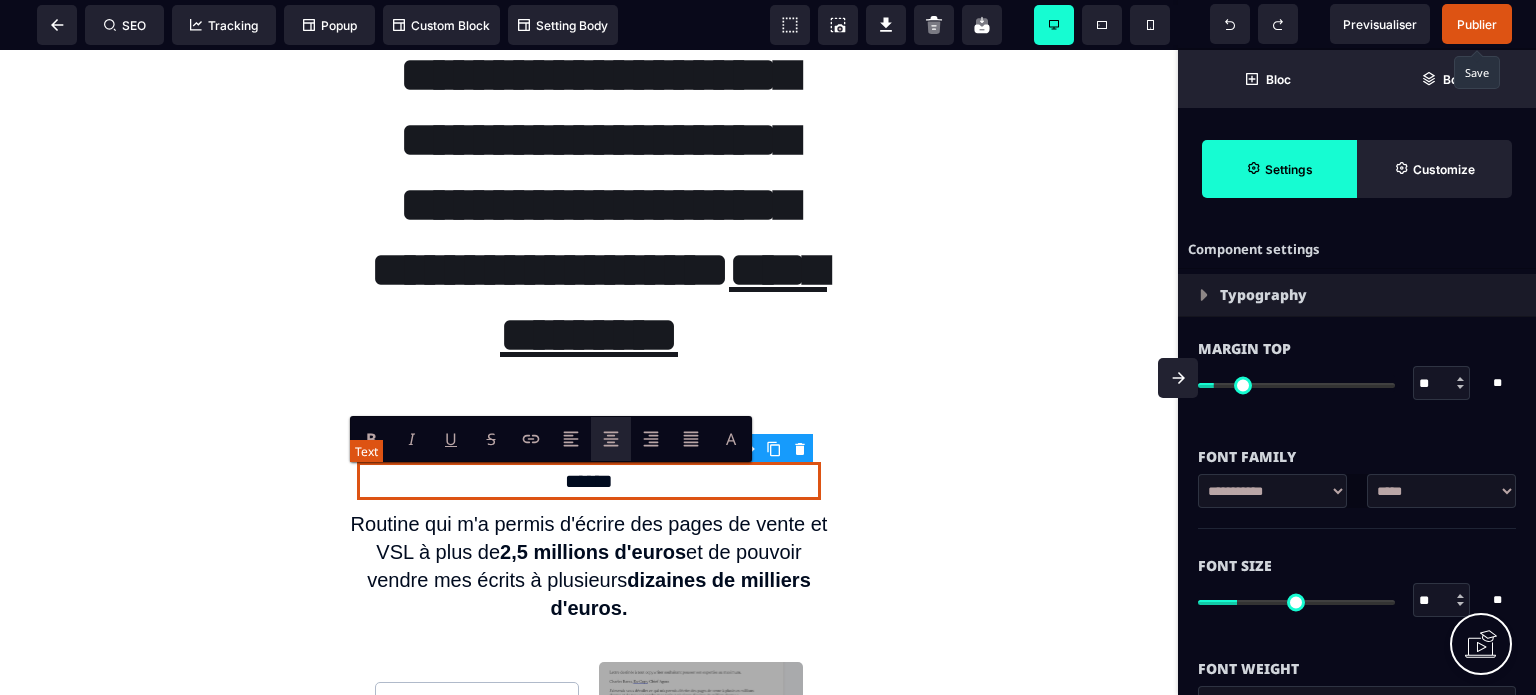 scroll, scrollTop: 0, scrollLeft: 0, axis: both 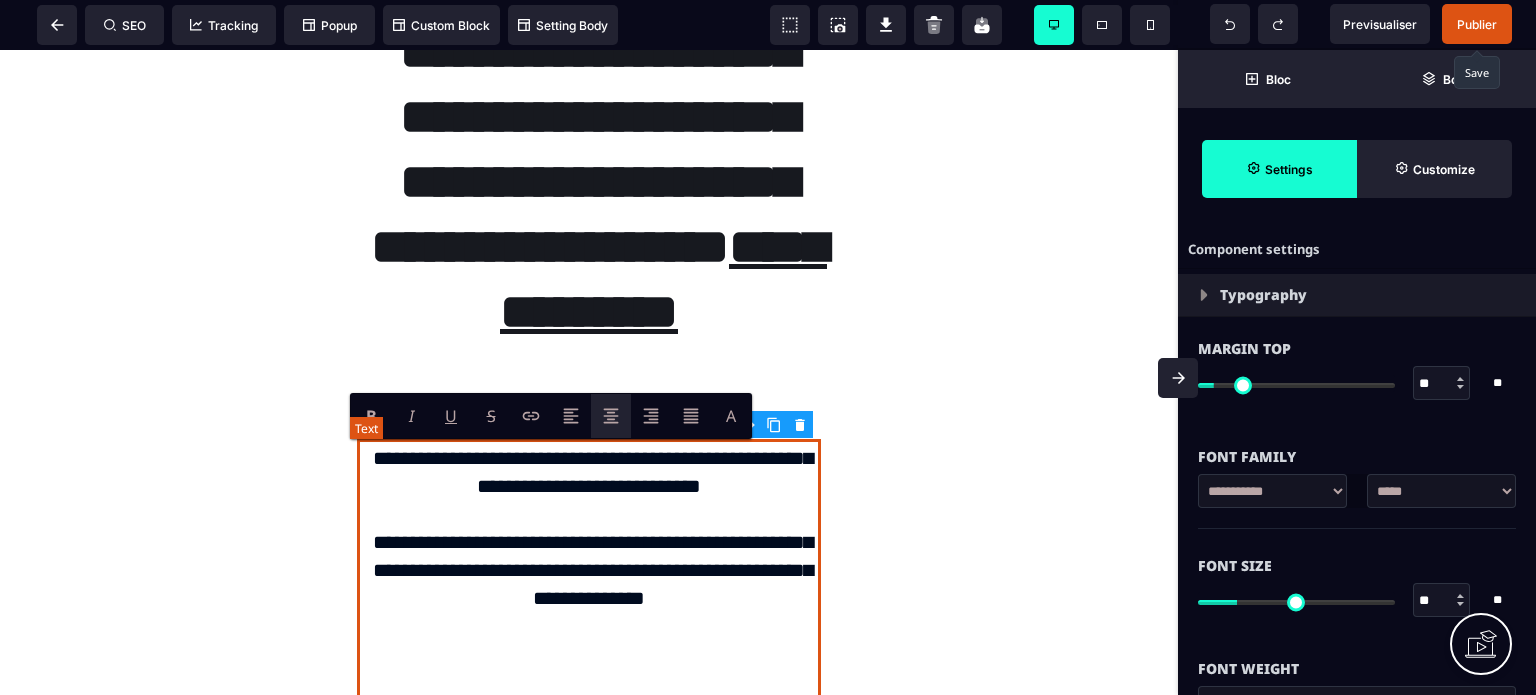 click on "**********" at bounding box center [588, 612] 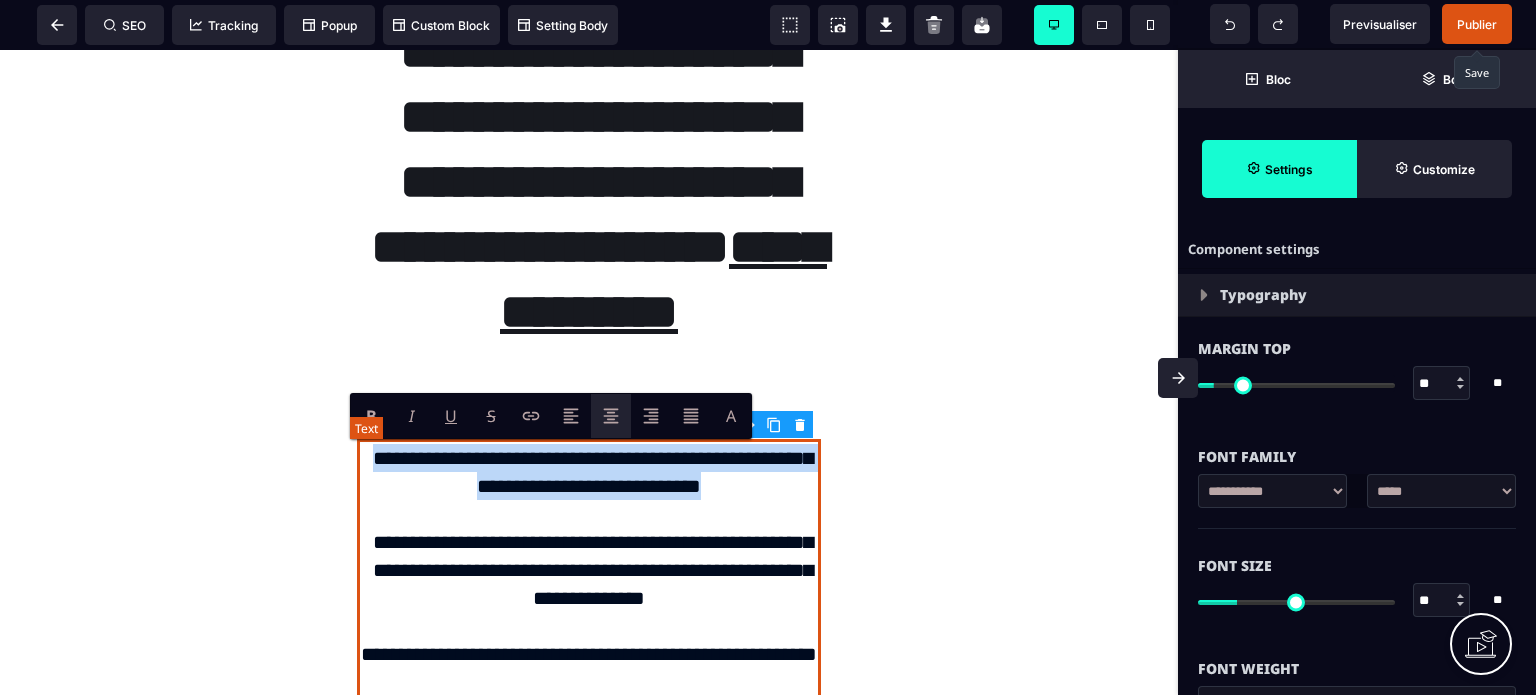 drag, startPoint x: 771, startPoint y: 482, endPoint x: 365, endPoint y: 463, distance: 406.44434 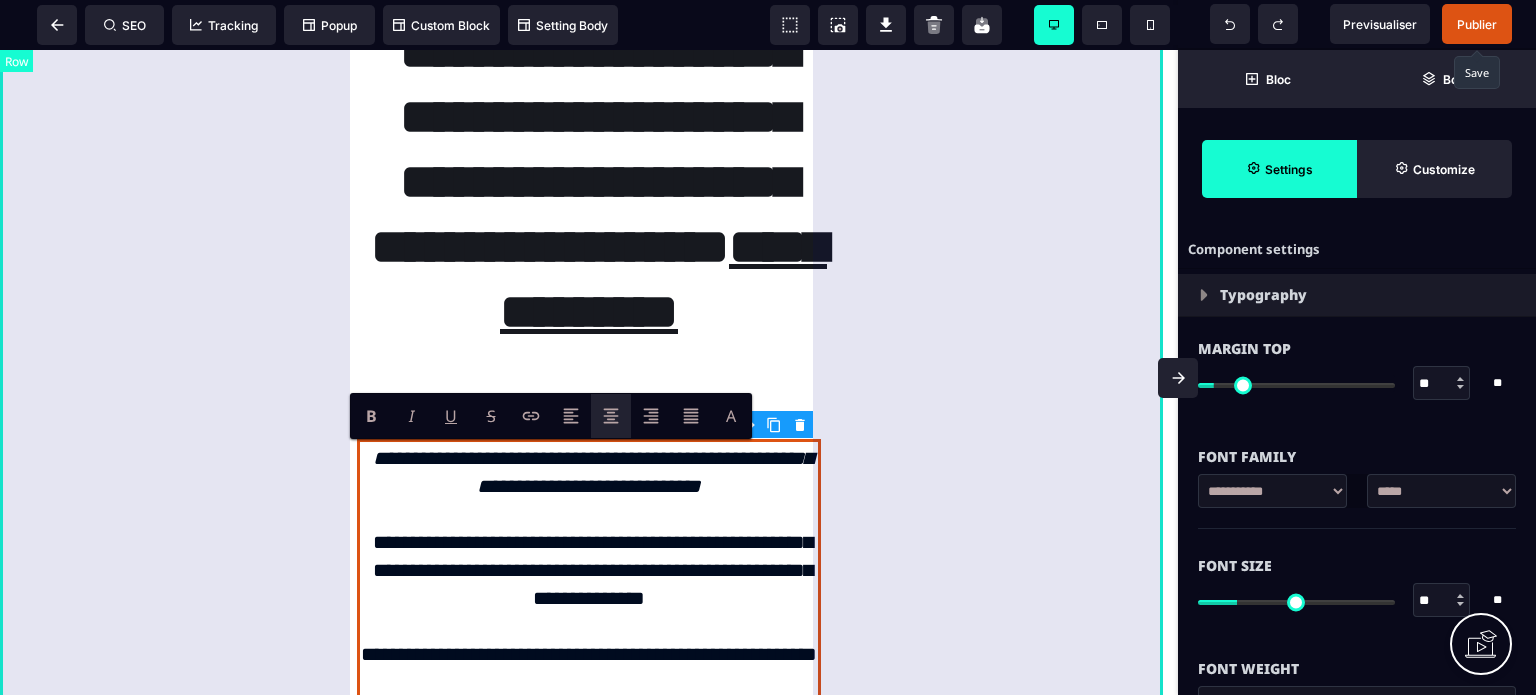 click on "**********" at bounding box center [589, 698] 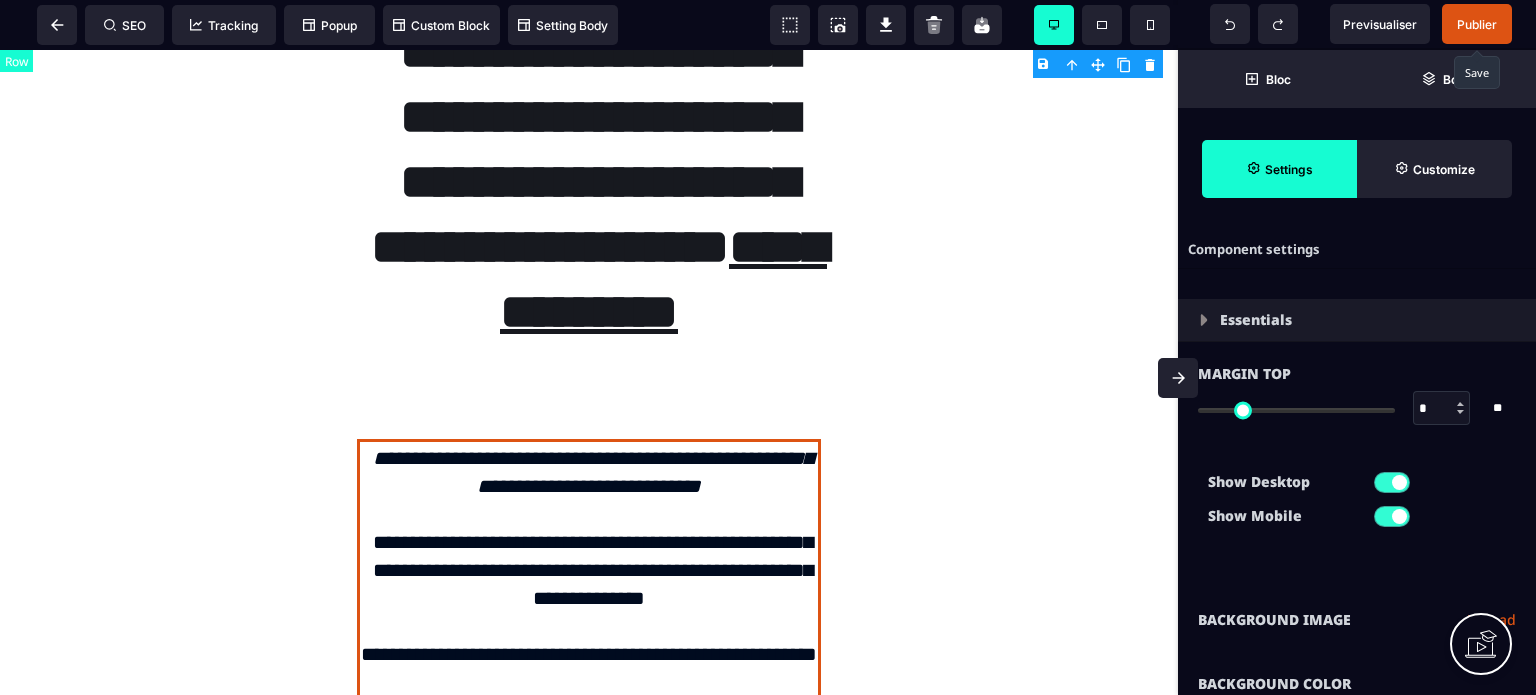 type on "*" 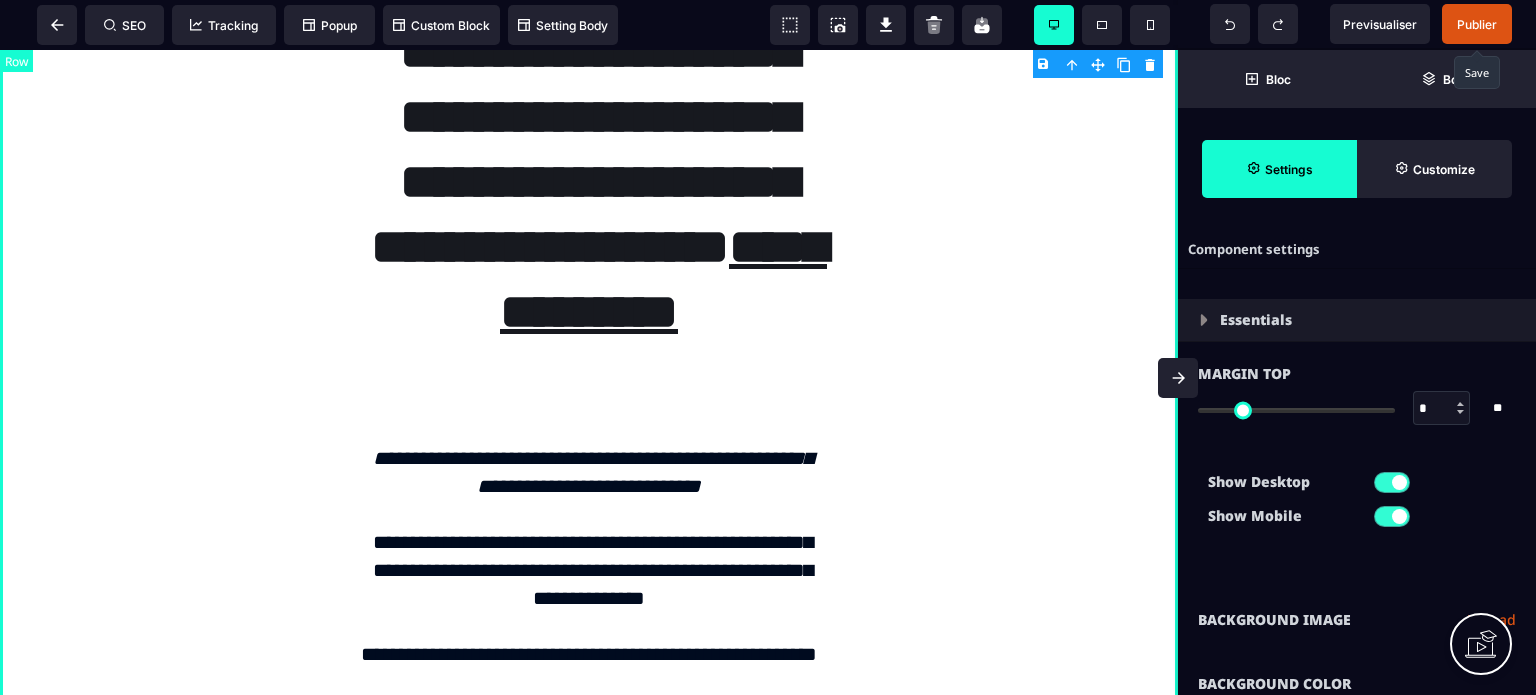 type on "*" 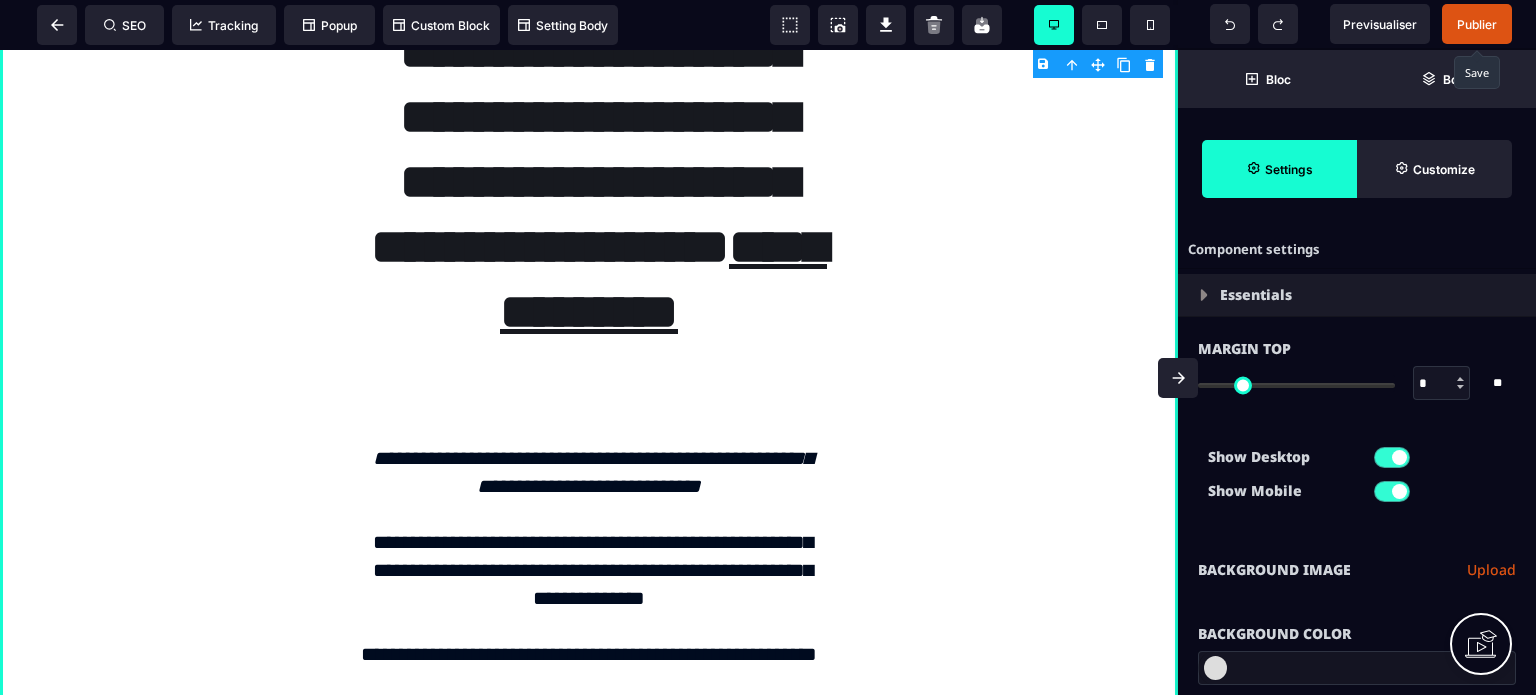 click at bounding box center [1178, 378] 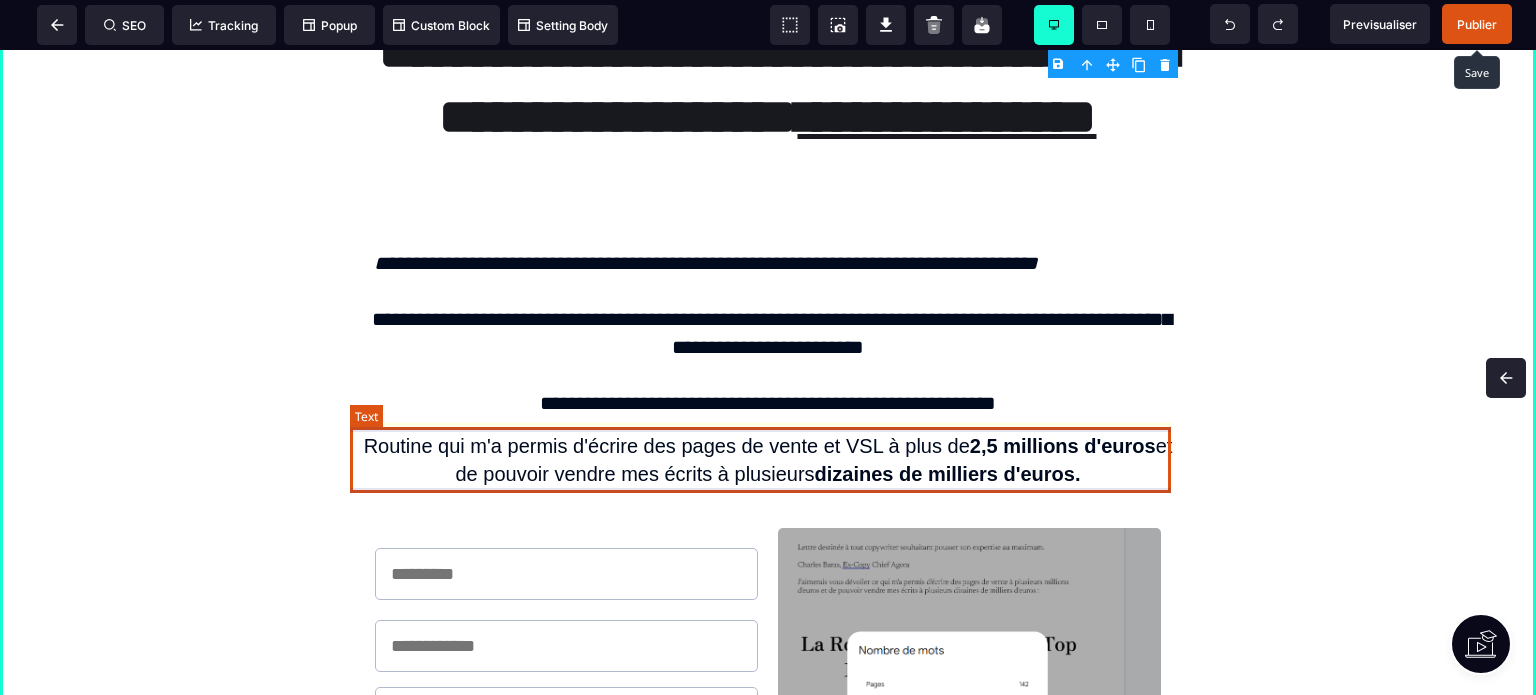 click on "Routine qui m'a permis d'écrire des pages de vente et VSL à plus de  2,5 millions d'euros  et de pouvoir vendre mes écrits à plusieurs  dizaines de milliers d'euros." at bounding box center (768, 460) 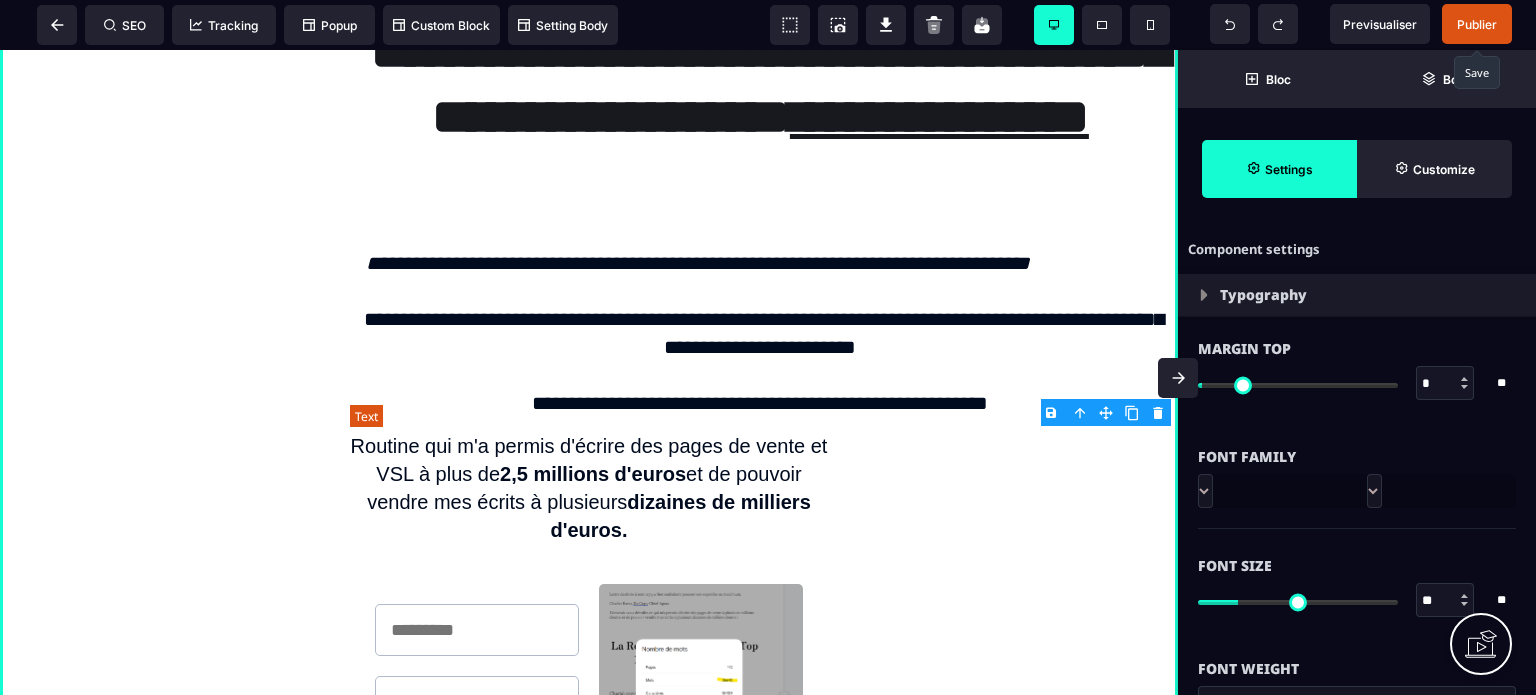 type on "*" 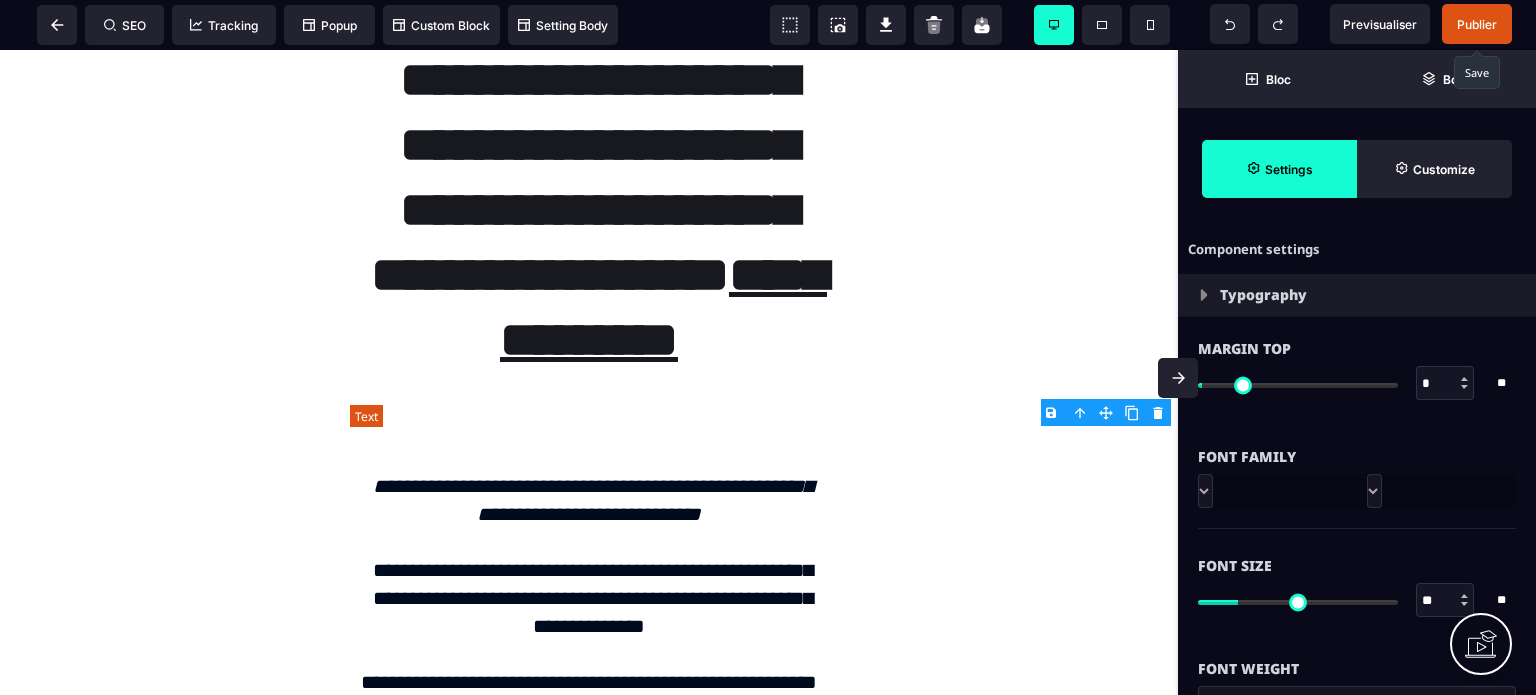 scroll, scrollTop: 222, scrollLeft: 0, axis: vertical 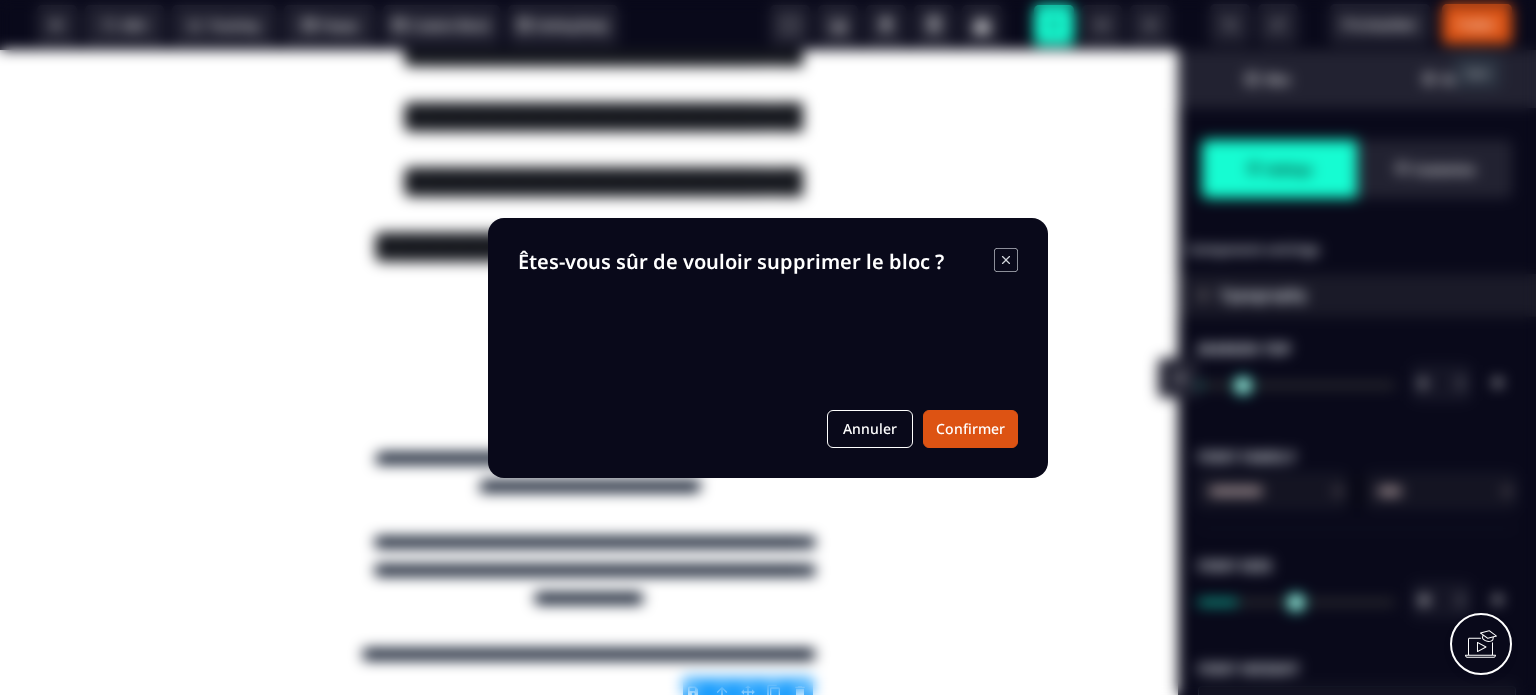 click on "B I U S
A *******
Text
SEO
Tracking
Popup
Custom Block
Setting Body
Bloc" at bounding box center [768, 347] 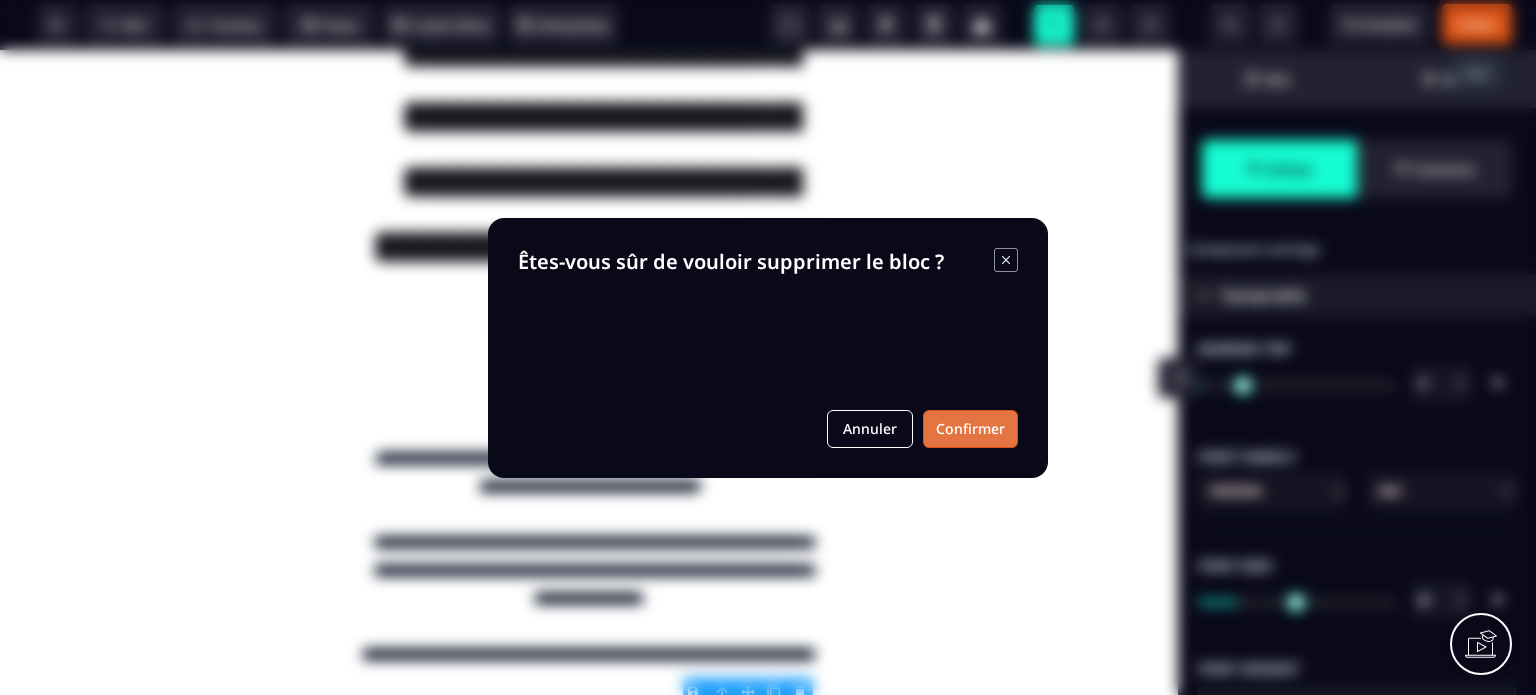 click on "Confirmer" at bounding box center (970, 429) 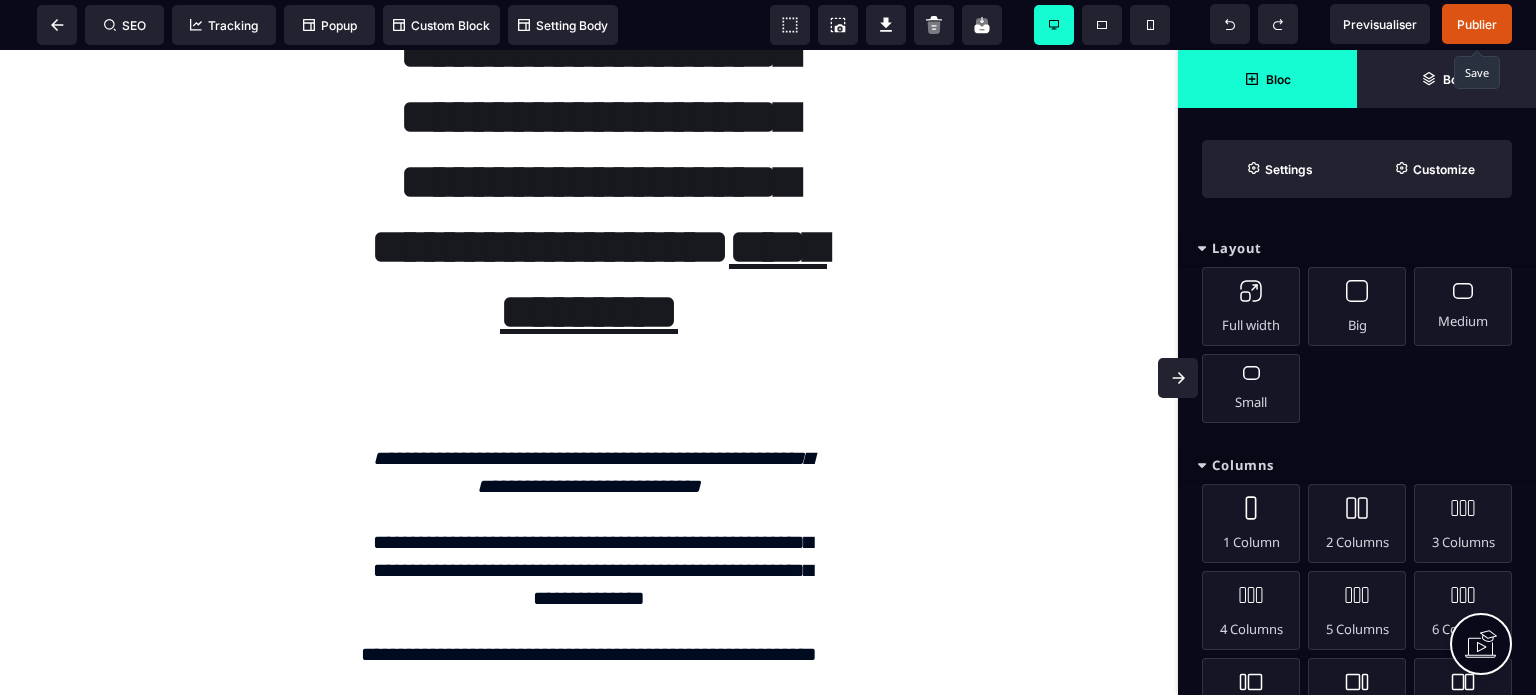 click 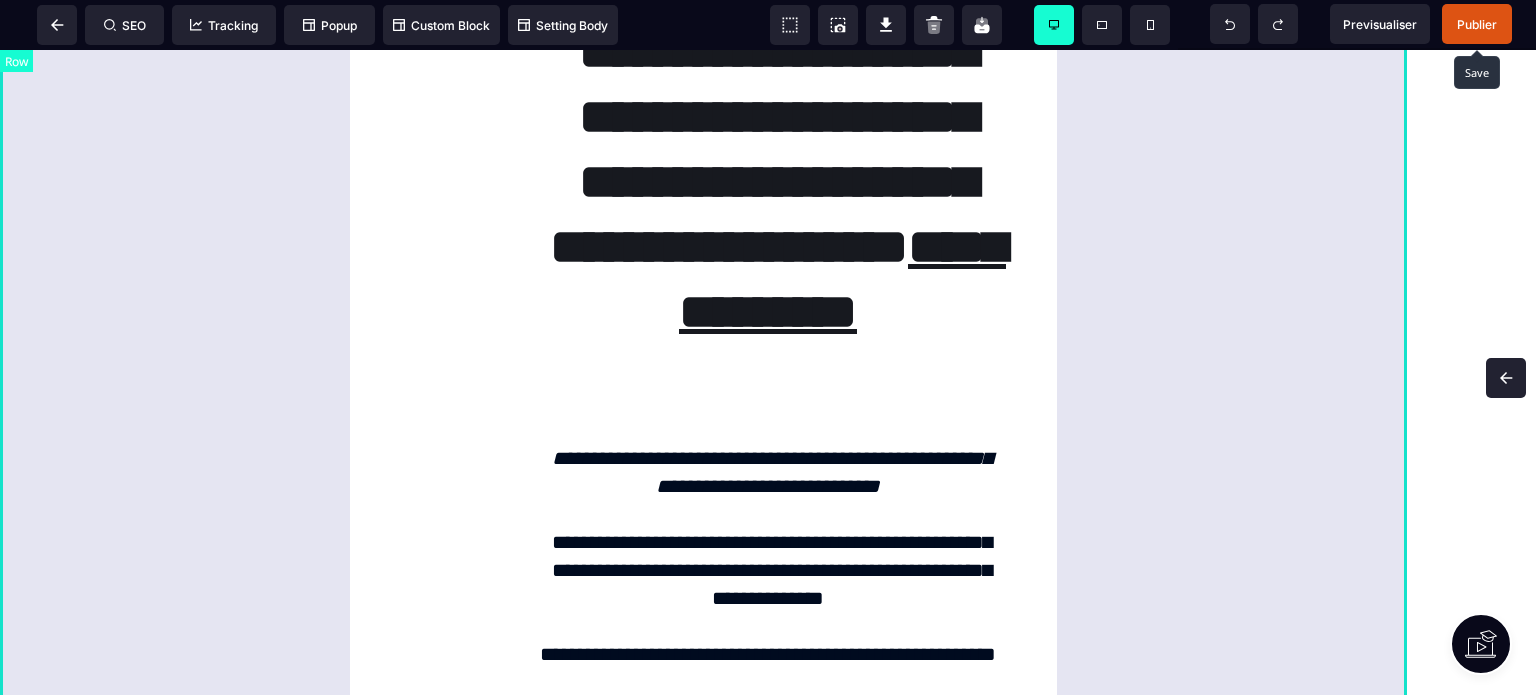scroll, scrollTop: 194, scrollLeft: 0, axis: vertical 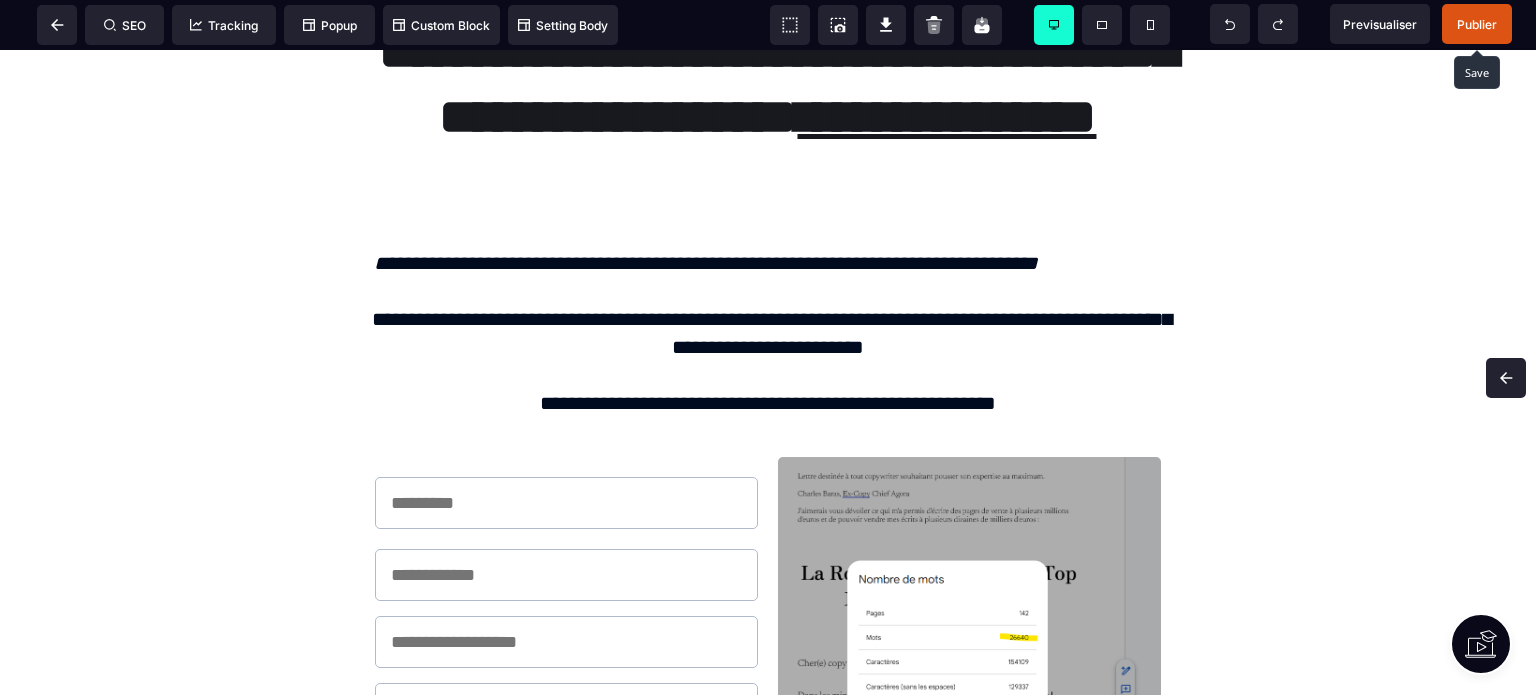 click on "Publier" at bounding box center (1477, 24) 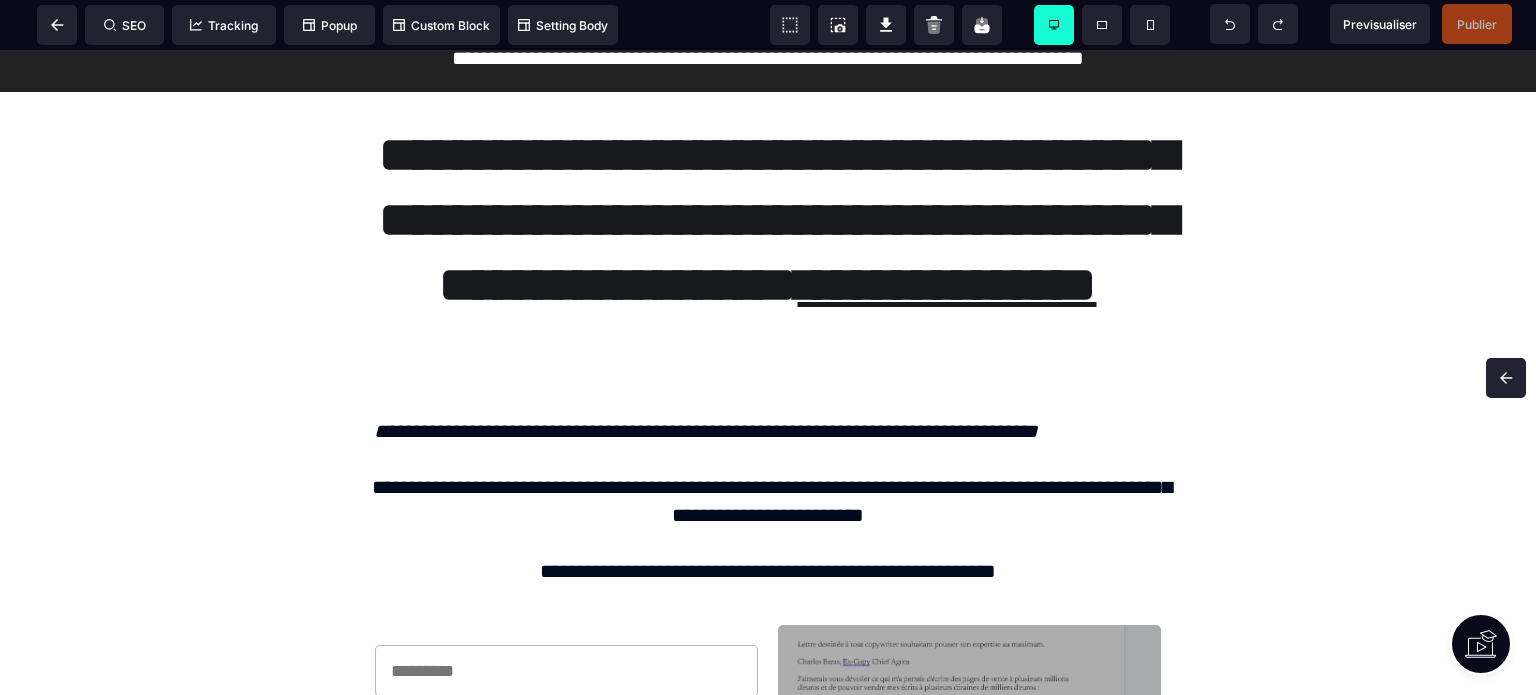 scroll, scrollTop: 0, scrollLeft: 0, axis: both 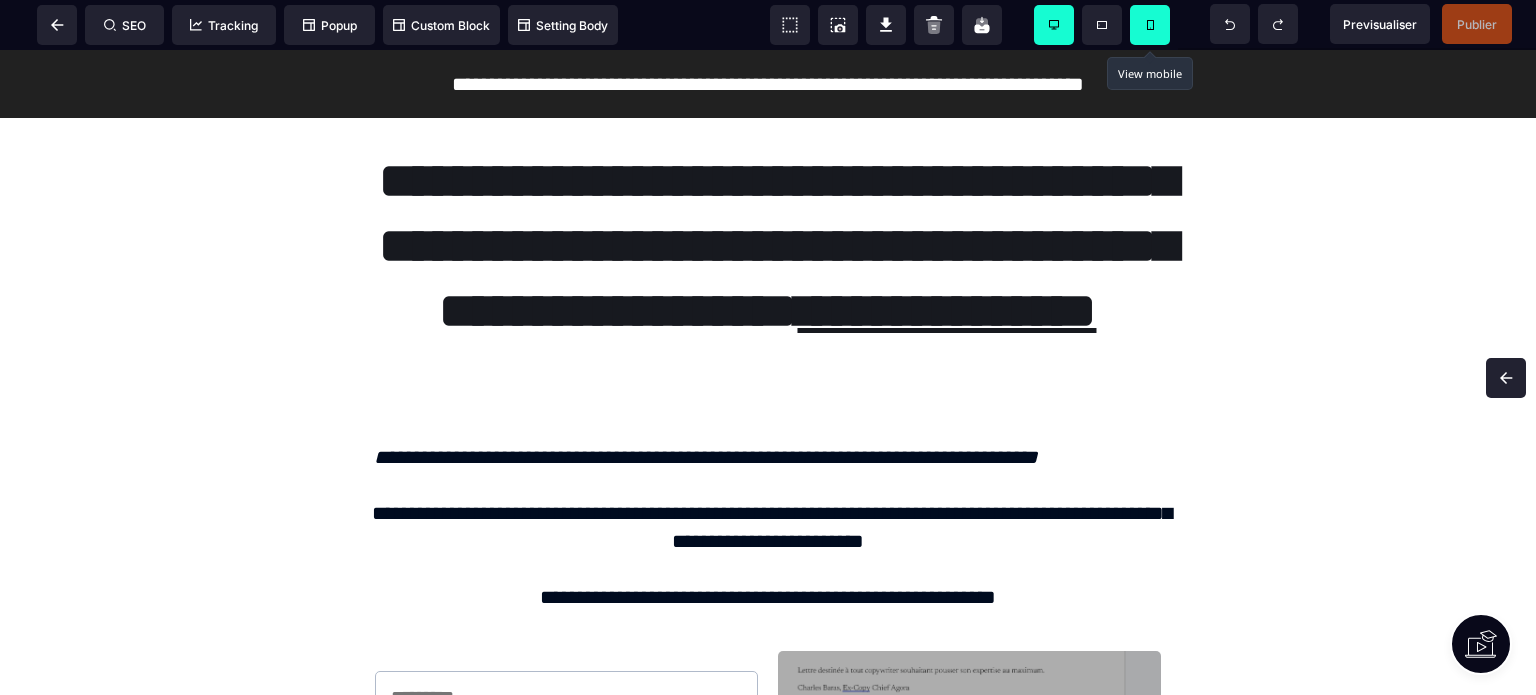 click at bounding box center (1150, 25) 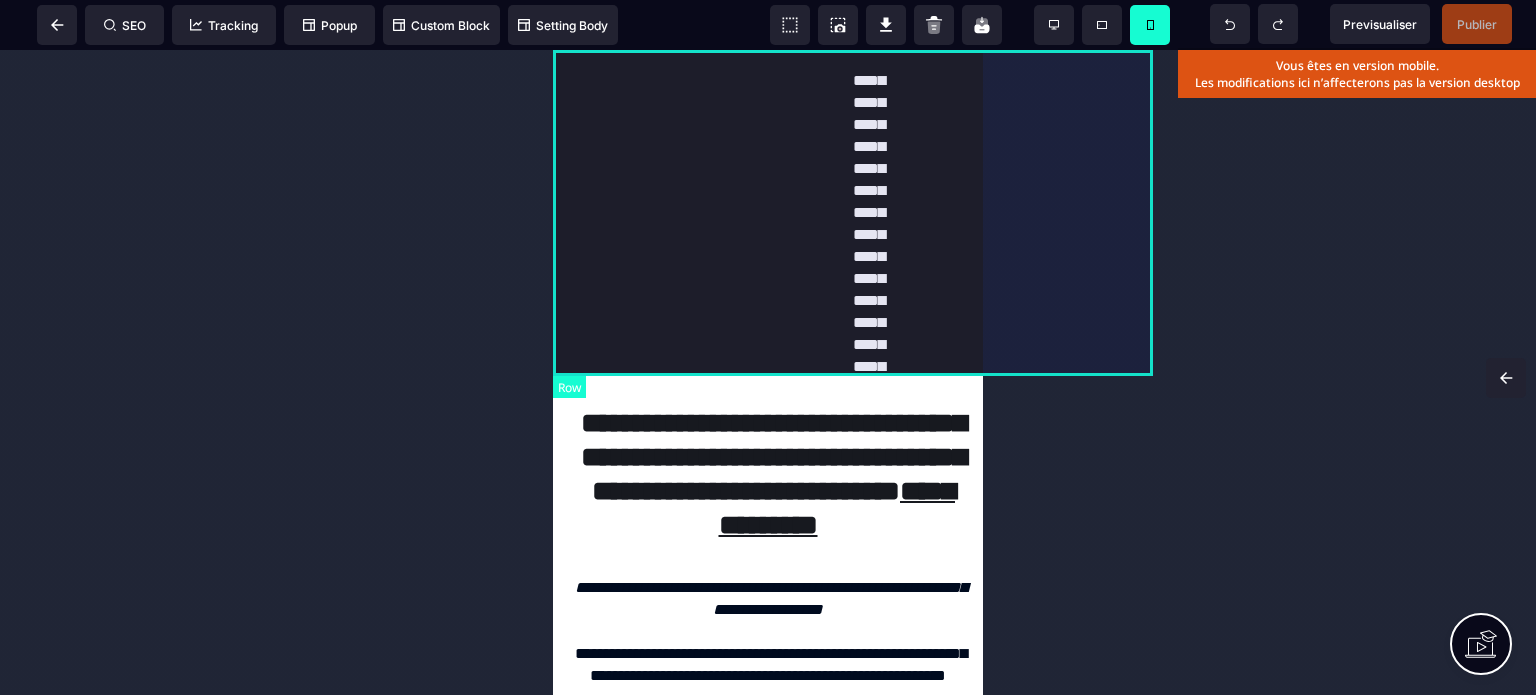 click on "**********" at bounding box center [853, 213] 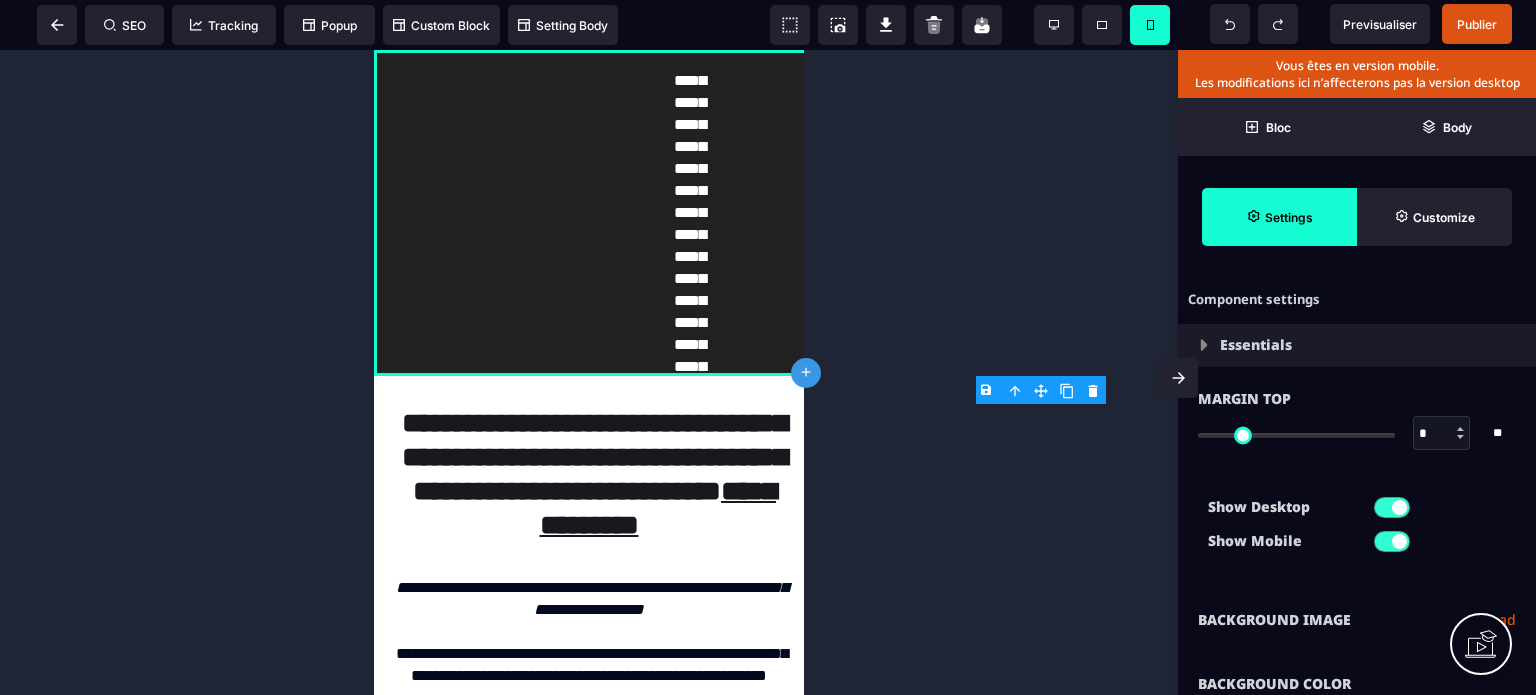 click on "**********" at bounding box center [1357, 620] 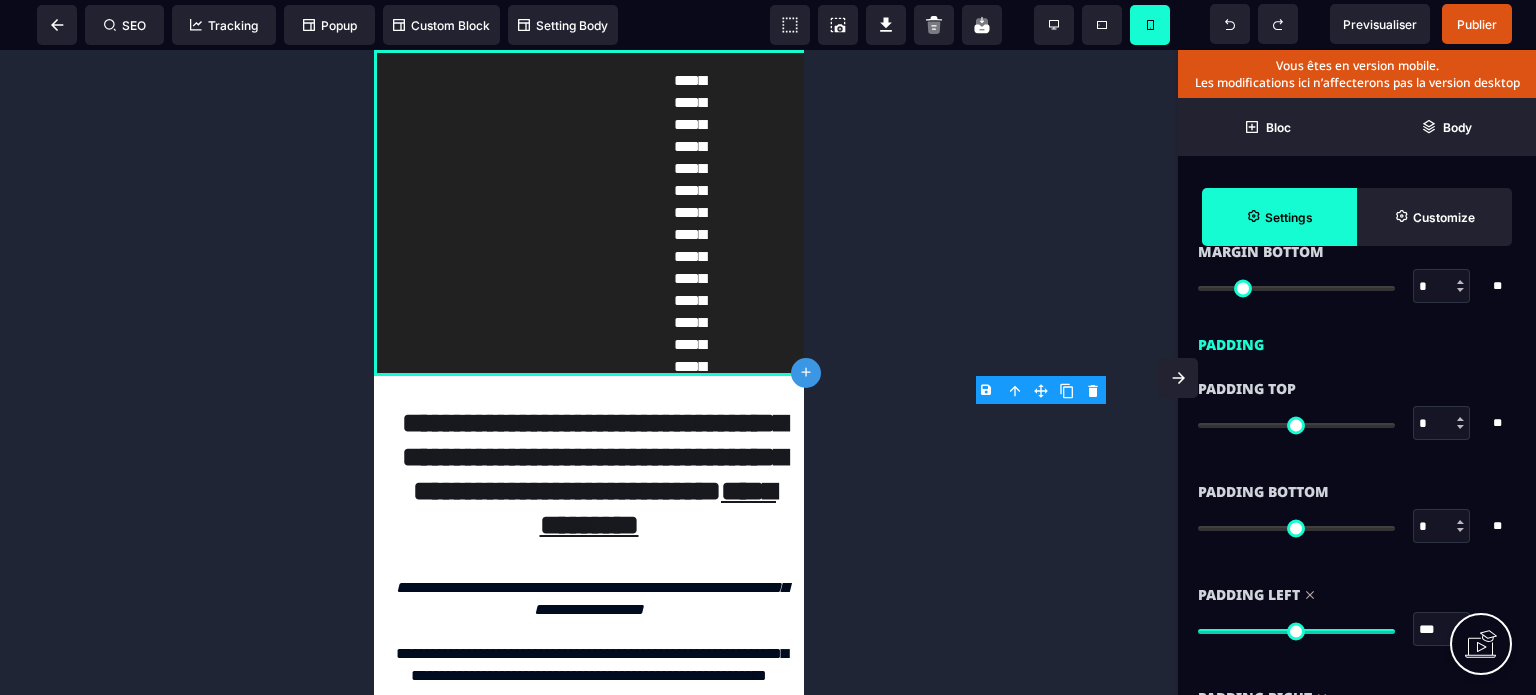 scroll, scrollTop: 1680, scrollLeft: 0, axis: vertical 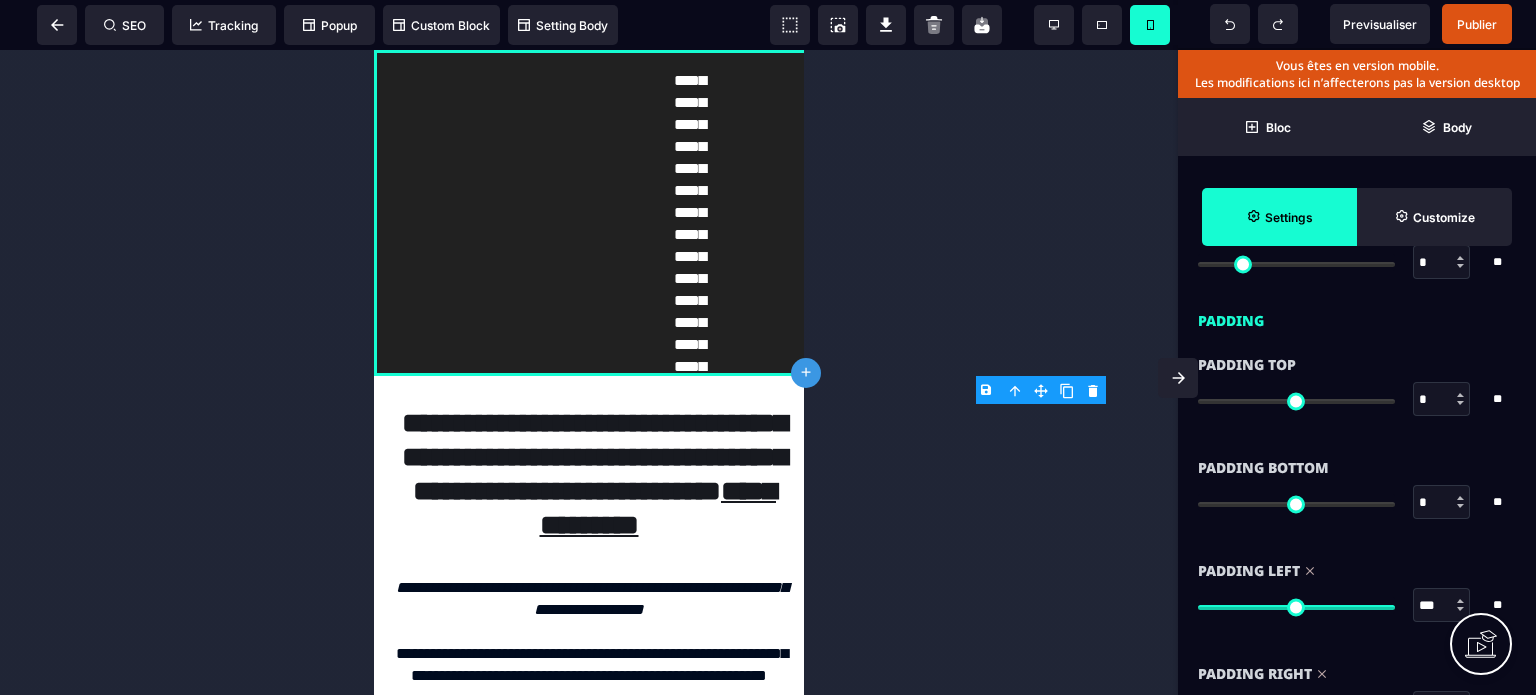 click on "Padding Left
***
*
**
All" at bounding box center [1357, 600] 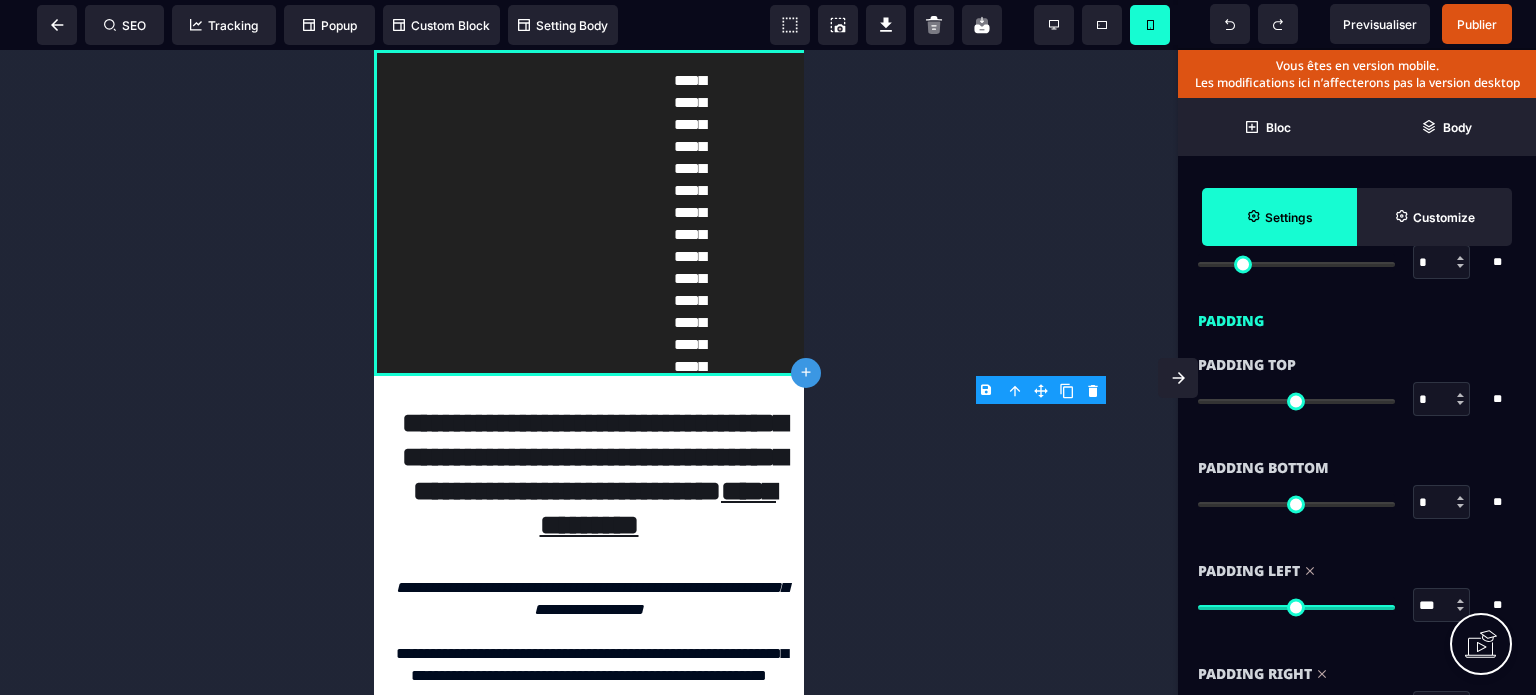 drag, startPoint x: 1438, startPoint y: 605, endPoint x: 1416, endPoint y: 606, distance: 22.022715 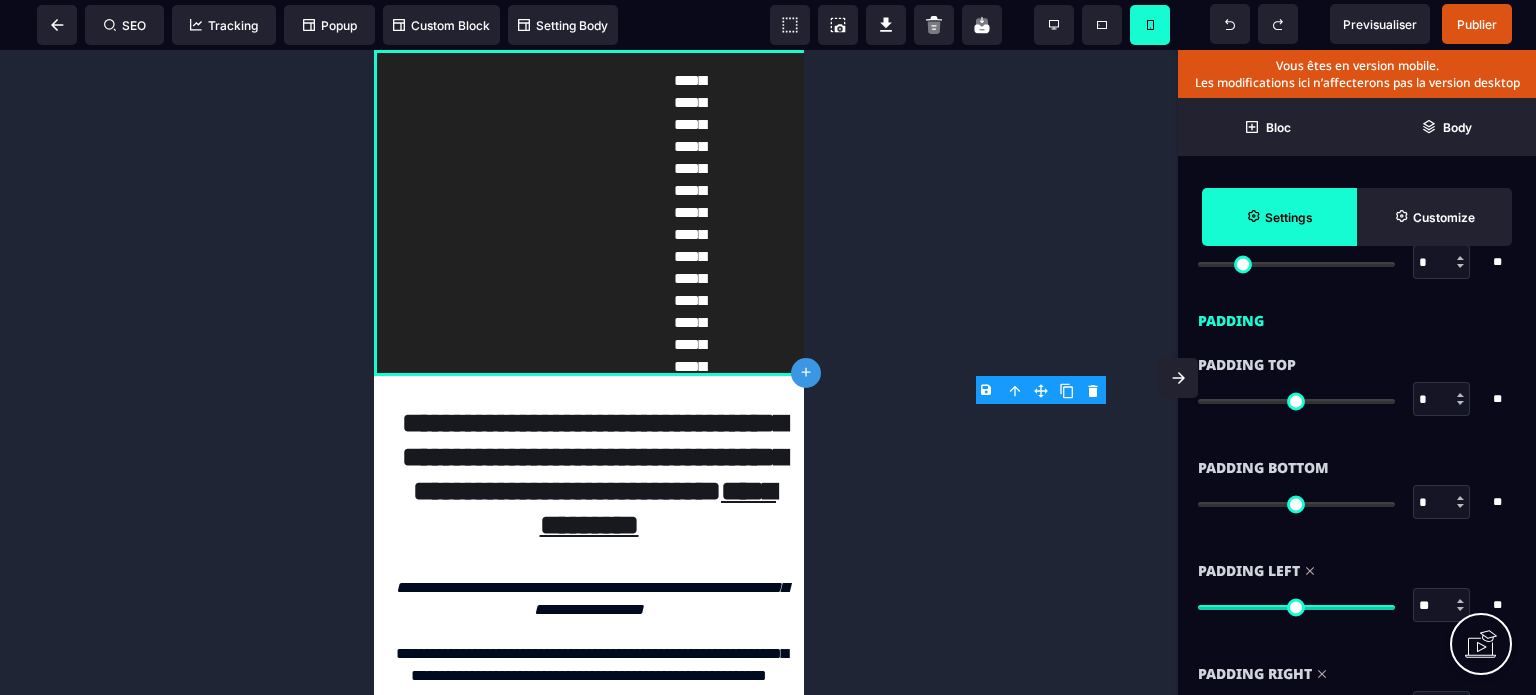 type on "**" 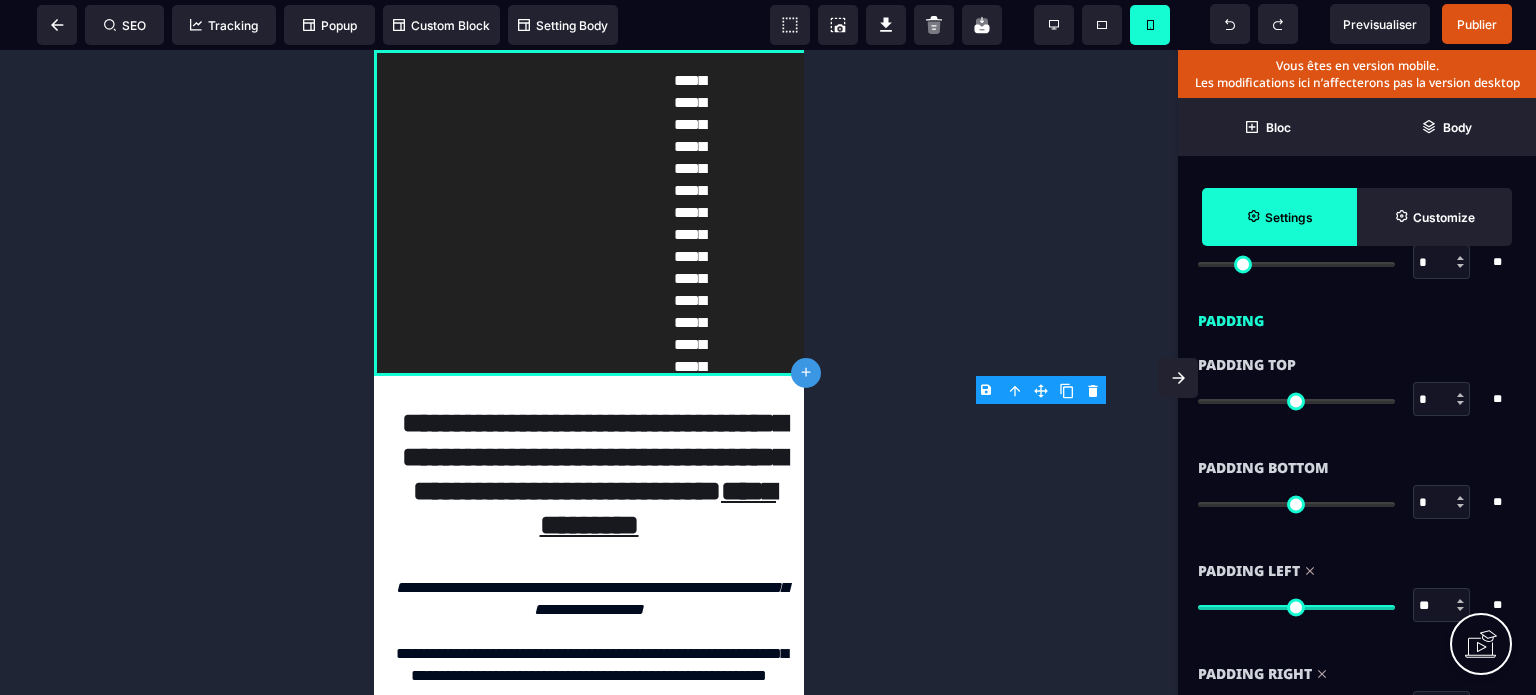 type on "**" 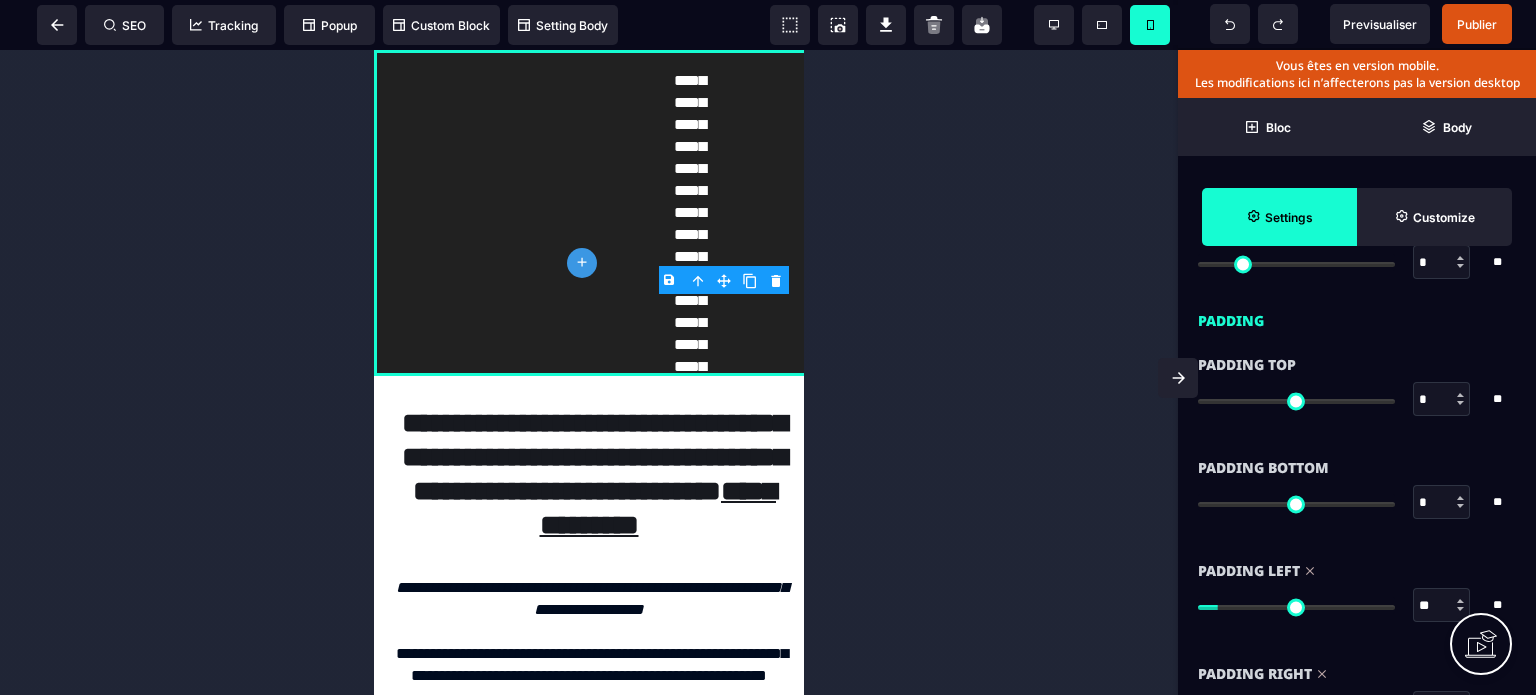 click on "Padding Left" at bounding box center [1357, 571] 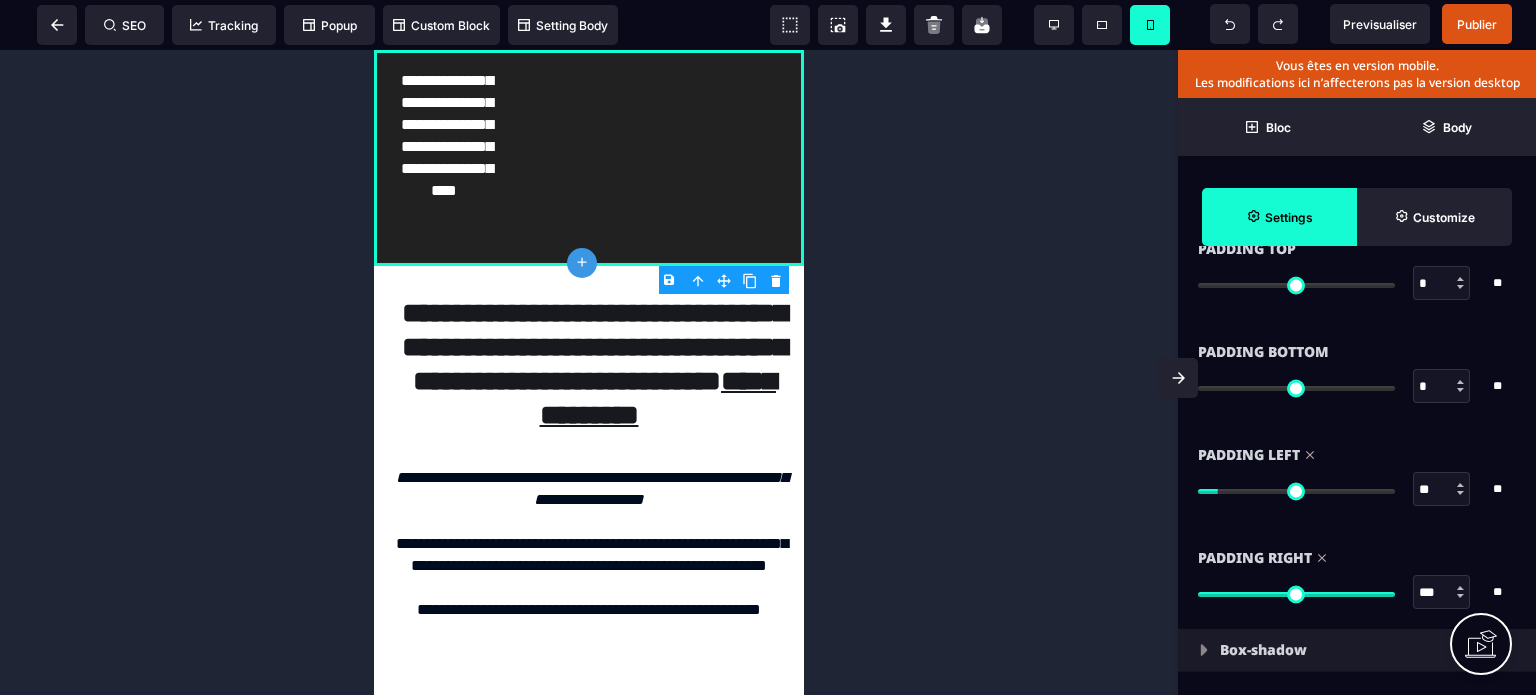 scroll, scrollTop: 1880, scrollLeft: 0, axis: vertical 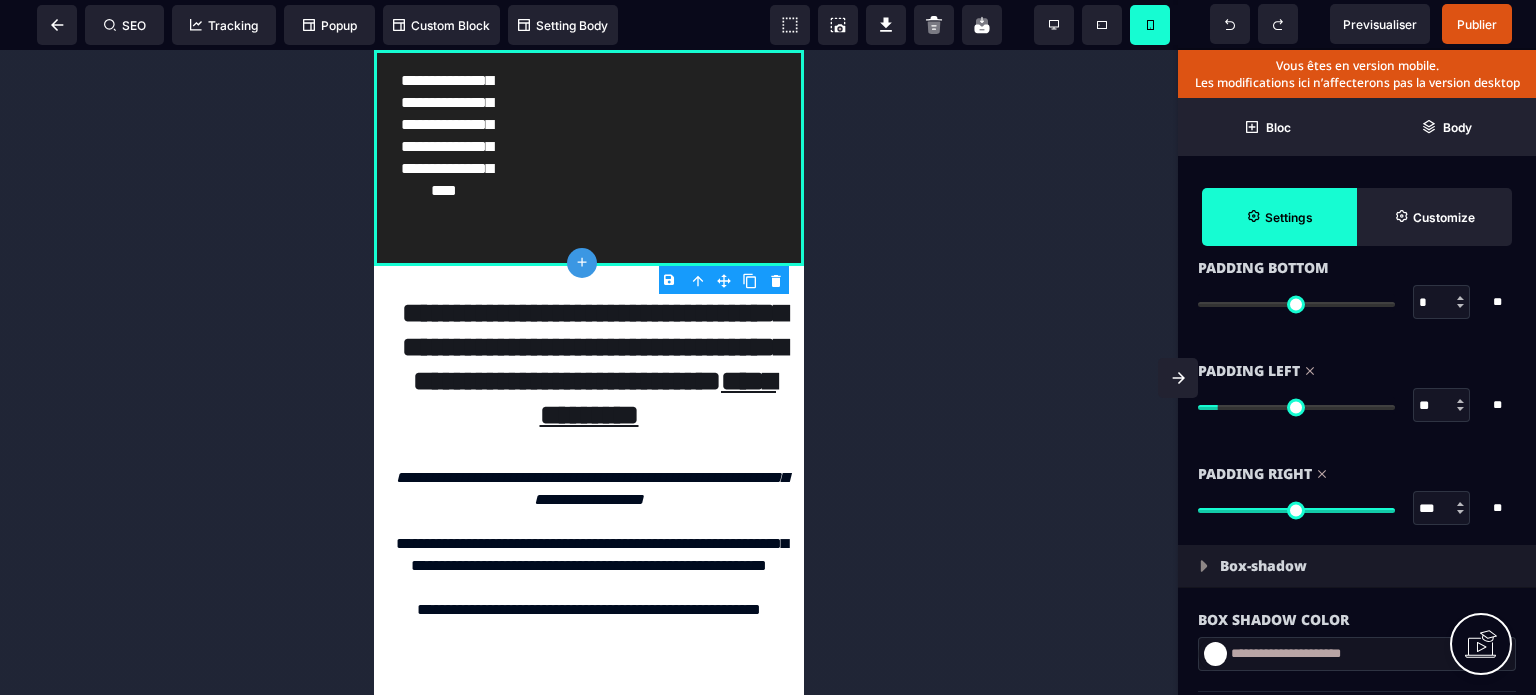 drag, startPoint x: 1432, startPoint y: 510, endPoint x: 1399, endPoint y: 523, distance: 35.468296 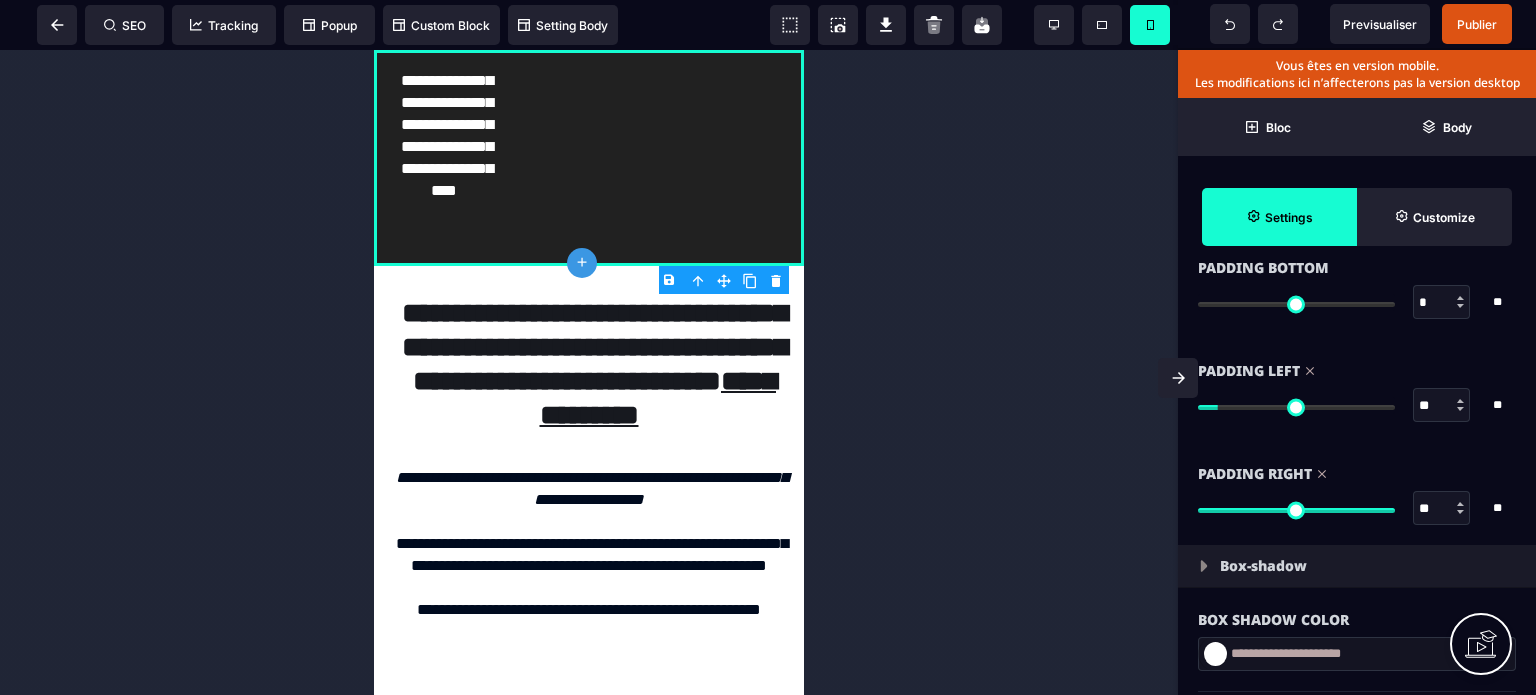 type on "**" 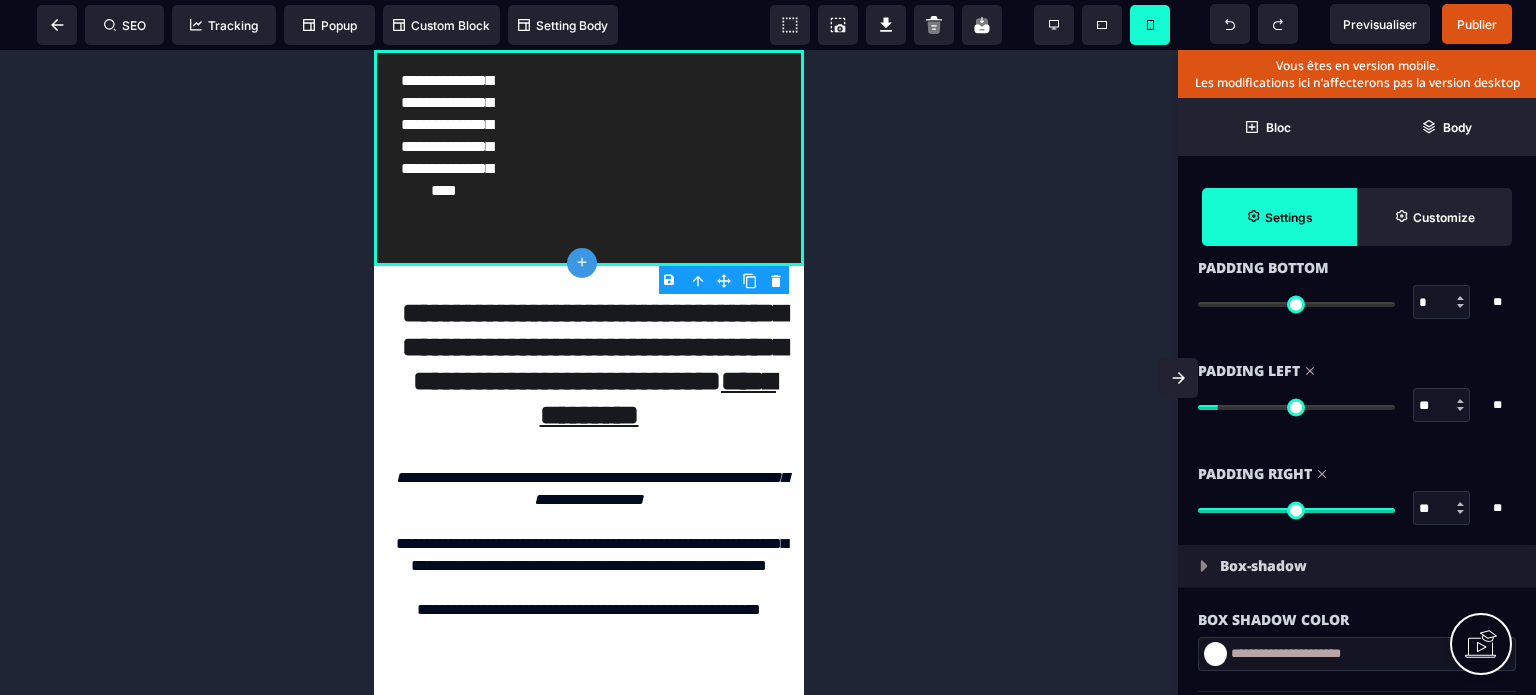 type on "**" 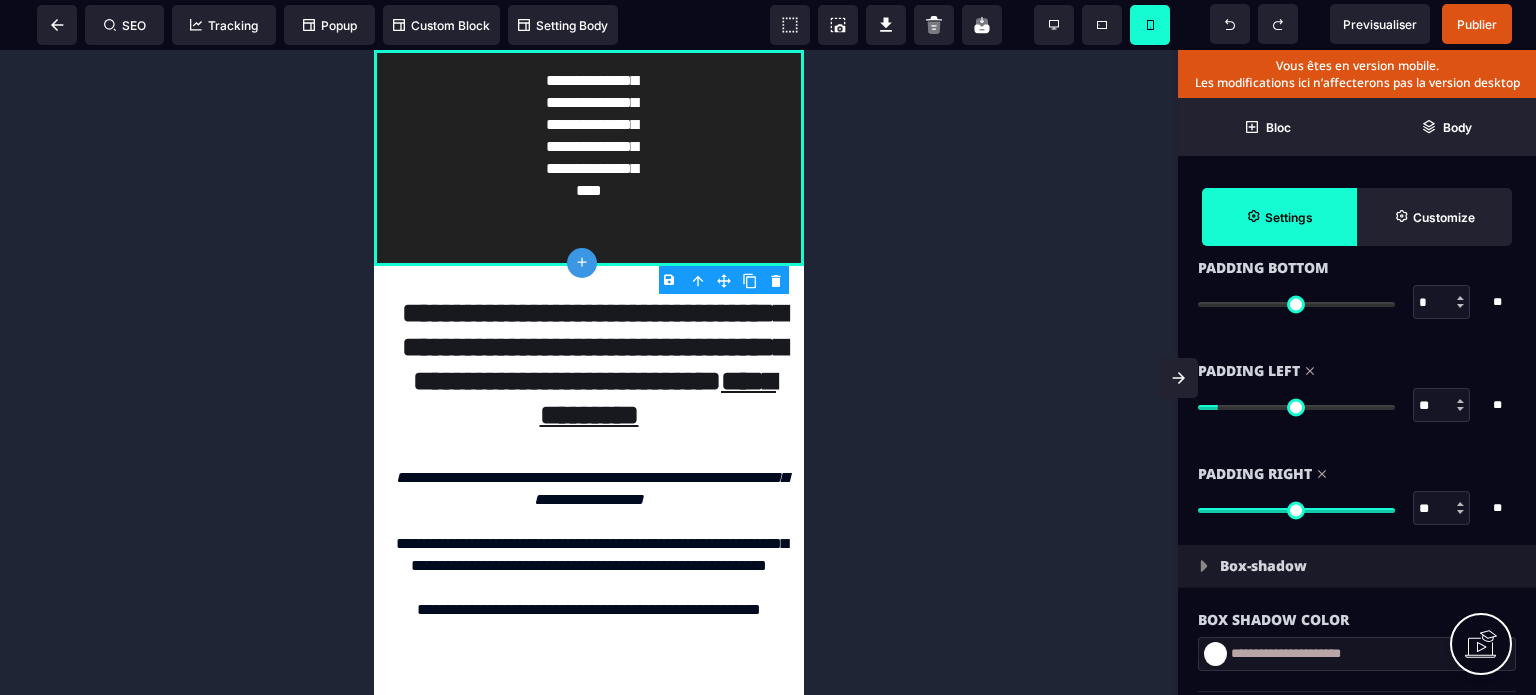 click on "Padding Right" at bounding box center (1357, 474) 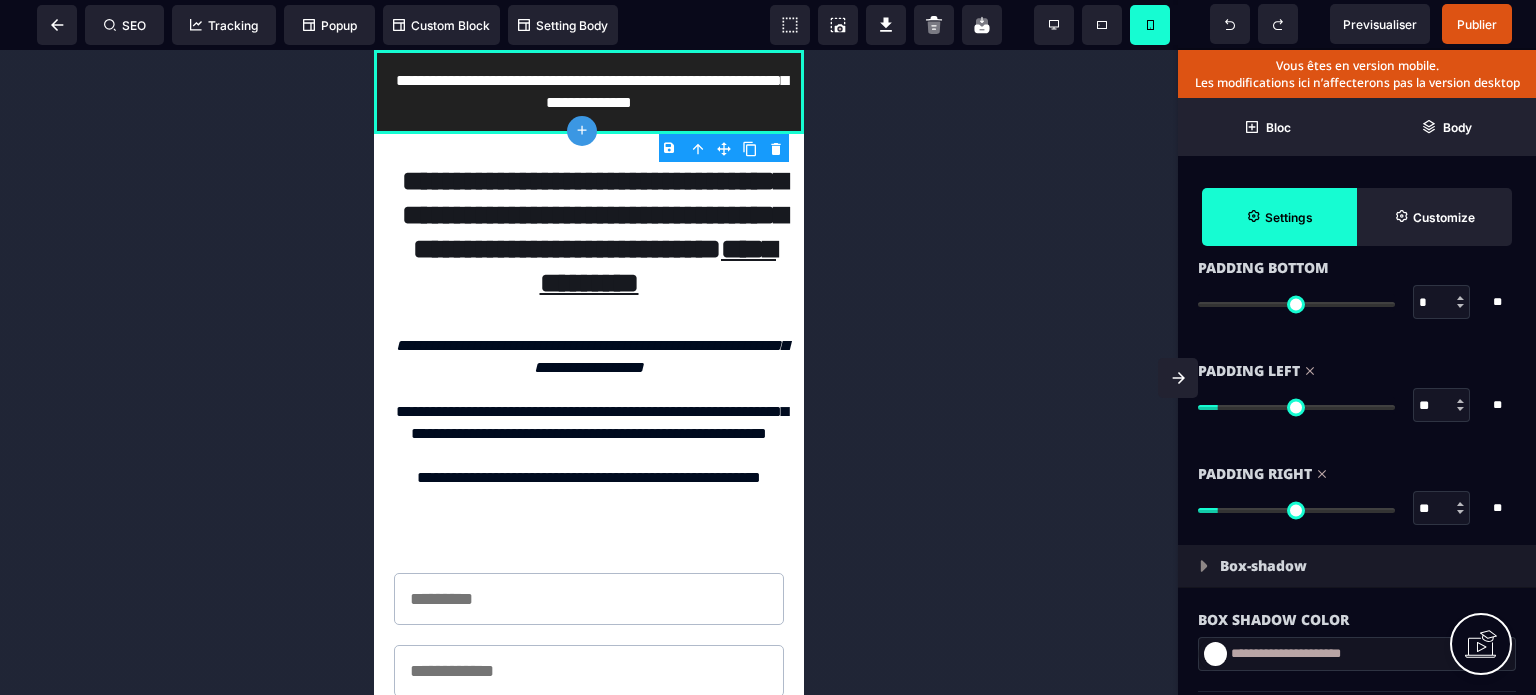 click at bounding box center (589, 372) 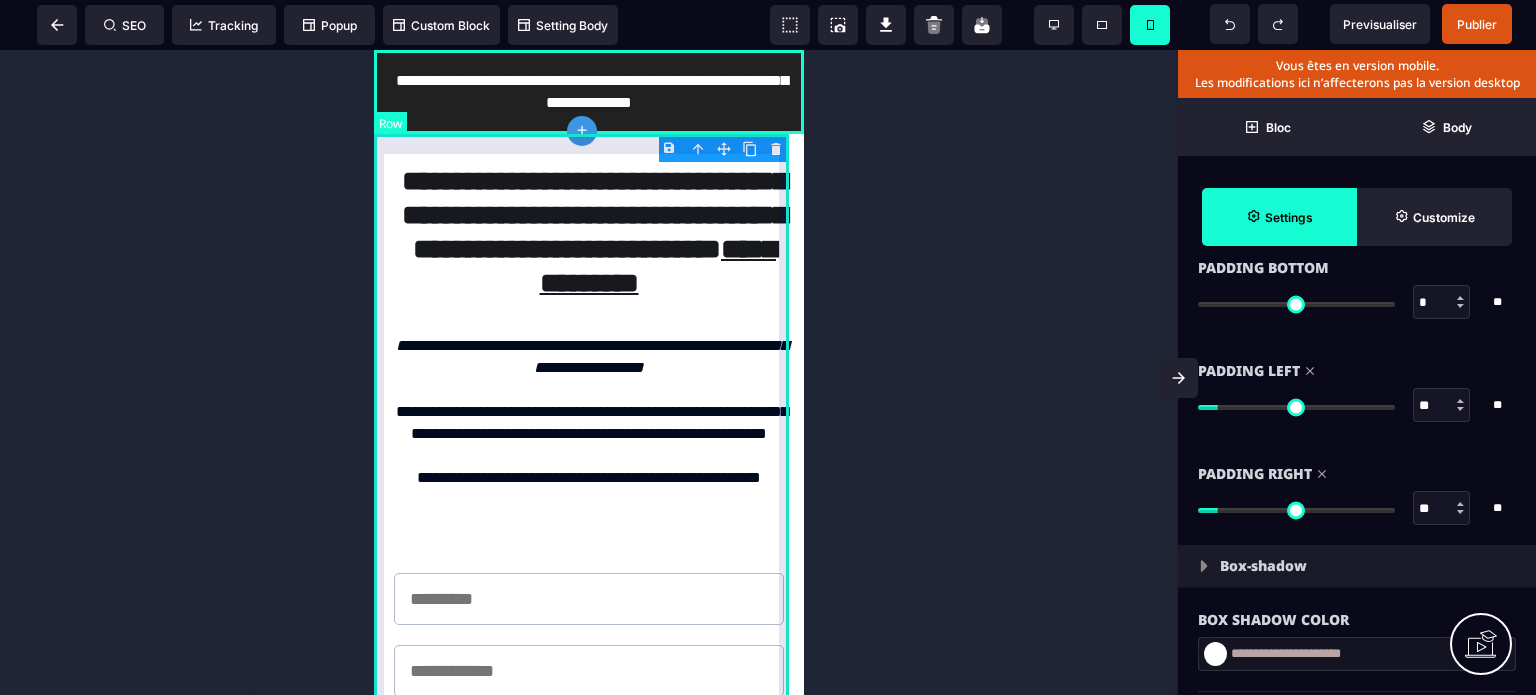 click on "**********" at bounding box center [589, 859] 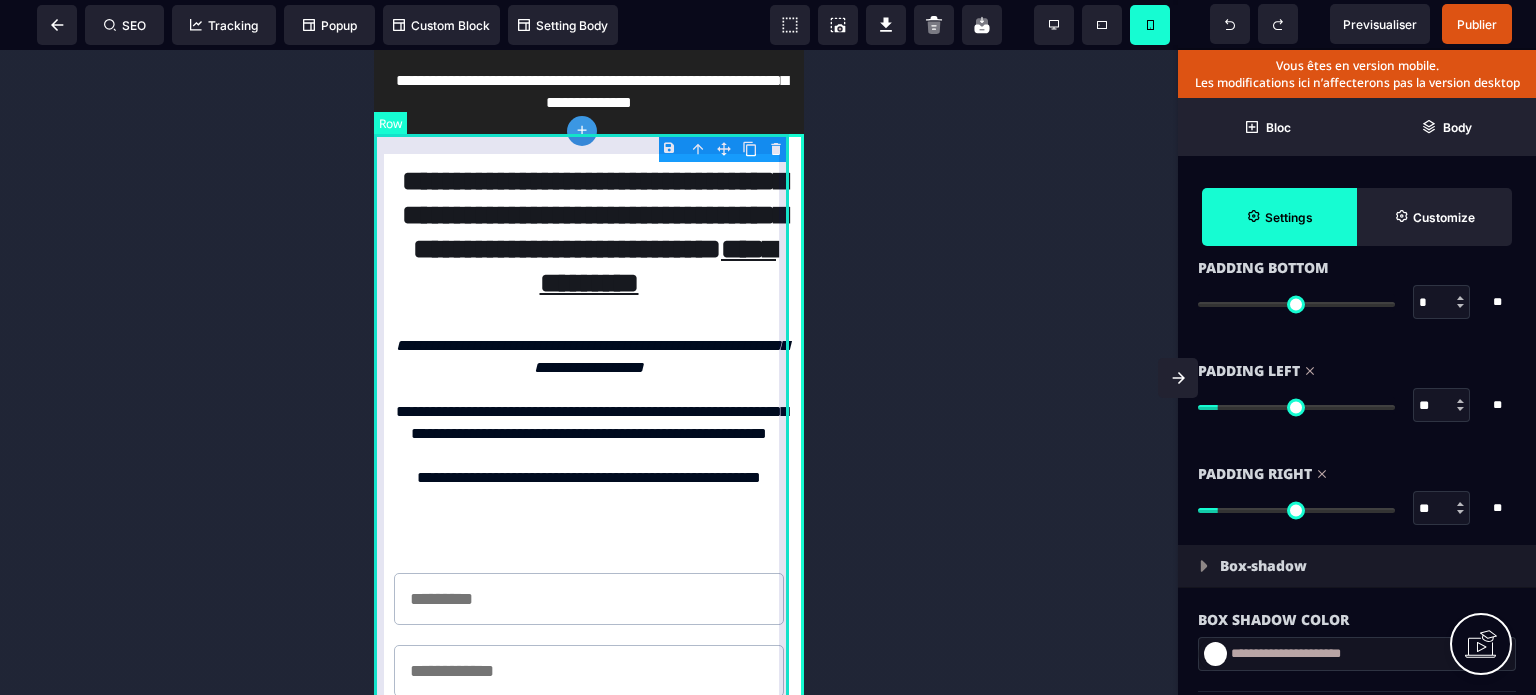 scroll, scrollTop: 0, scrollLeft: 0, axis: both 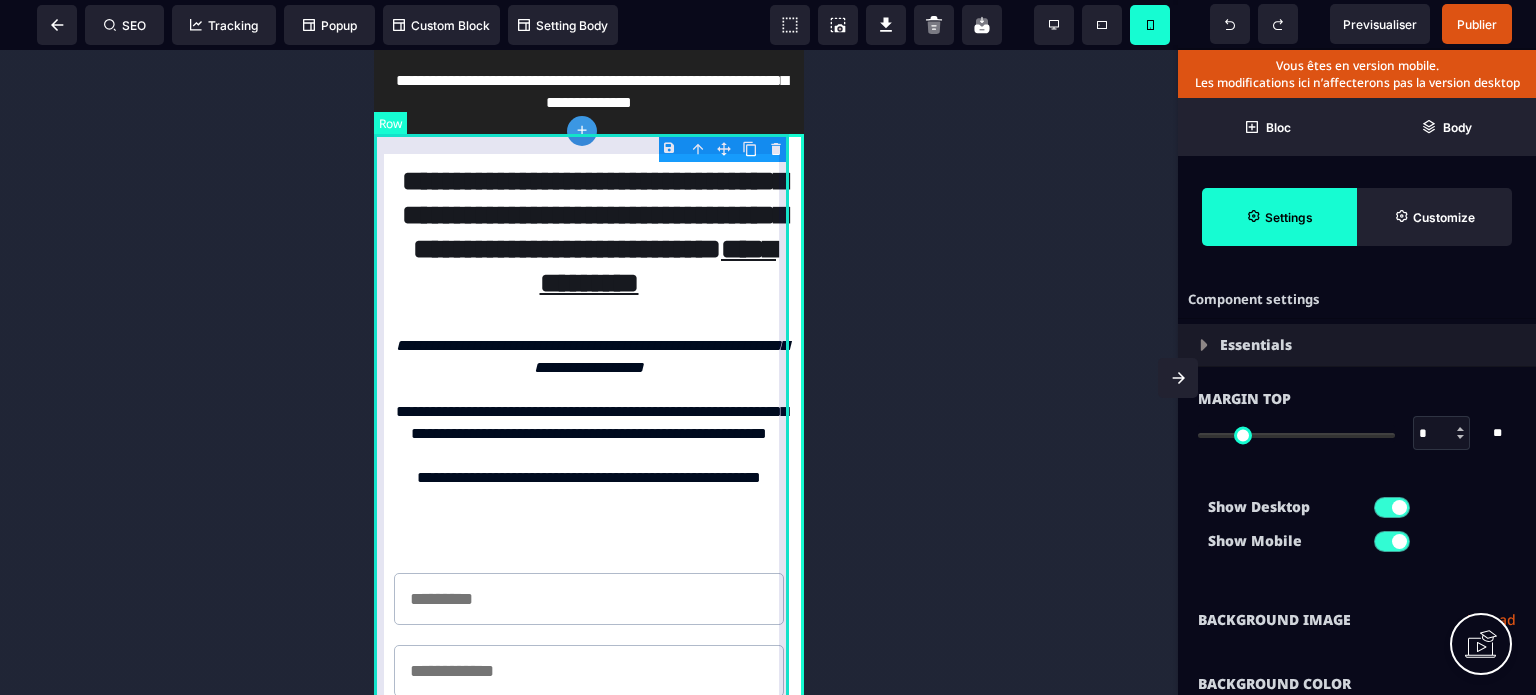 select 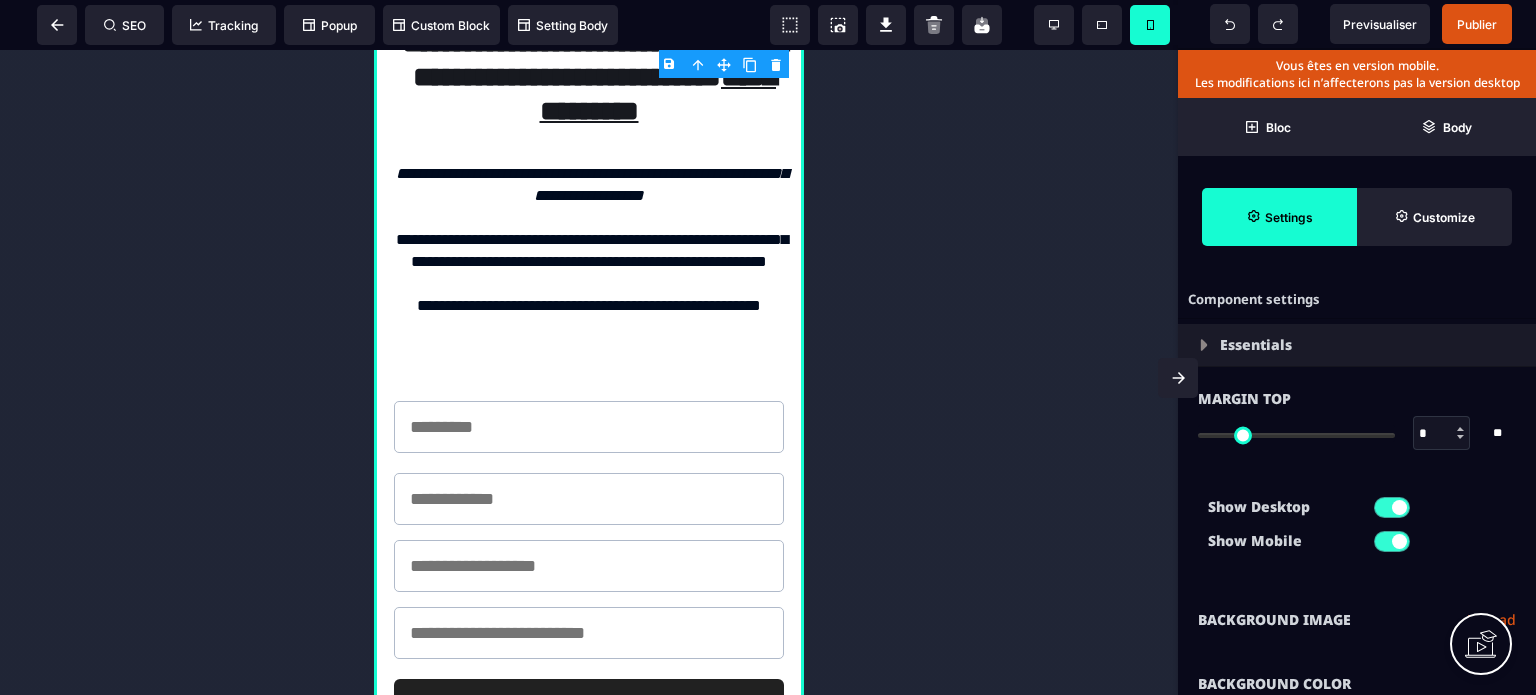 scroll, scrollTop: 0, scrollLeft: 0, axis: both 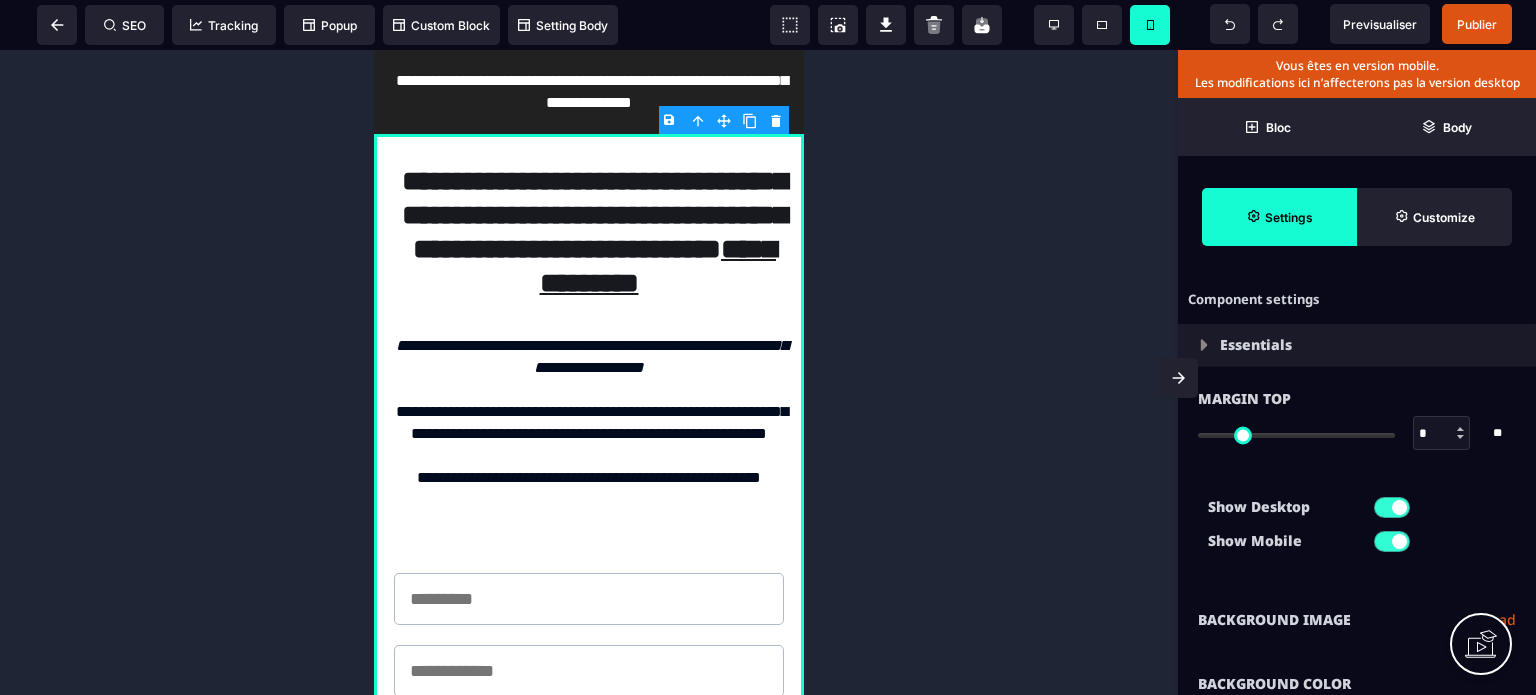 drag, startPoint x: 802, startPoint y: 267, endPoint x: 1197, endPoint y: 220, distance: 397.78638 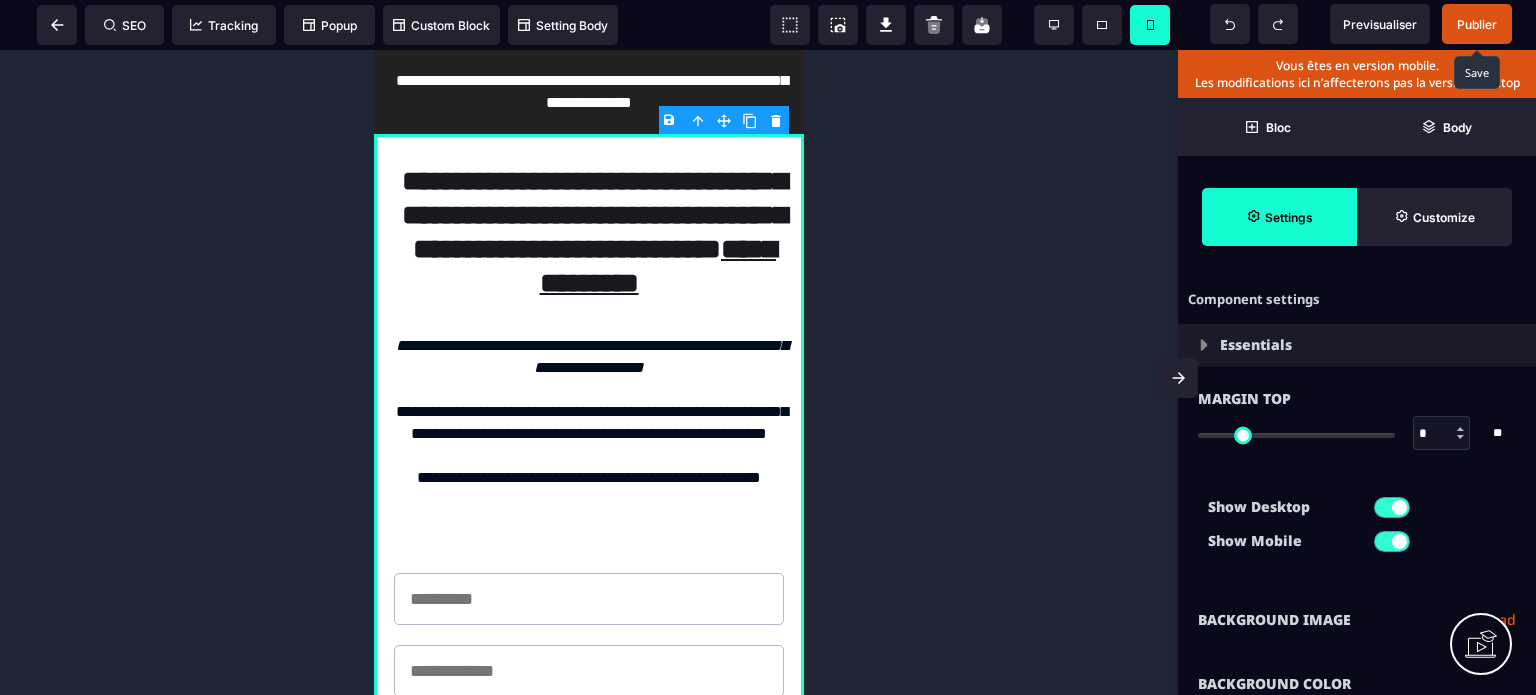 click on "Publier" at bounding box center (1477, 24) 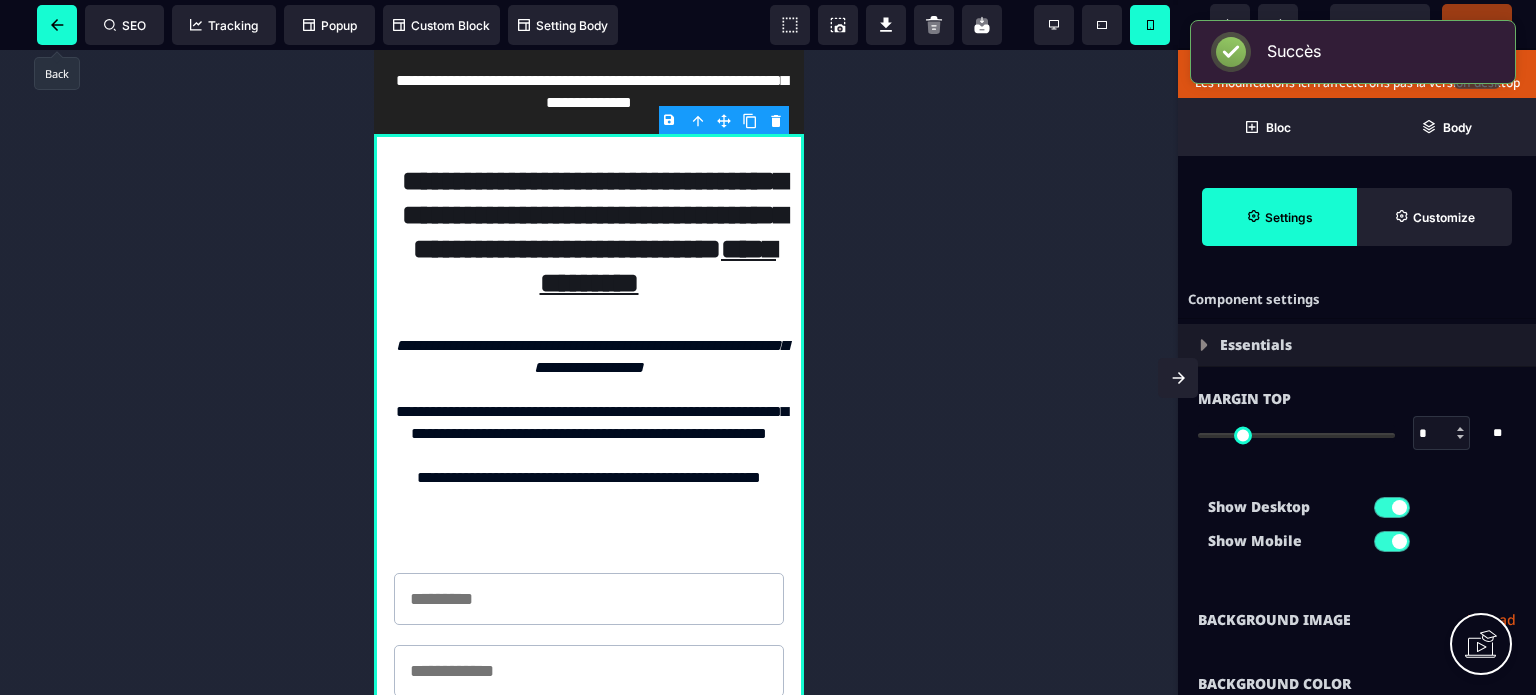 click at bounding box center (57, 25) 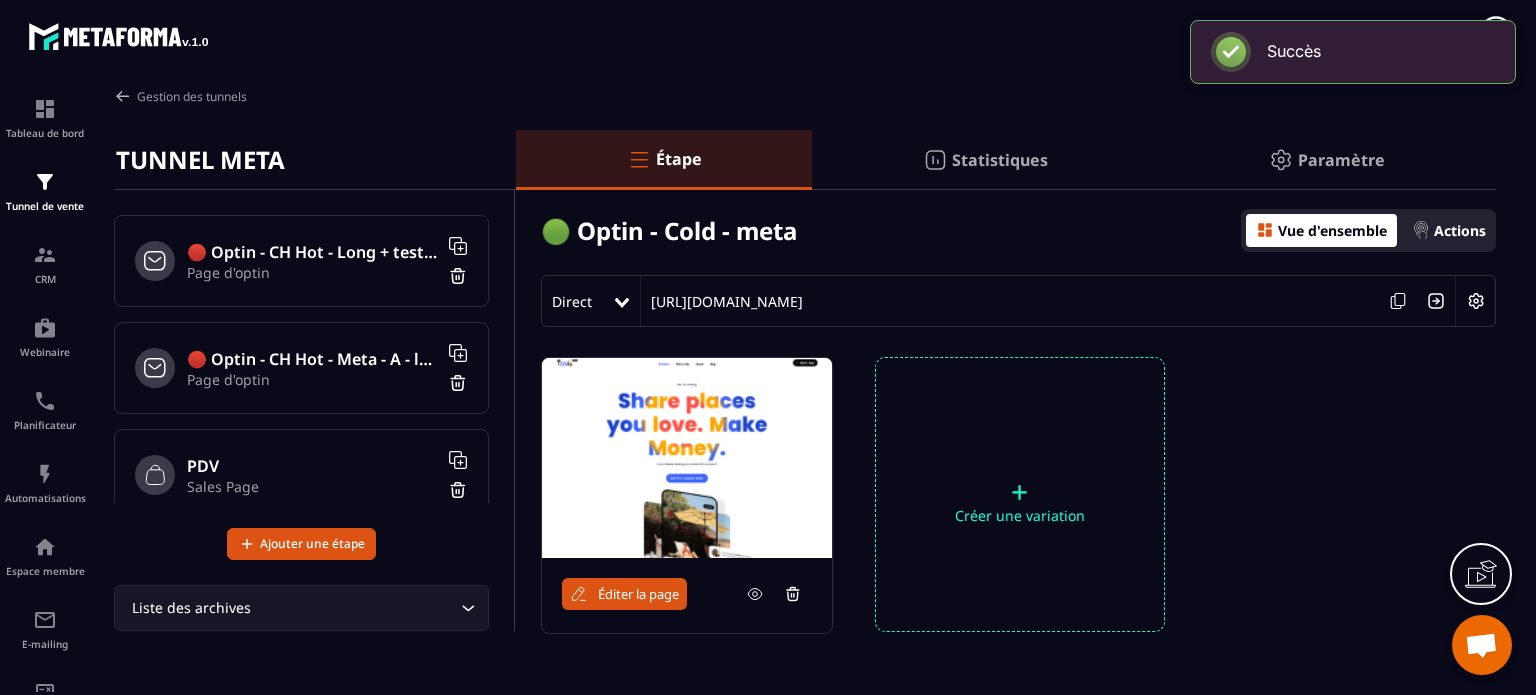 click on "Éditer la page" at bounding box center (638, 594) 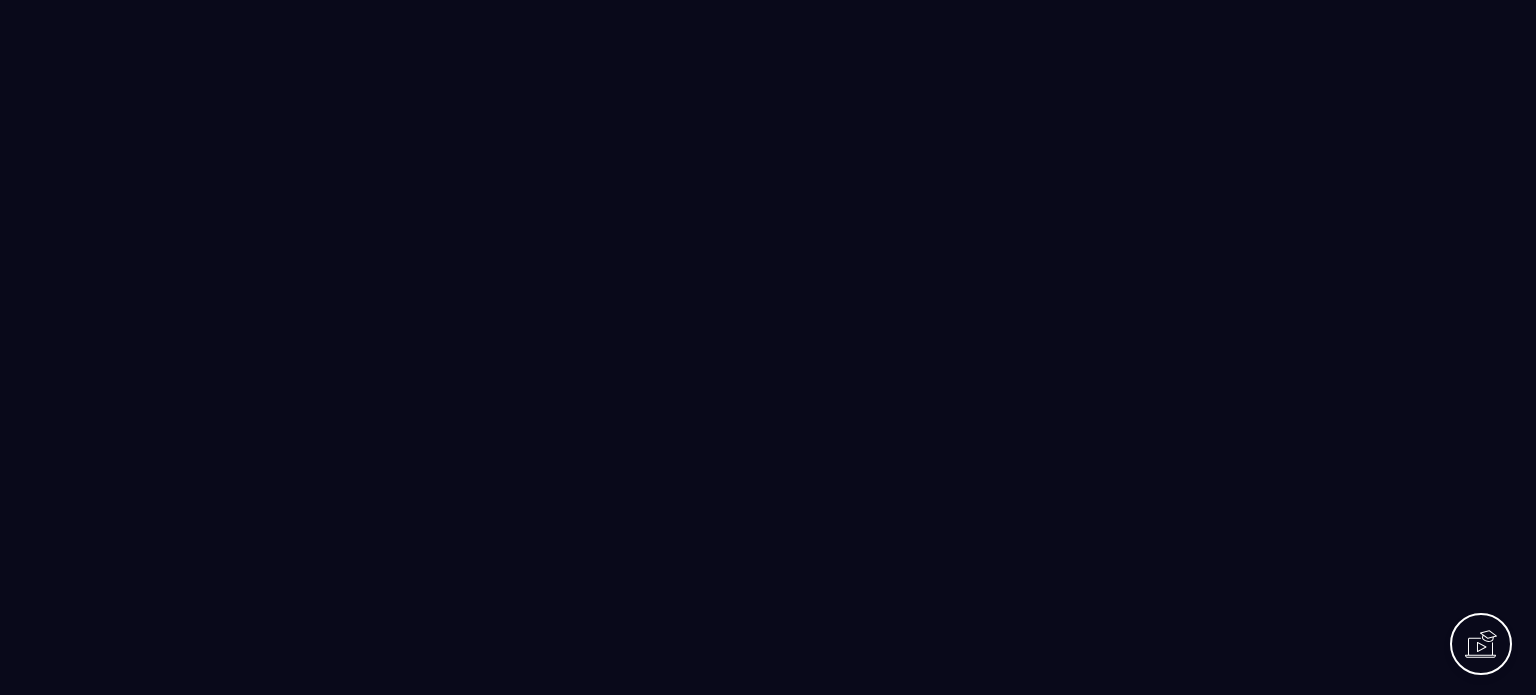 scroll, scrollTop: 0, scrollLeft: 0, axis: both 